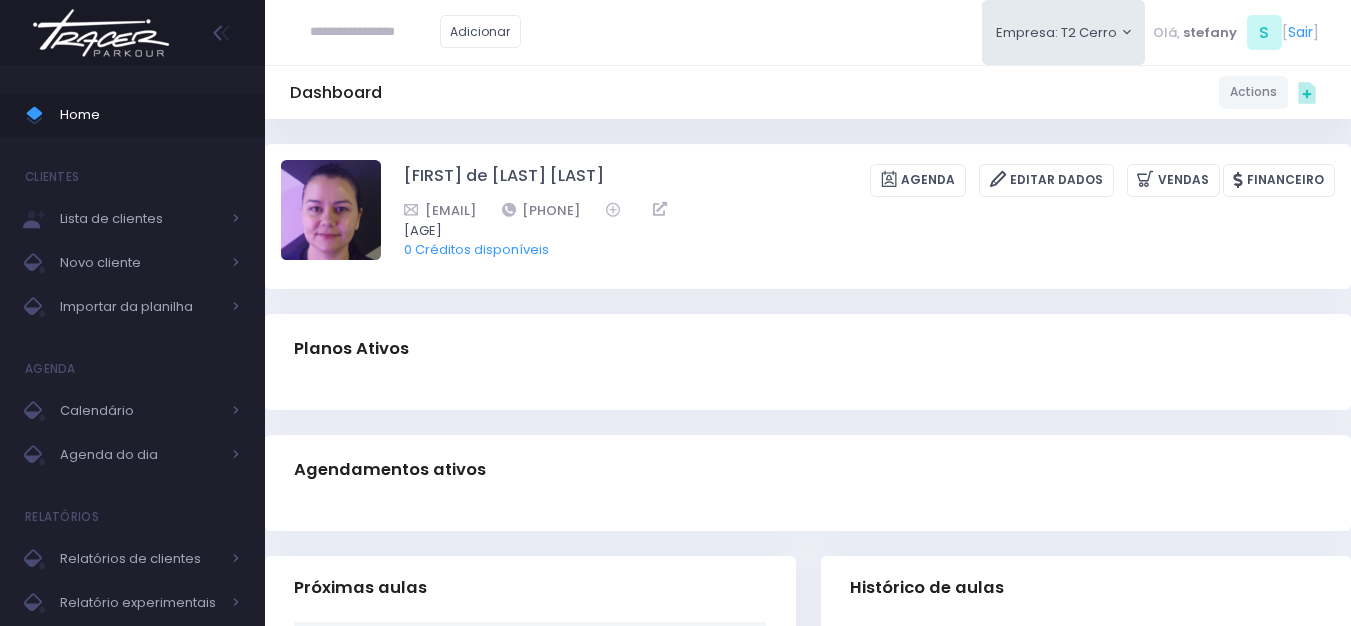 click at bounding box center [101, 33] 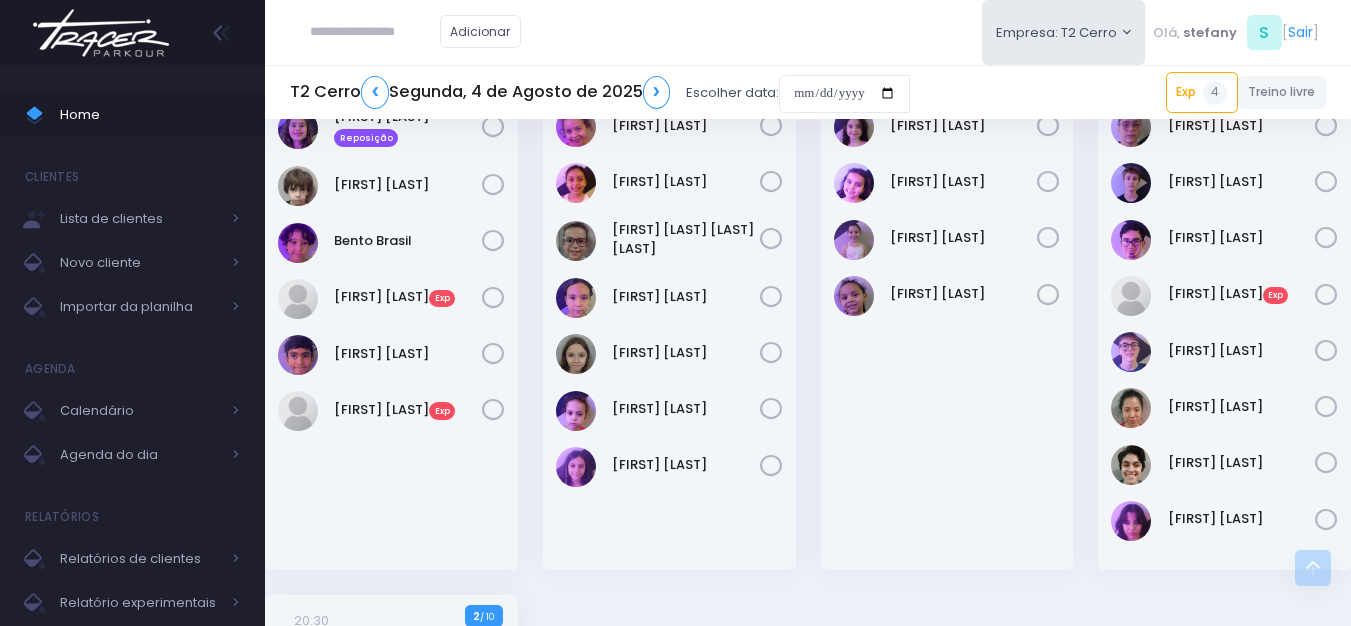 scroll, scrollTop: 1800, scrollLeft: 0, axis: vertical 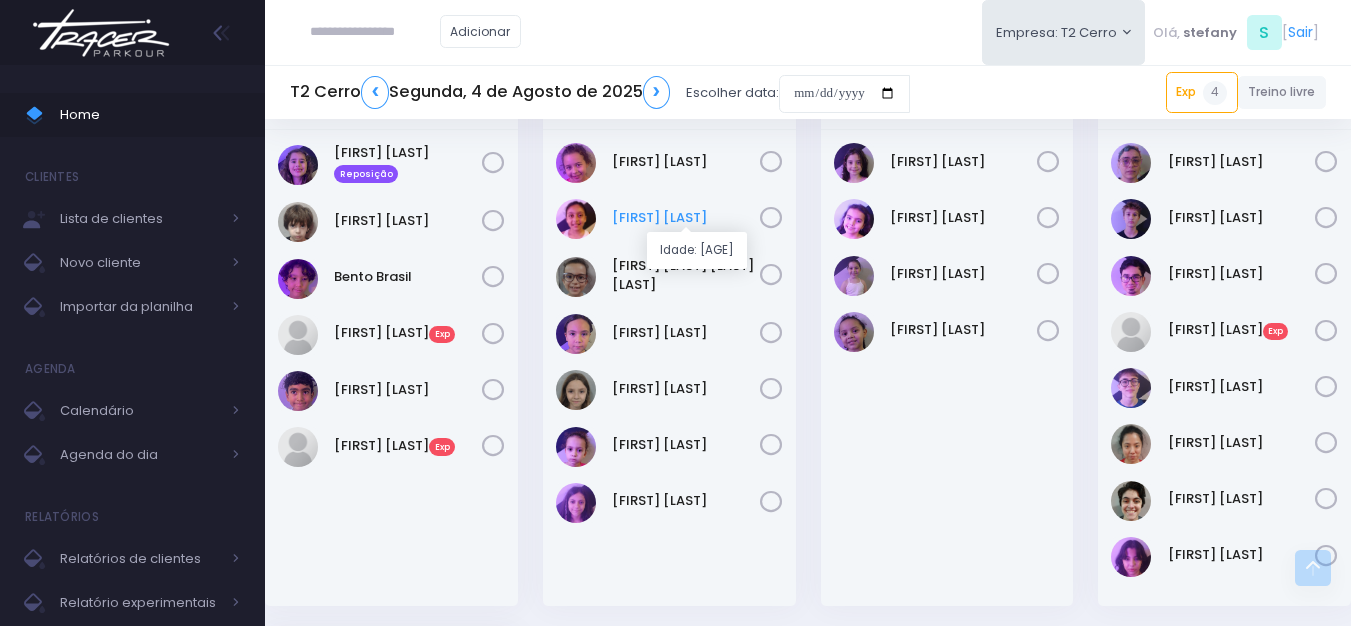 click on "[FIRST] [LAST]" at bounding box center (686, 218) 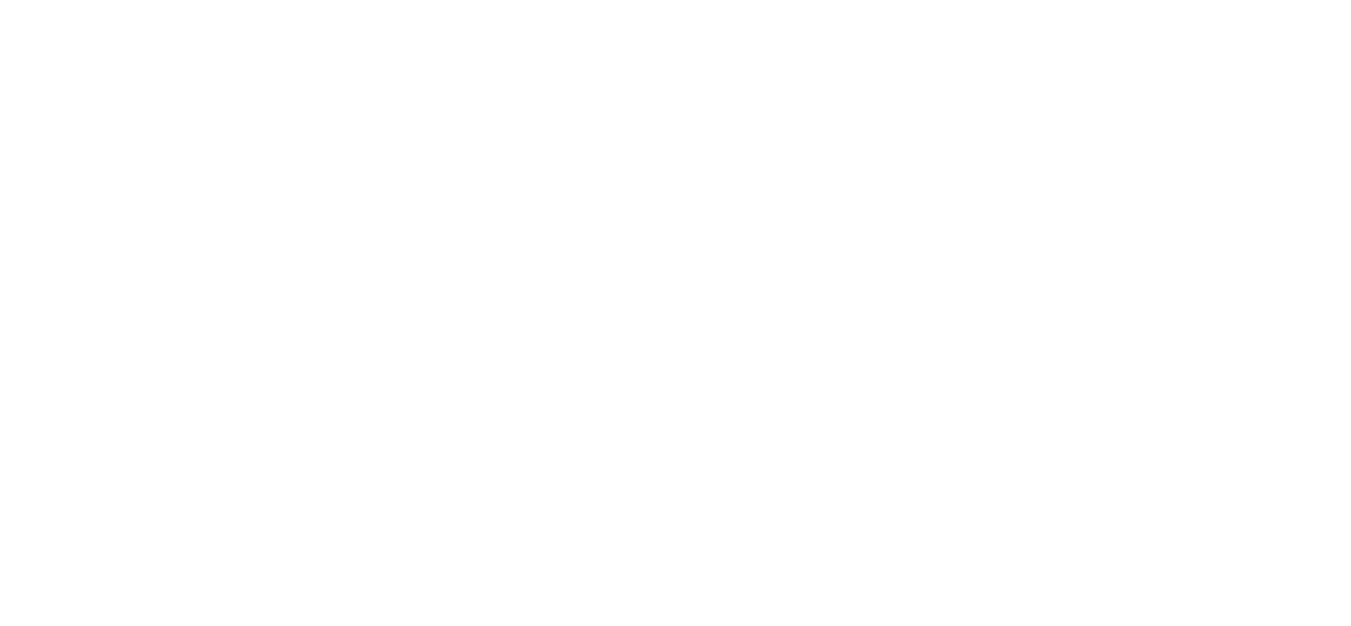 scroll, scrollTop: 0, scrollLeft: 0, axis: both 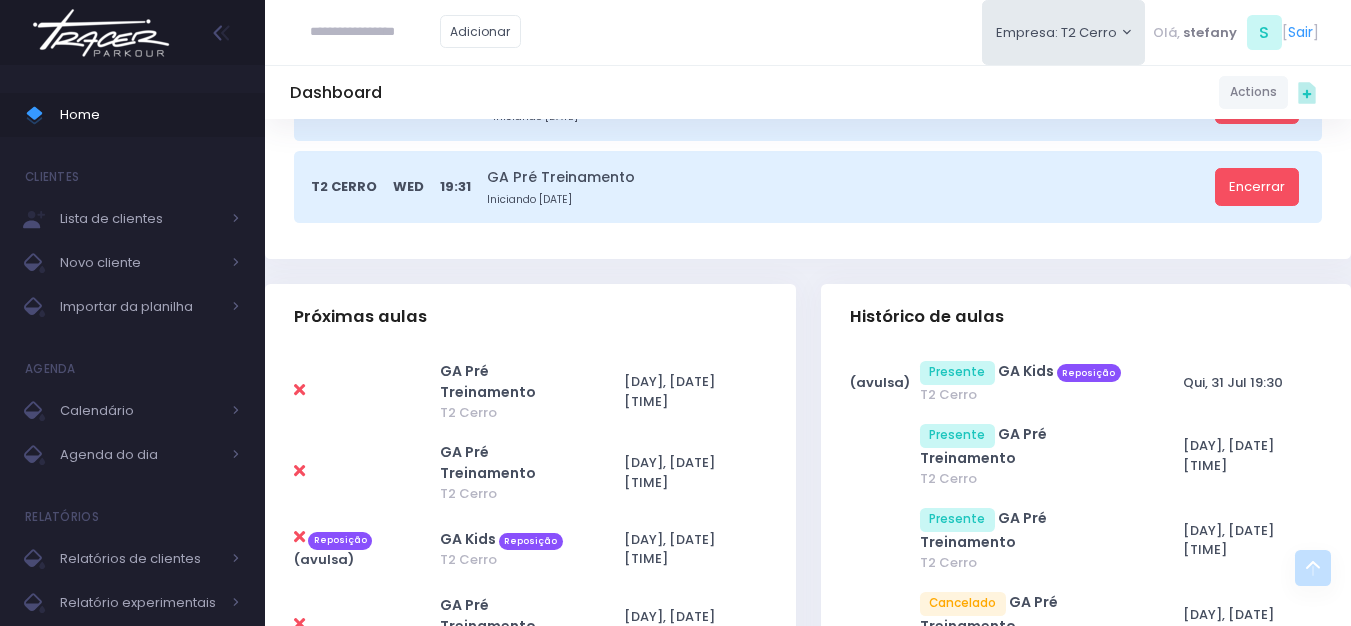 click at bounding box center (299, 390) 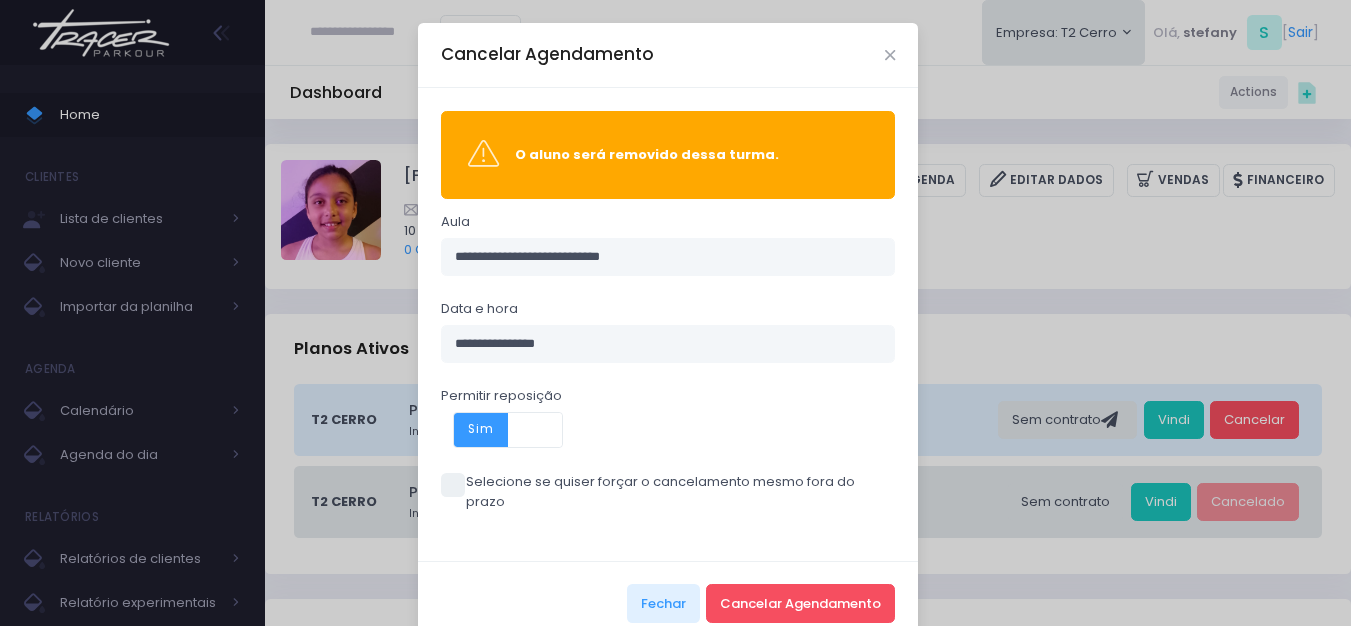 click at bounding box center [453, 485] 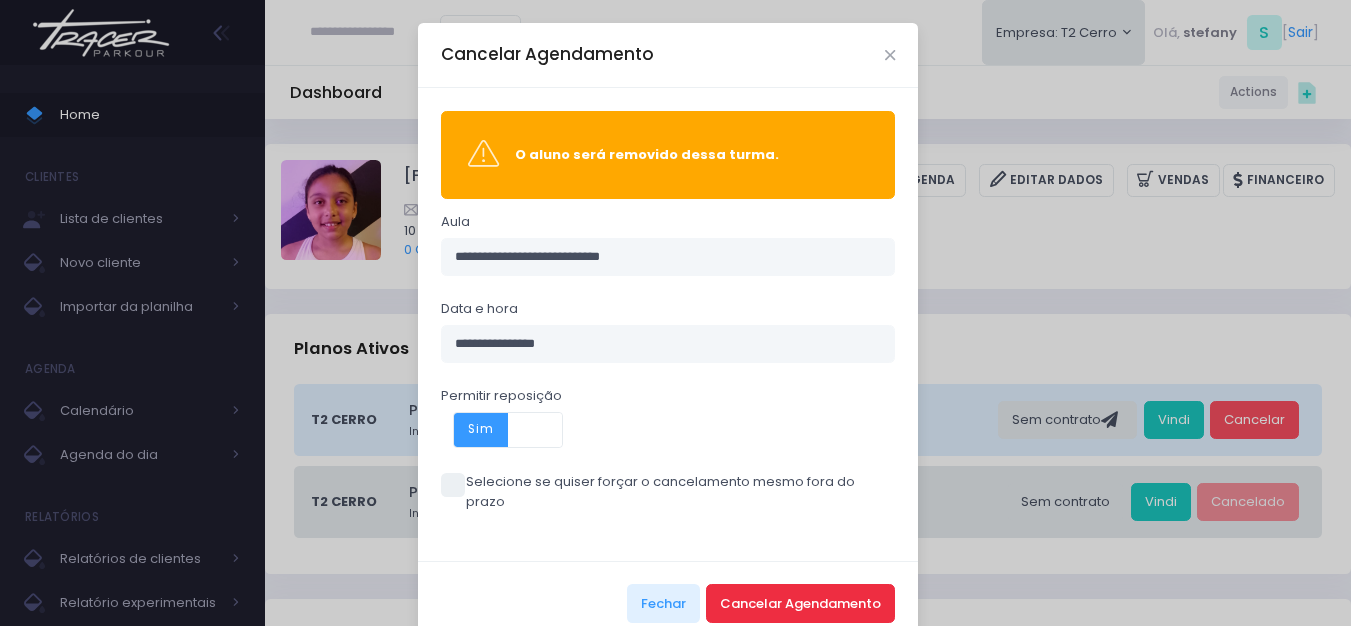 click on "Cancelar Agendamento" at bounding box center [800, 603] 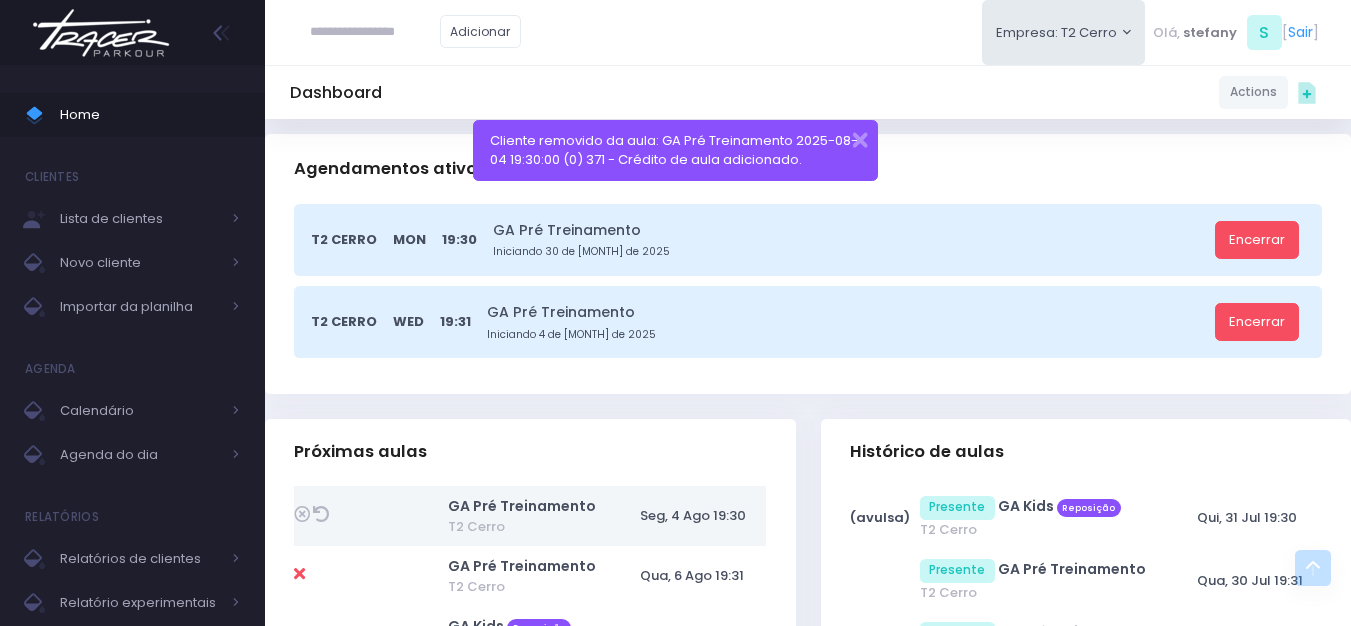 scroll, scrollTop: 500, scrollLeft: 0, axis: vertical 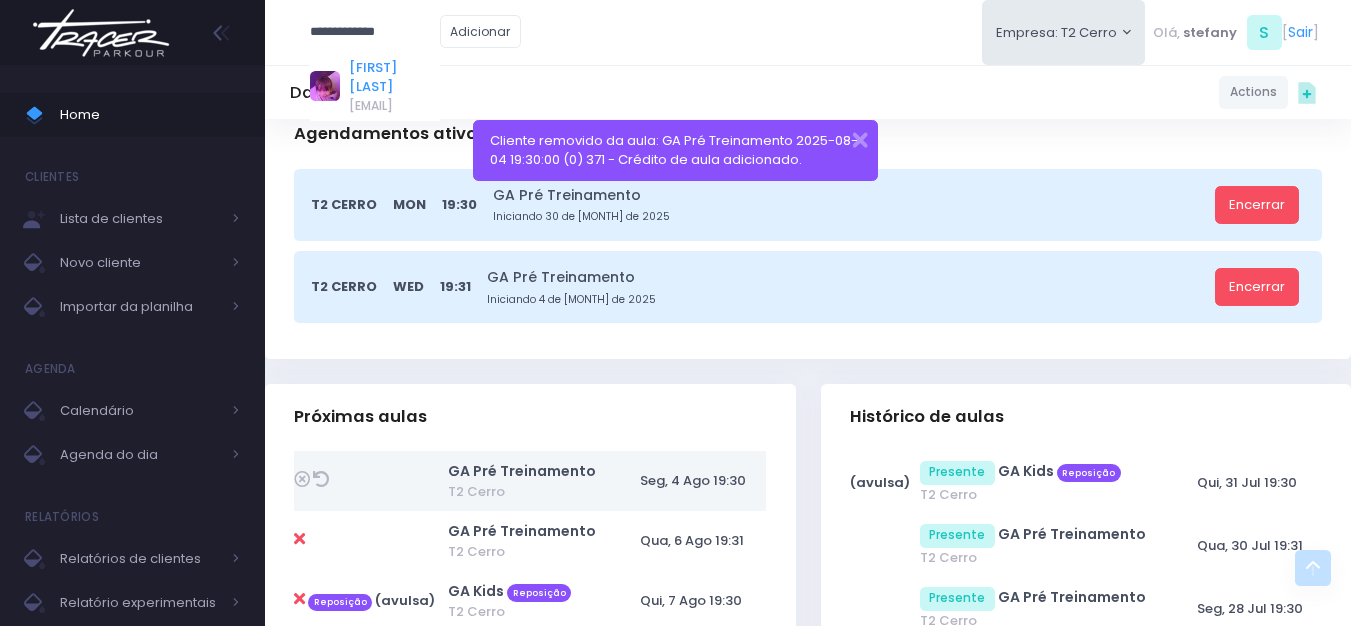click on "[FIRST] [LAST]" at bounding box center (394, 77) 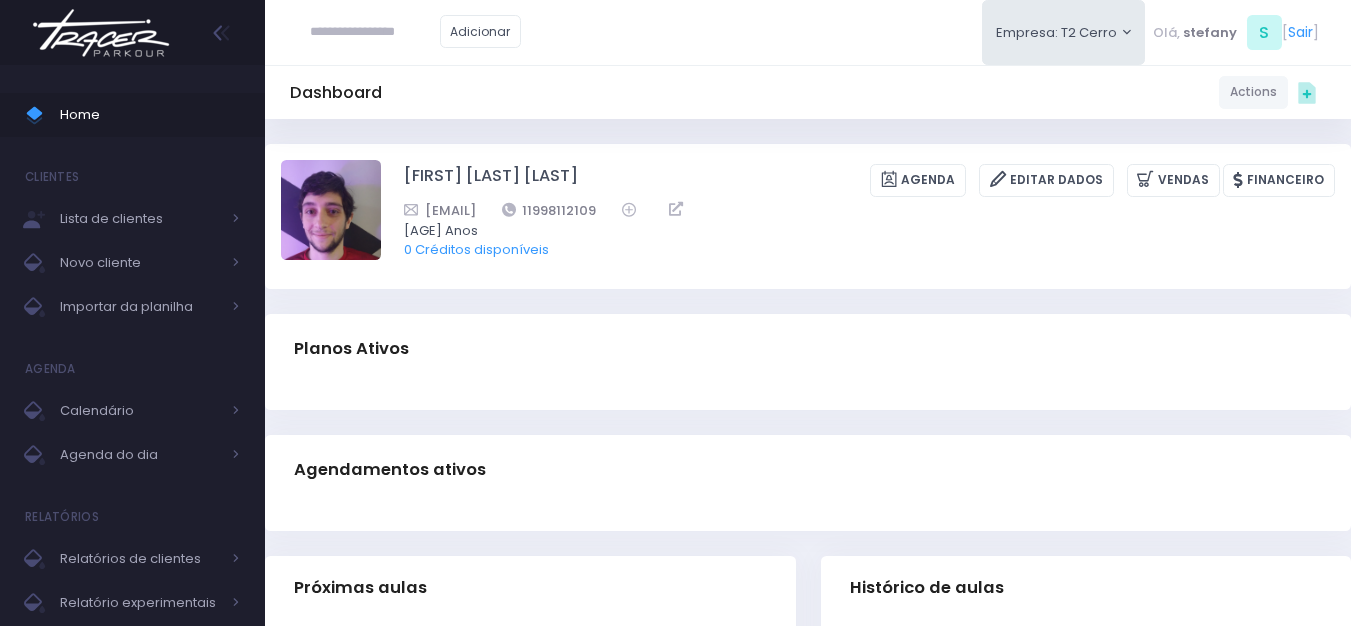 scroll, scrollTop: 0, scrollLeft: 0, axis: both 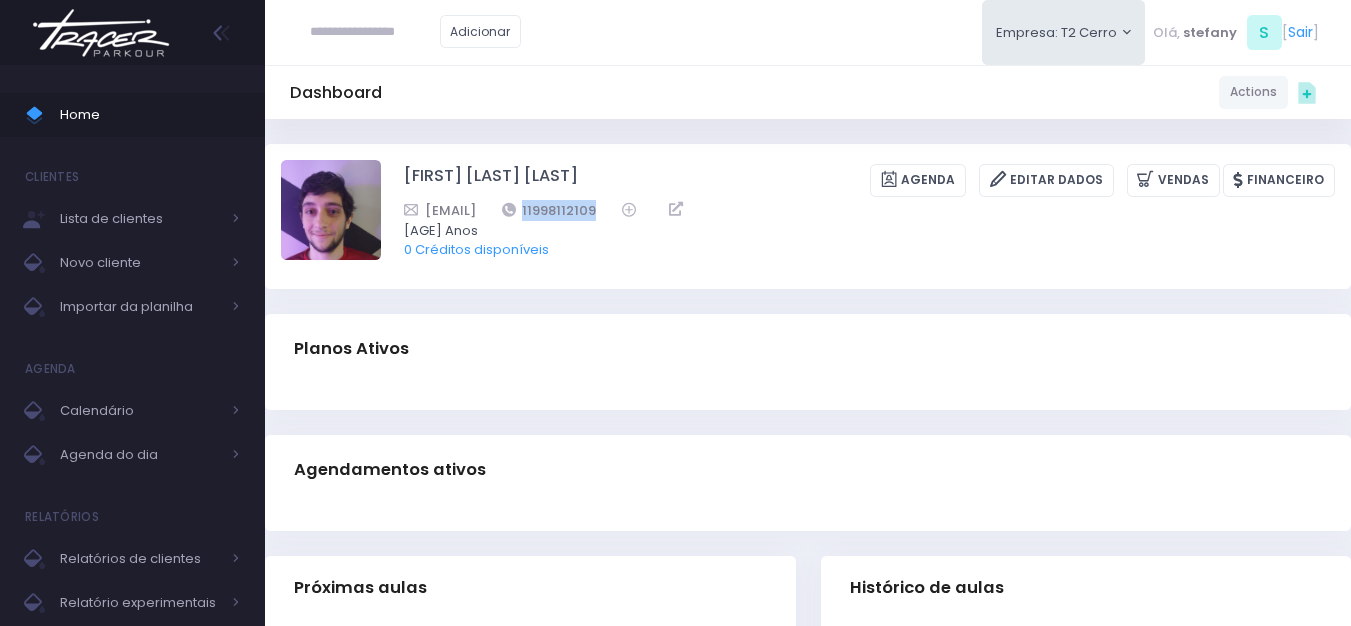 click at bounding box center (101, 33) 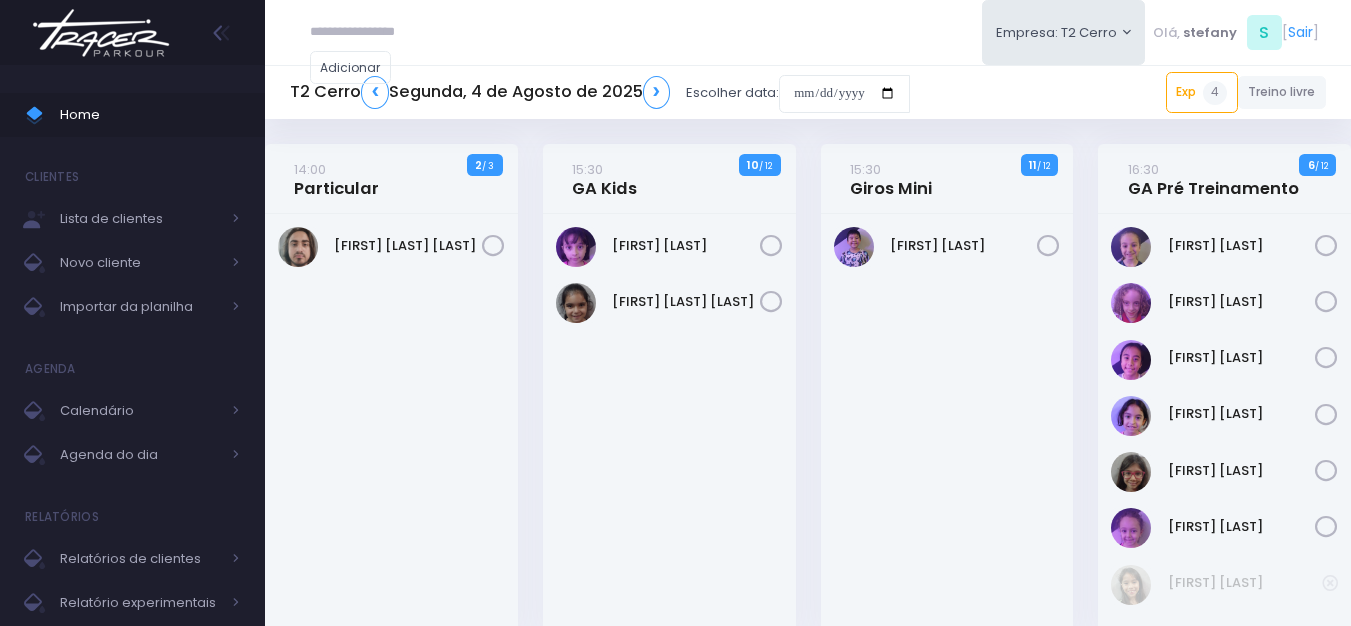 scroll, scrollTop: 0, scrollLeft: 0, axis: both 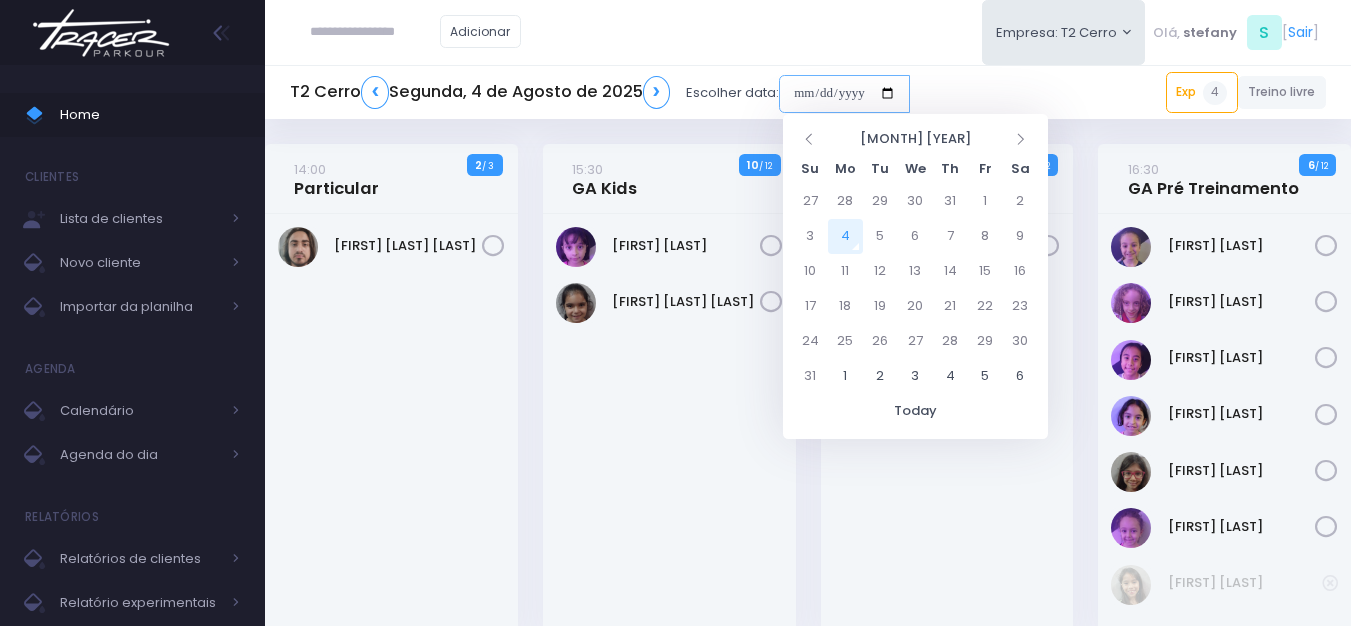click at bounding box center (844, 94) 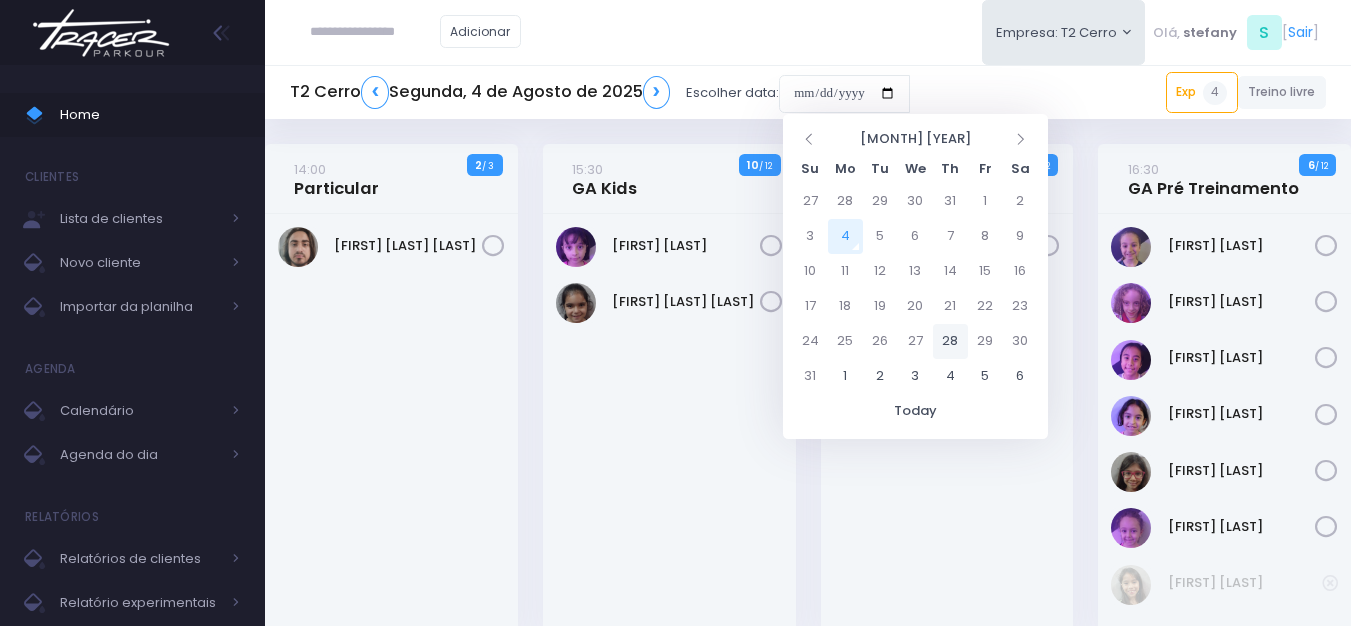 click on "28" at bounding box center [950, 341] 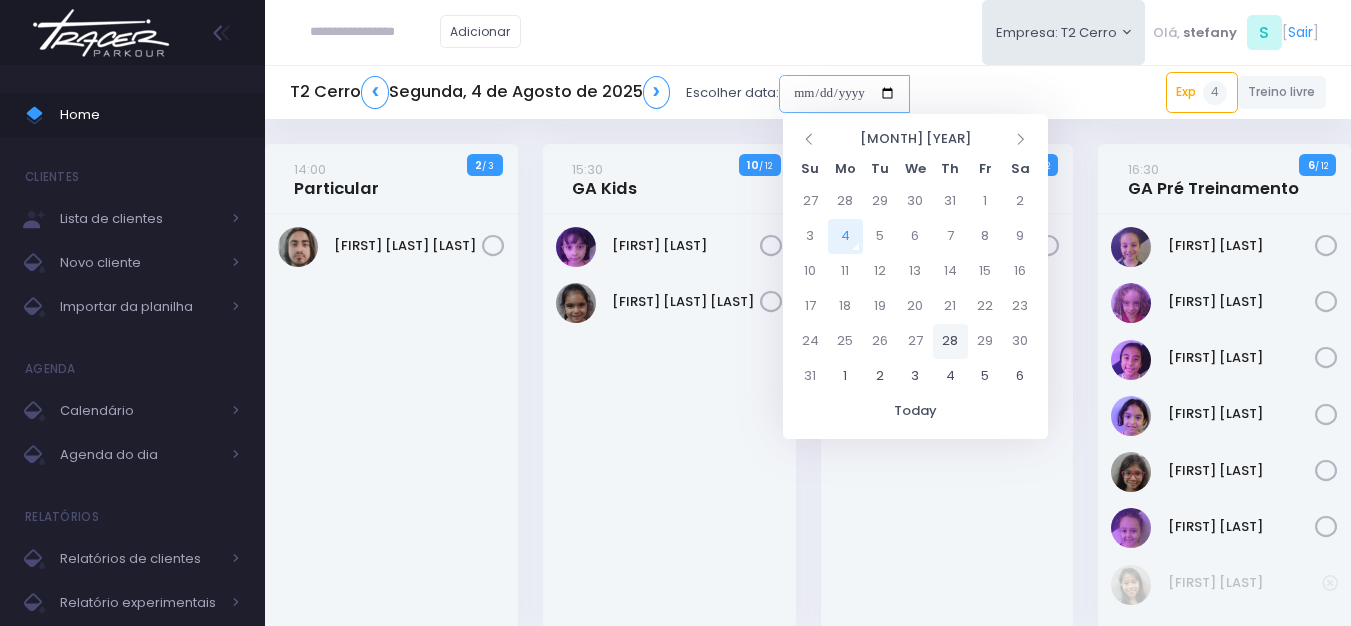 type on "**********" 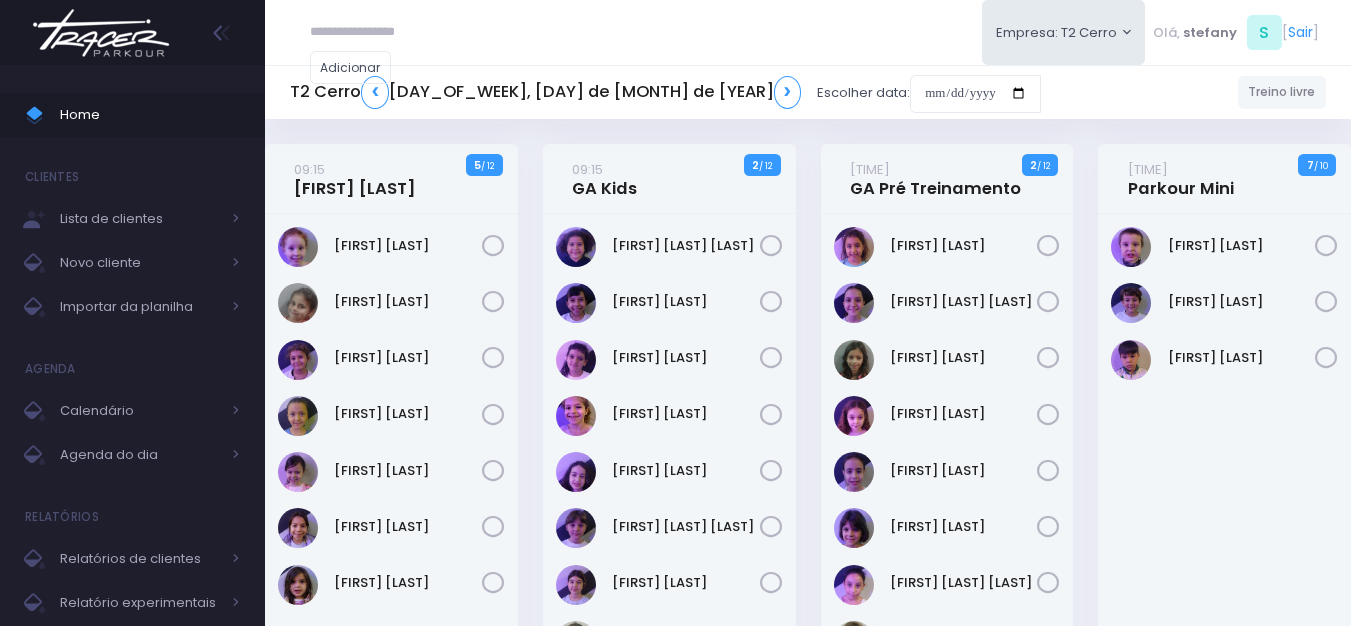 scroll, scrollTop: 0, scrollLeft: 0, axis: both 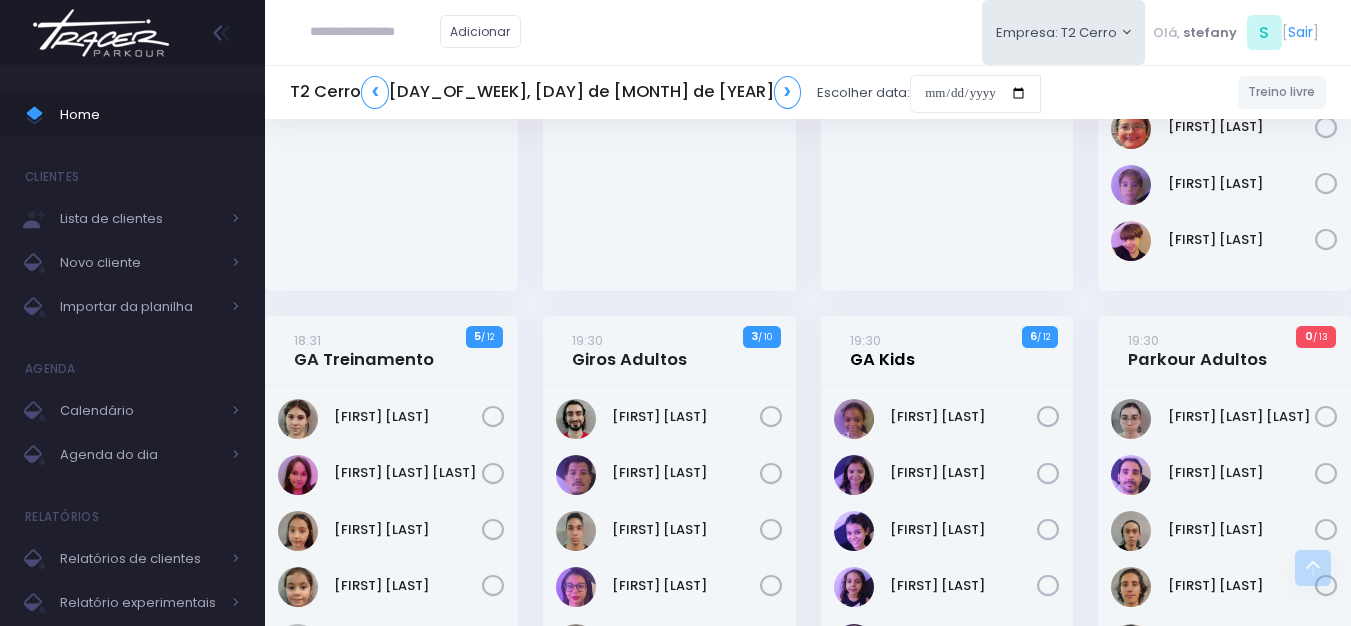 click on "19:30 GA Kids" at bounding box center (882, 350) 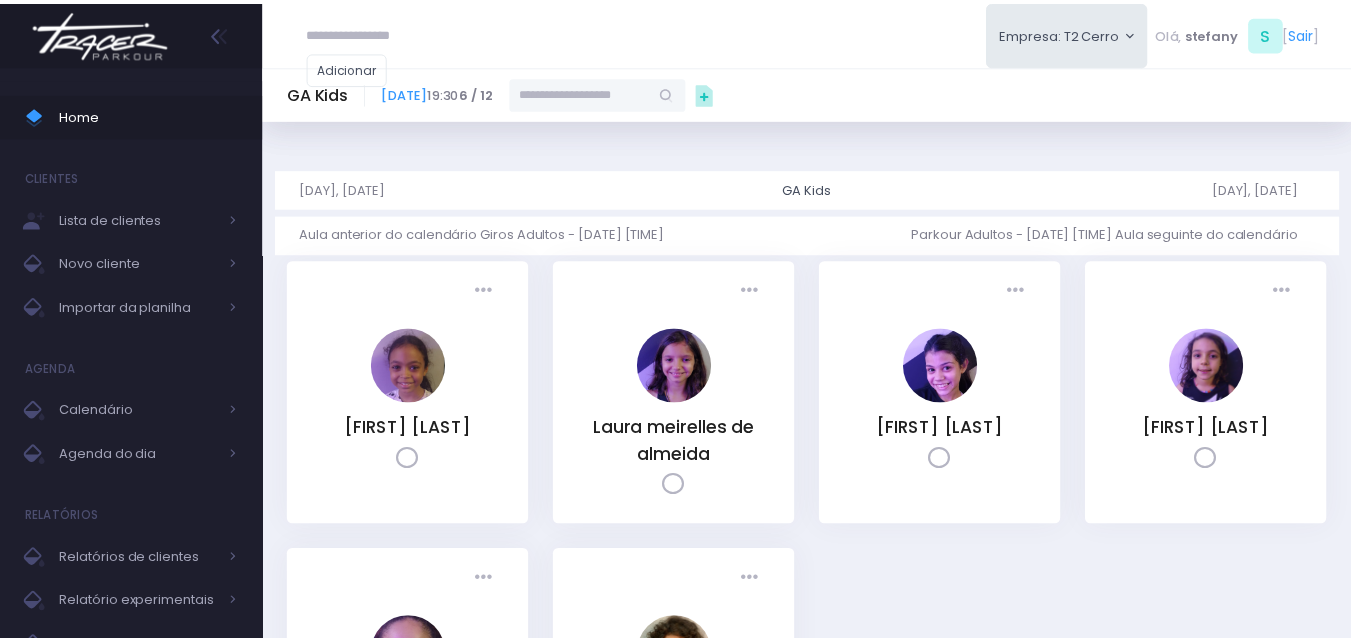 scroll, scrollTop: 0, scrollLeft: 0, axis: both 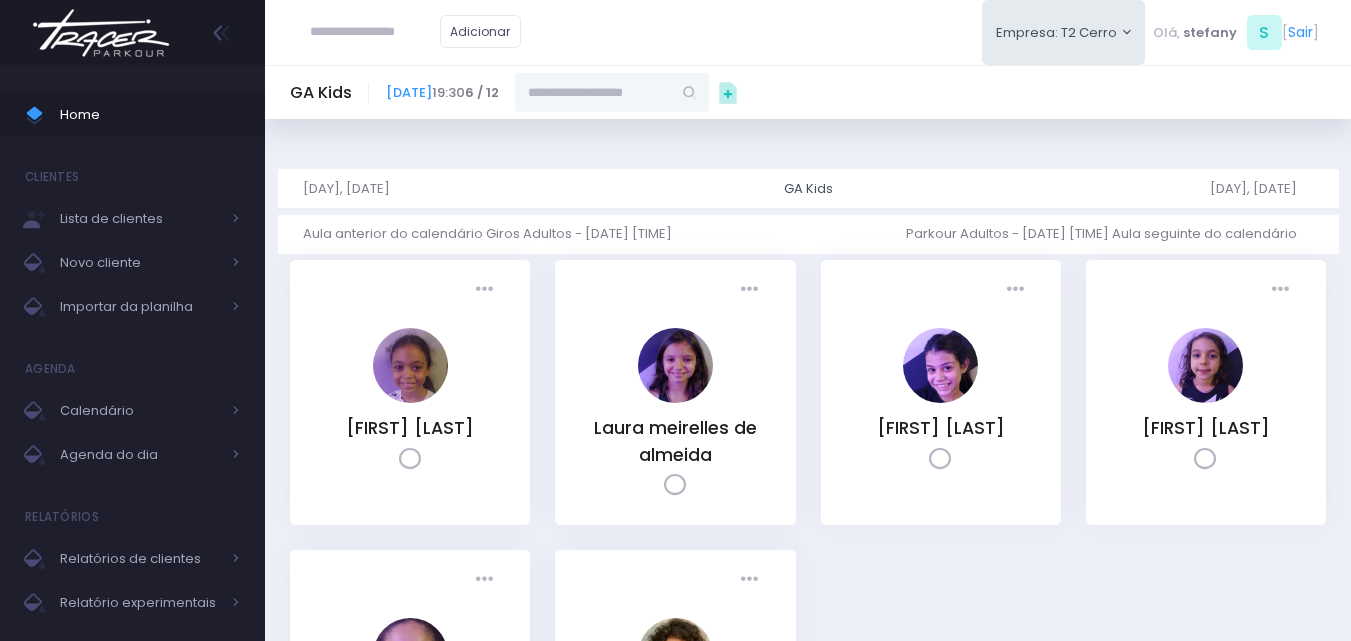 click at bounding box center (593, 92) 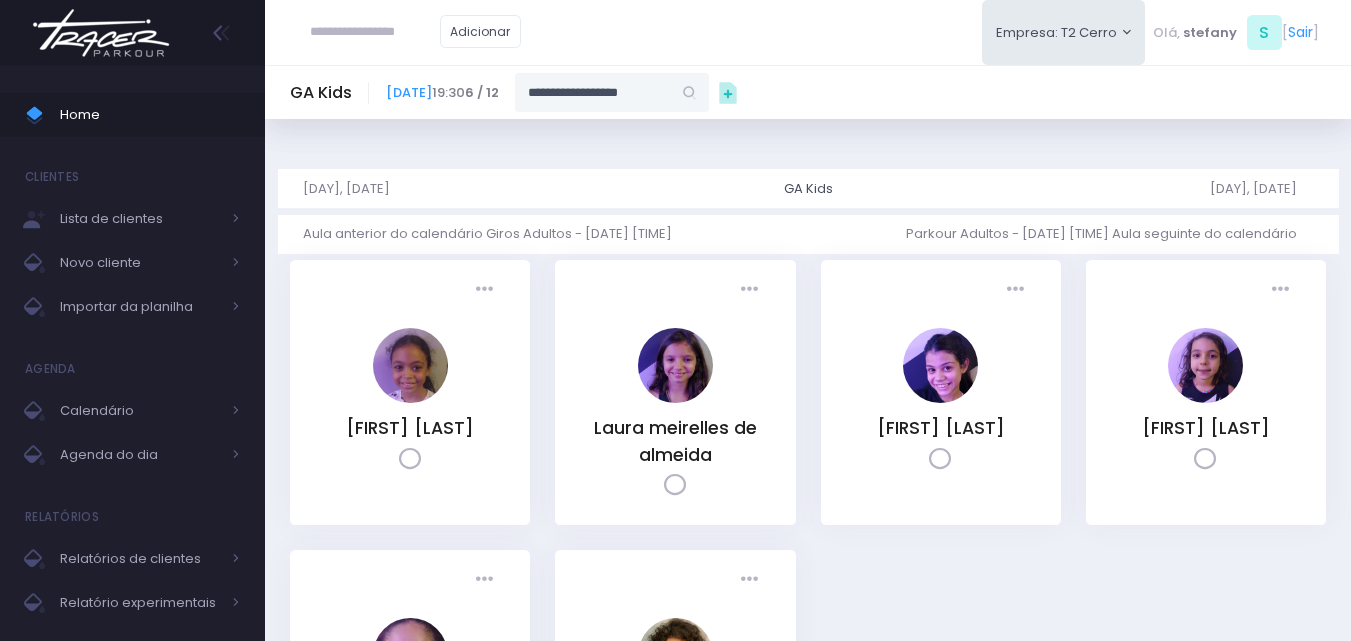 drag, startPoint x: 711, startPoint y: 101, endPoint x: 821, endPoint y: 101, distance: 110 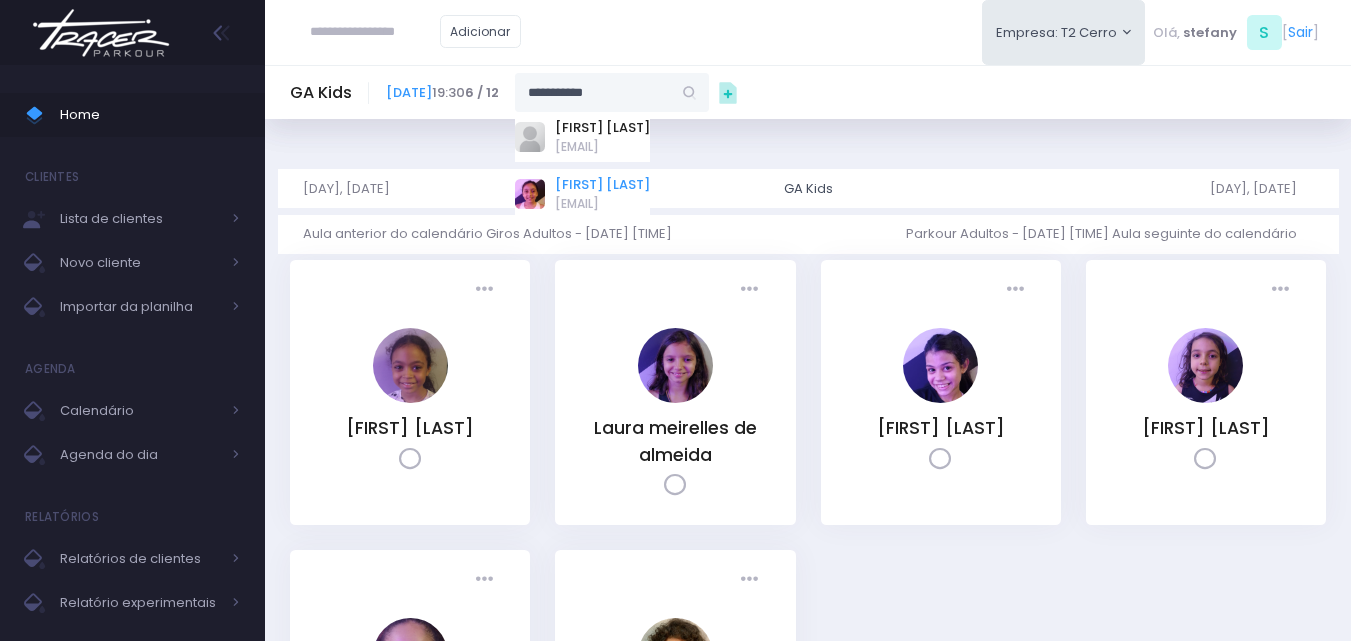click on "Isabela  Vilas Boas Rocha" at bounding box center (602, 185) 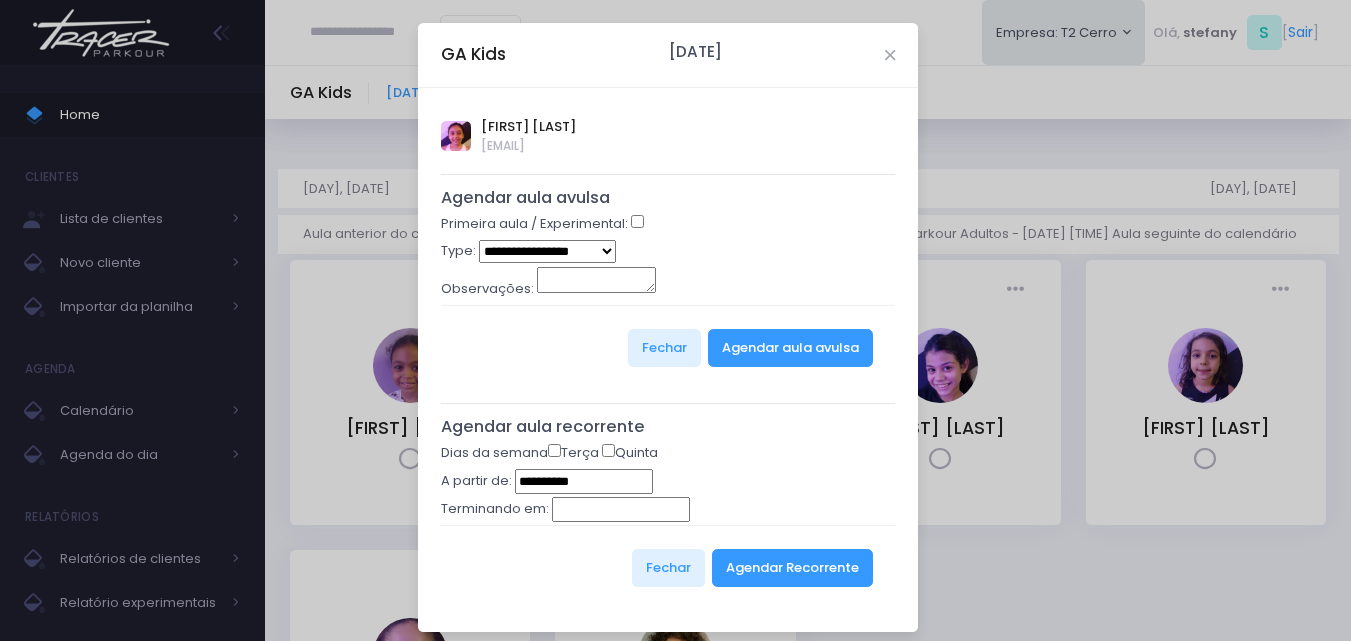 type on "**********" 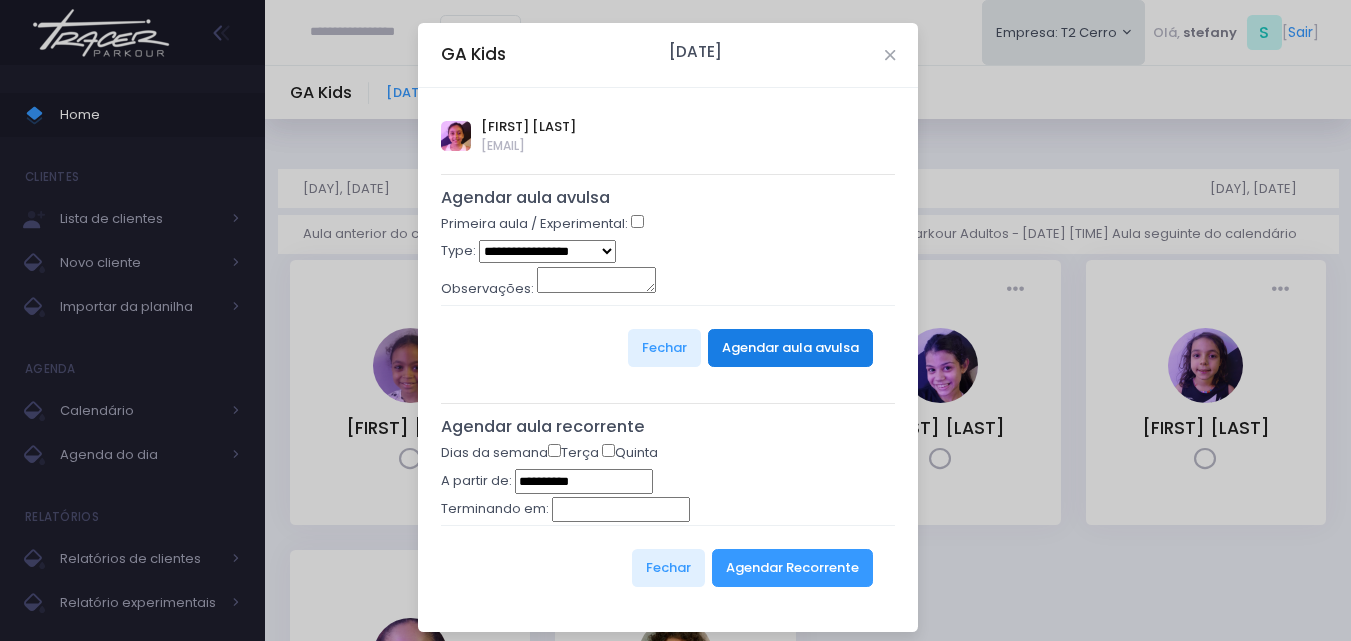 drag, startPoint x: 769, startPoint y: 334, endPoint x: 514, endPoint y: 246, distance: 269.7573 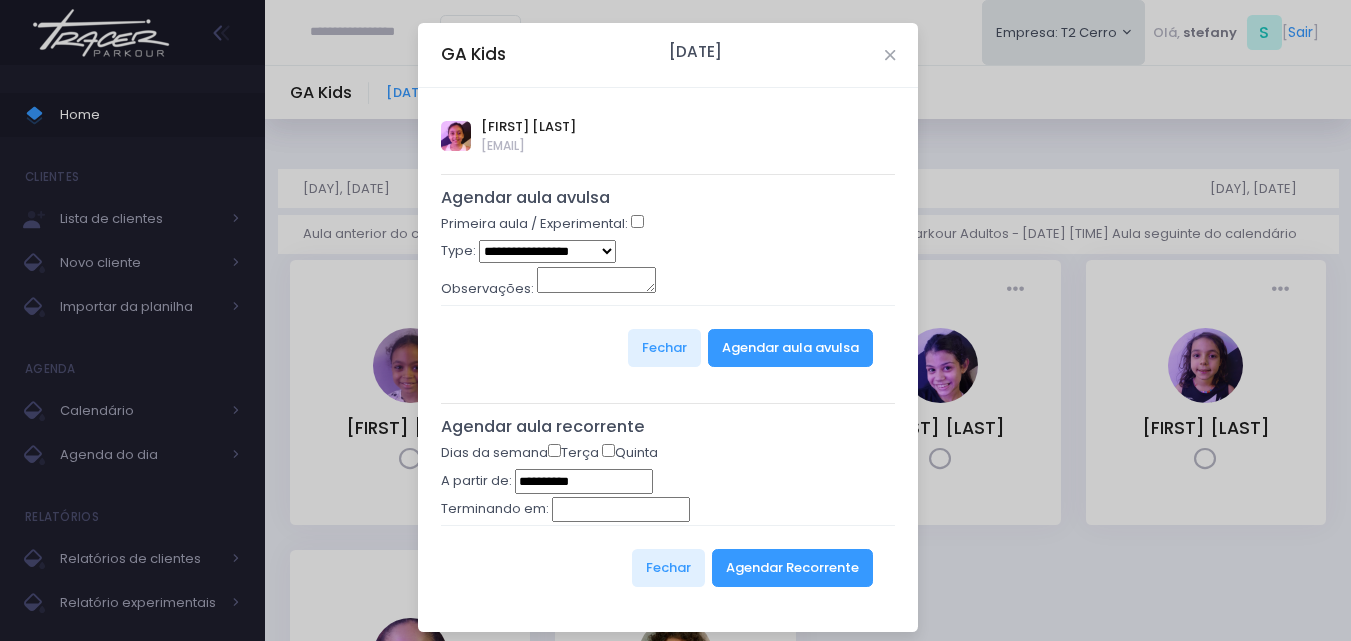 click on "**********" at bounding box center (547, 251) 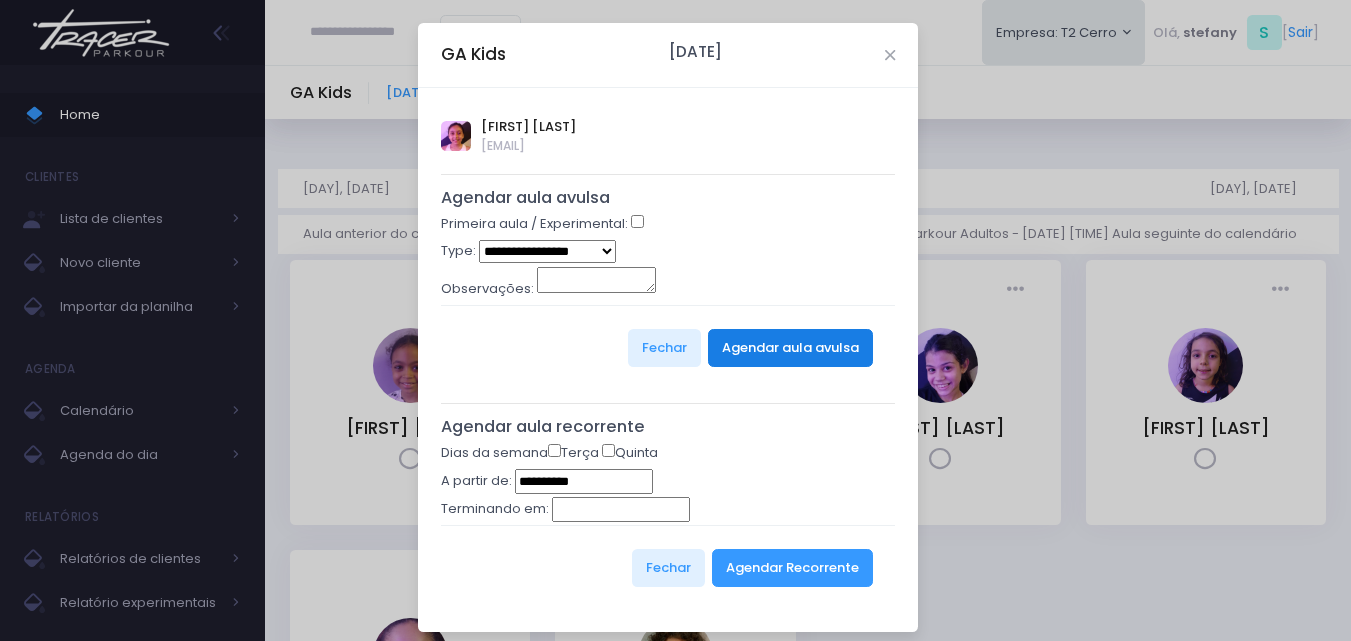 click on "Agendar aula avulsa" at bounding box center (790, 348) 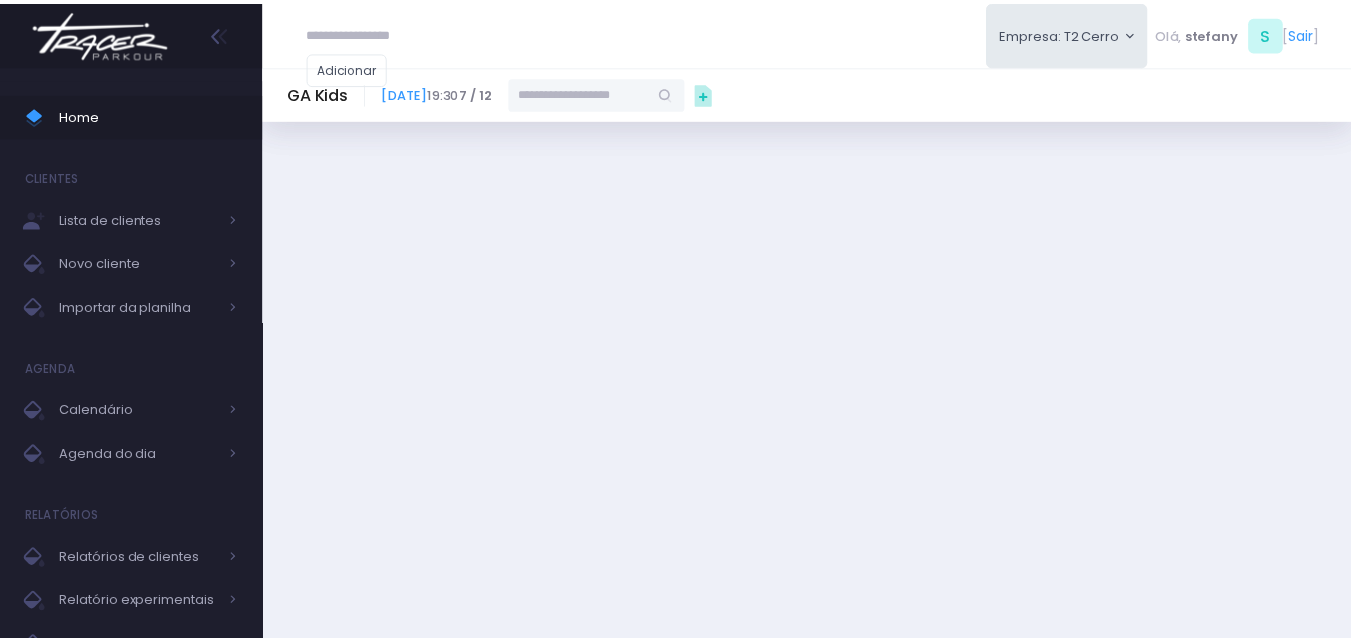 scroll, scrollTop: 0, scrollLeft: 0, axis: both 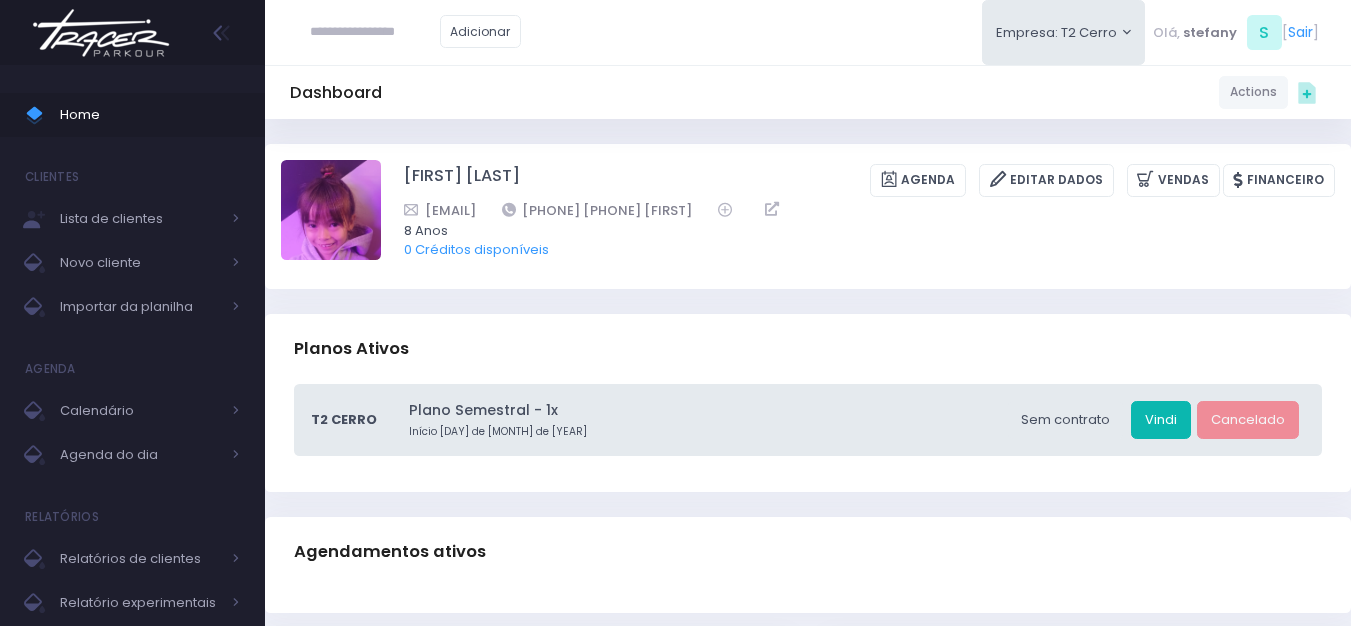 click on "Vindi" at bounding box center [1161, 420] 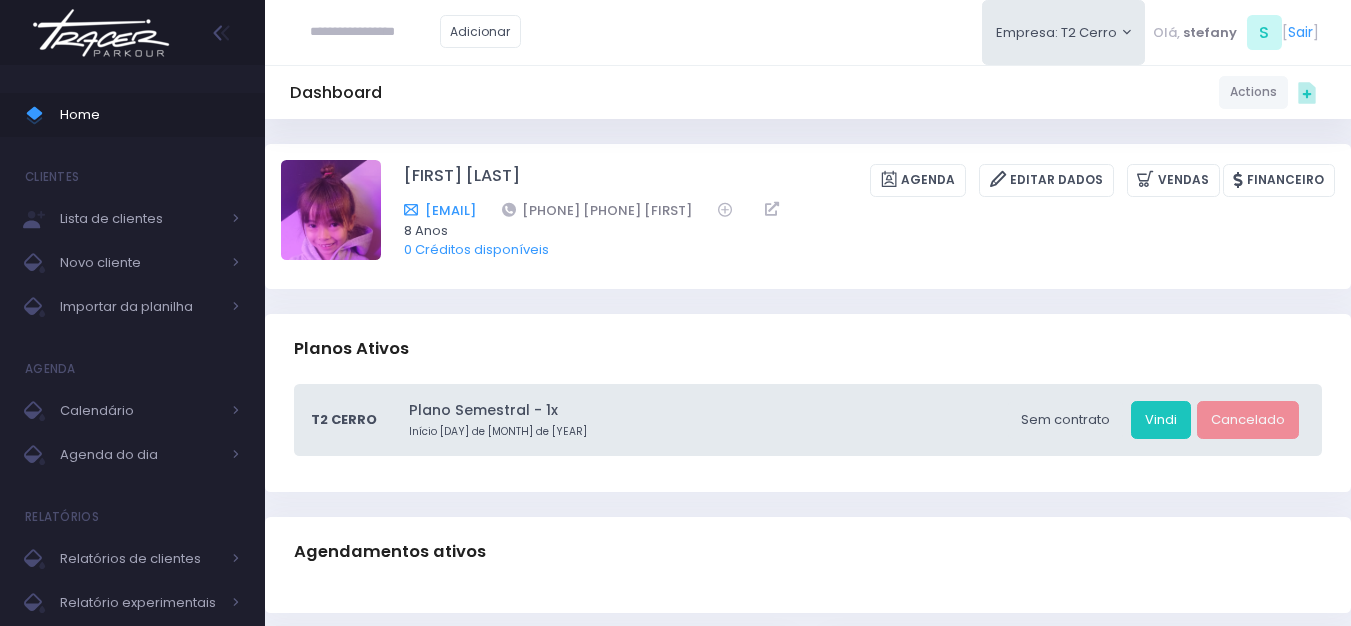 drag, startPoint x: 571, startPoint y: 205, endPoint x: 419, endPoint y: 199, distance: 152.11838 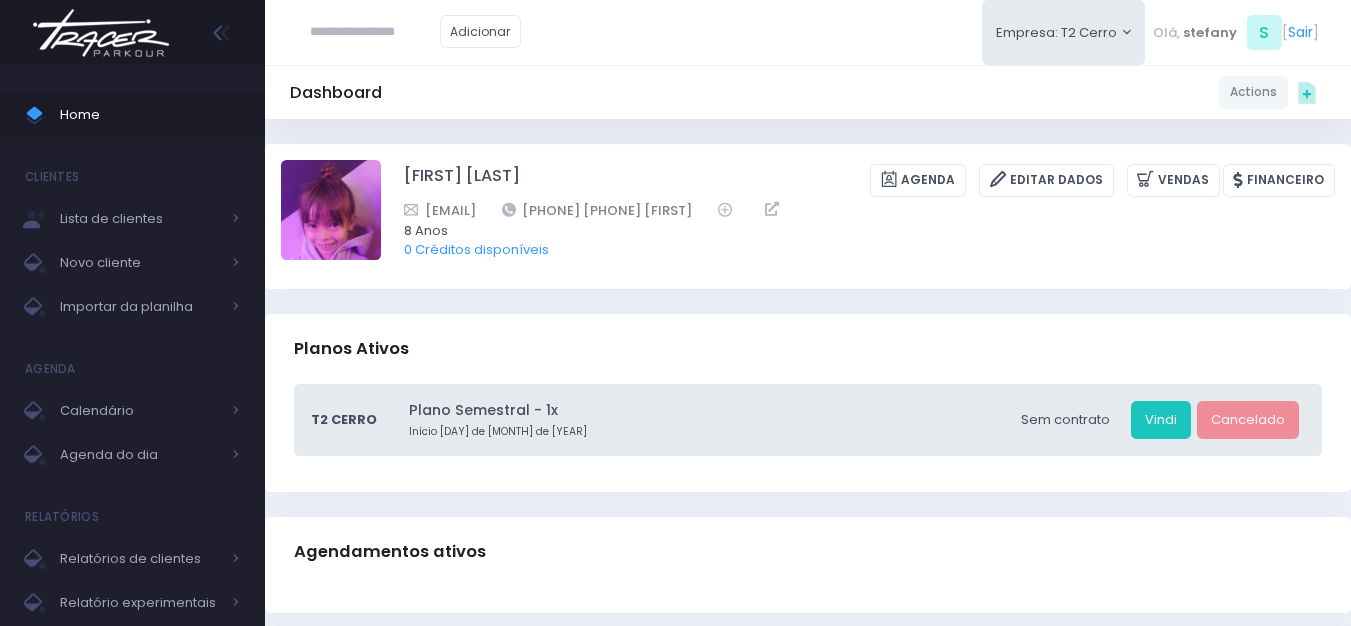 click at bounding box center [101, 33] 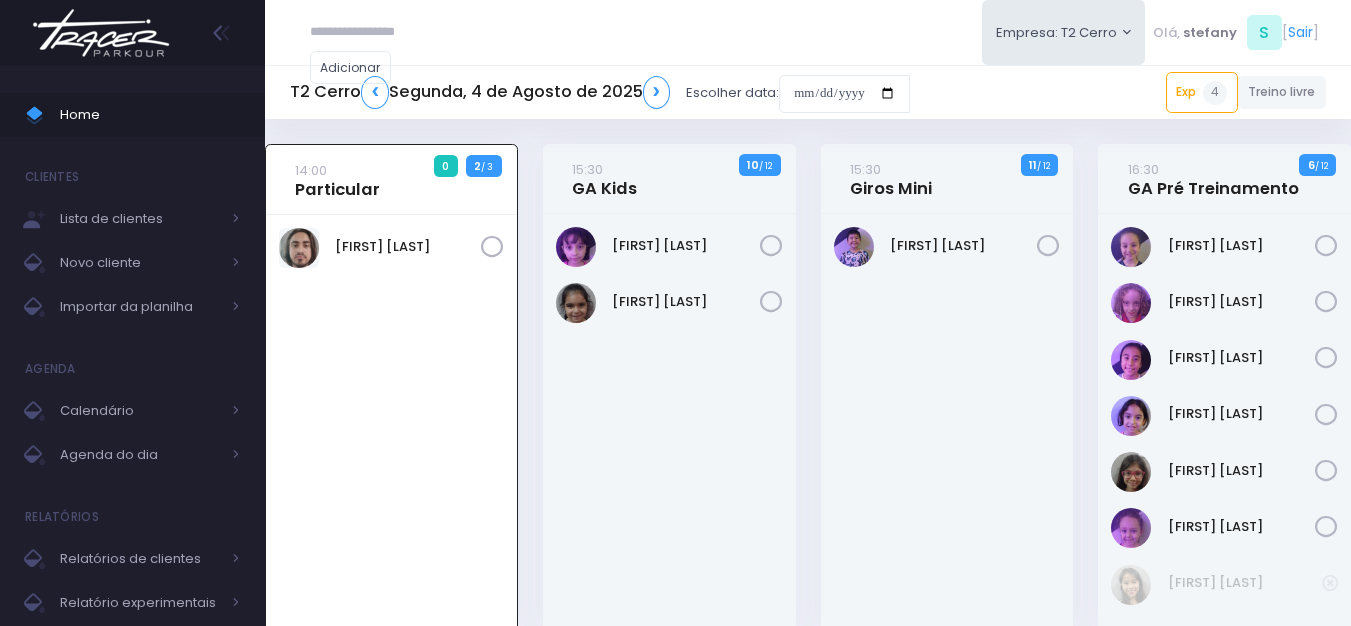 scroll, scrollTop: 0, scrollLeft: 0, axis: both 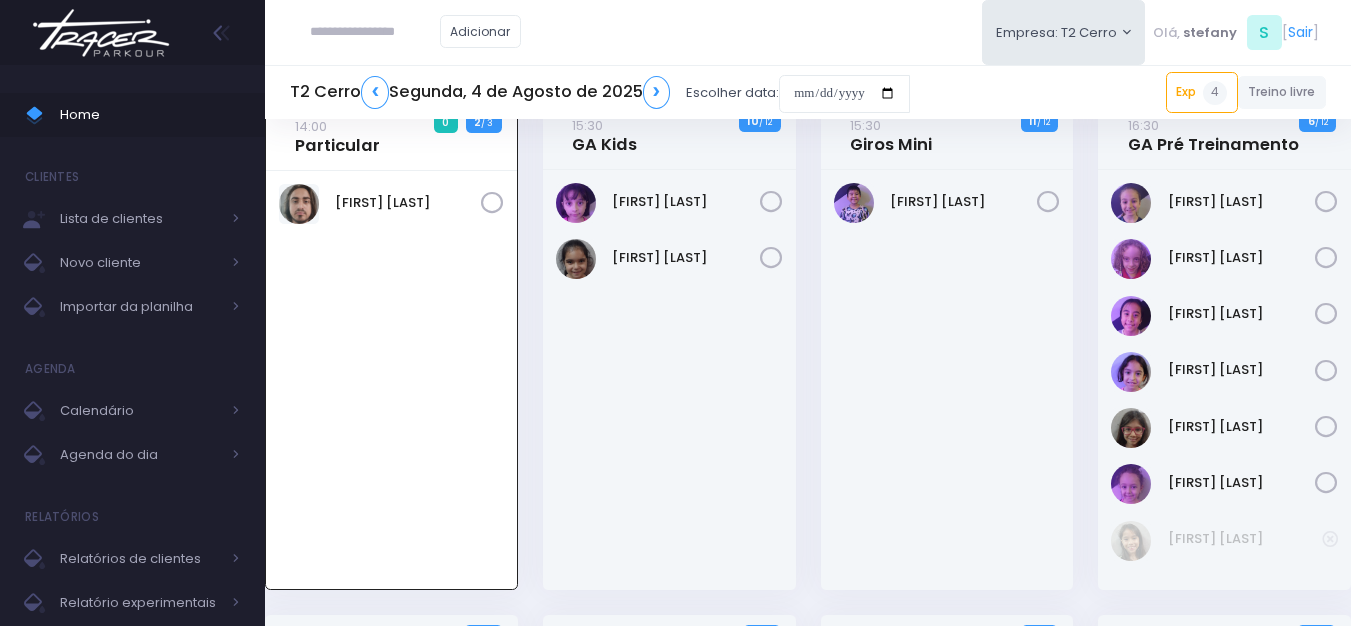 paste on "**********" 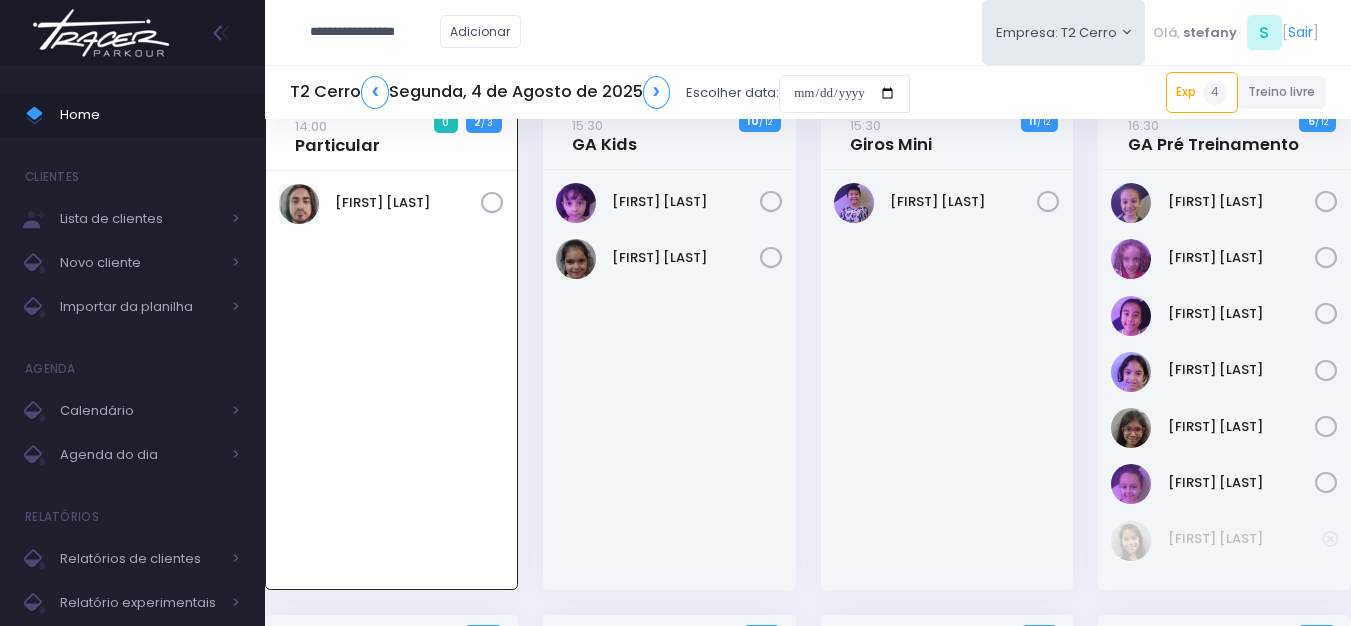 click on "**********" at bounding box center [375, 32] 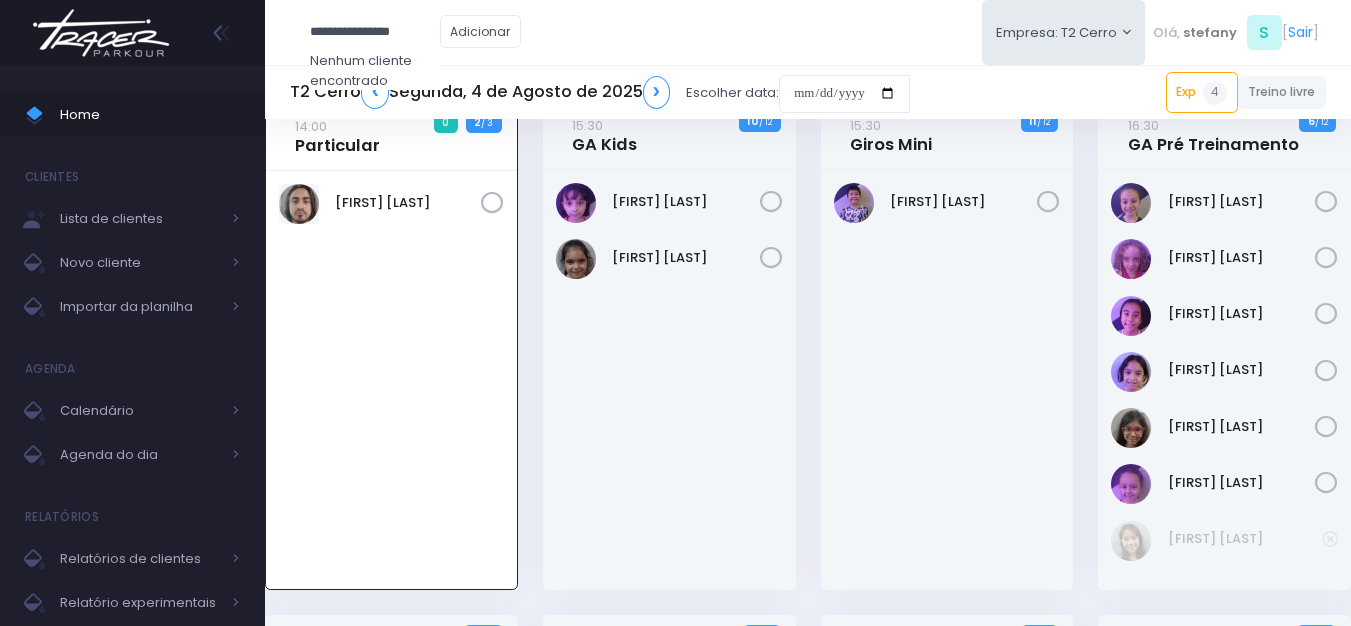 drag, startPoint x: 338, startPoint y: 37, endPoint x: 264, endPoint y: 37, distance: 74 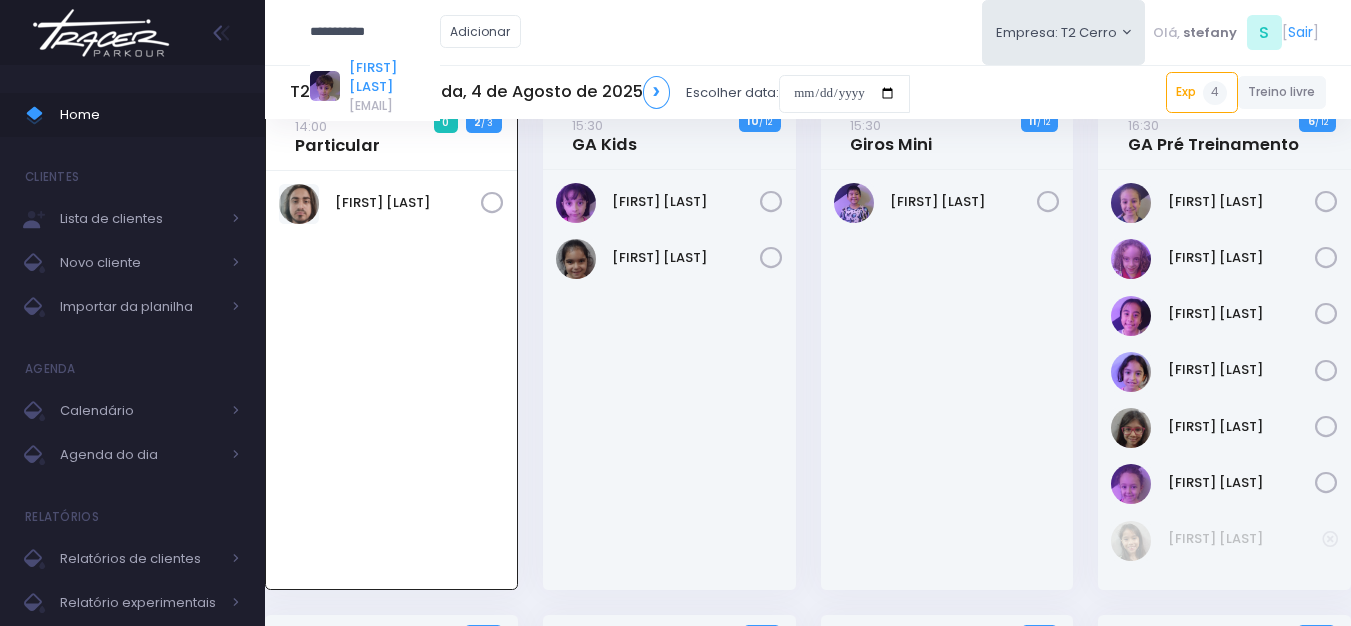 click on "[FIRST] [LAST] [LAST]" at bounding box center (394, 77) 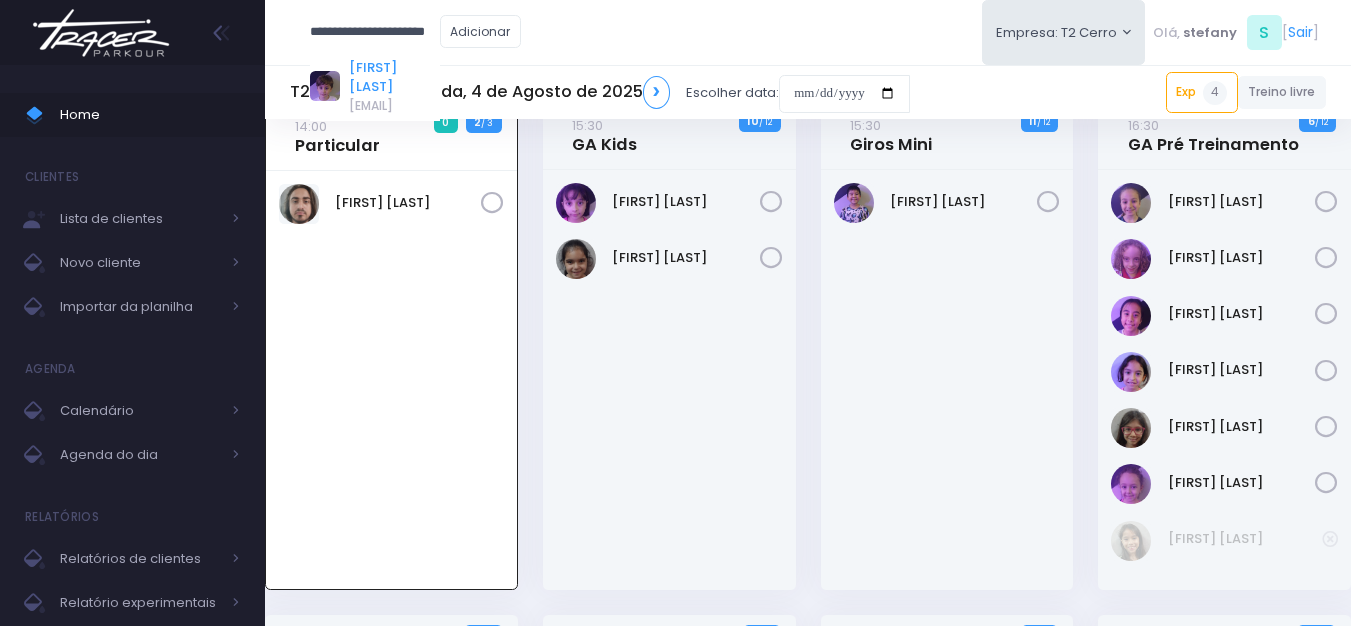 scroll, scrollTop: 0, scrollLeft: 0, axis: both 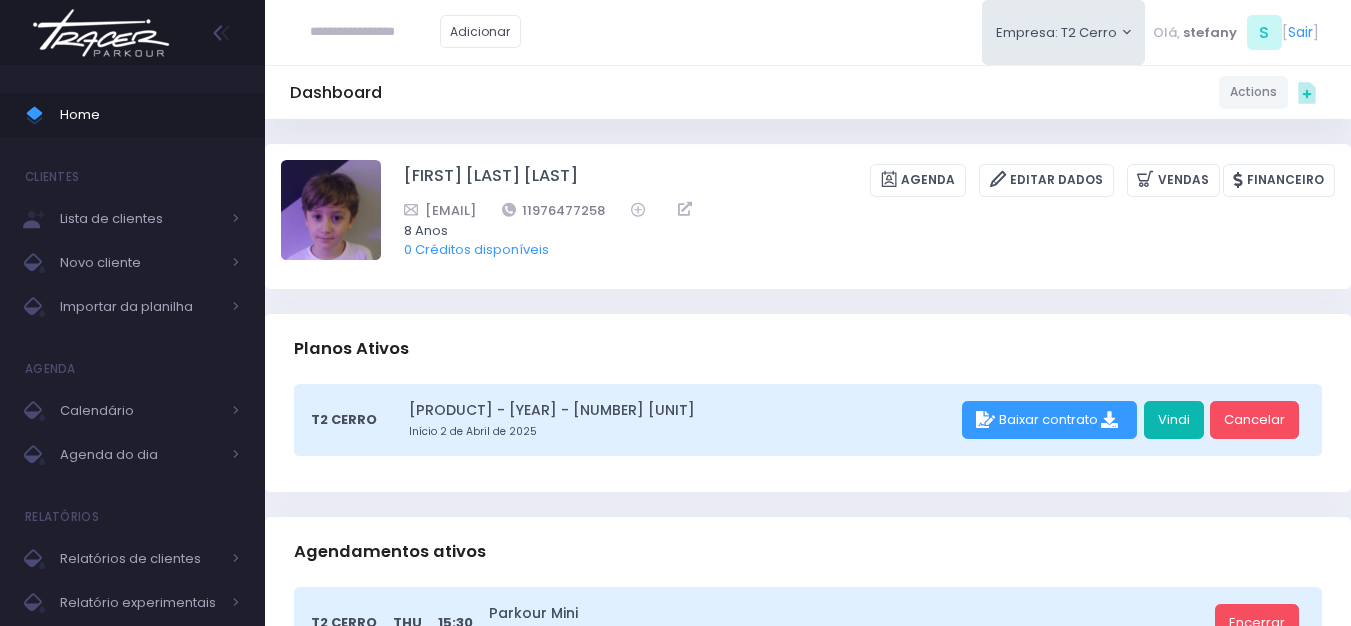 click on "Vindi" at bounding box center (1174, 420) 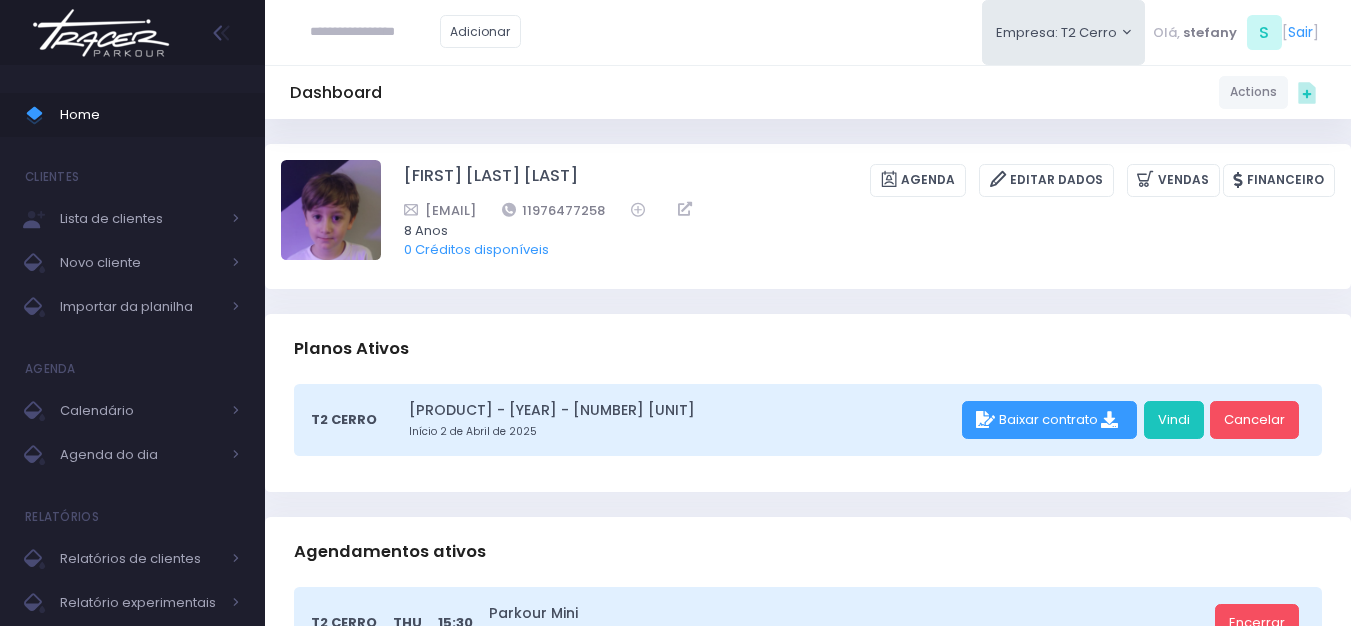 click at bounding box center (375, 32) 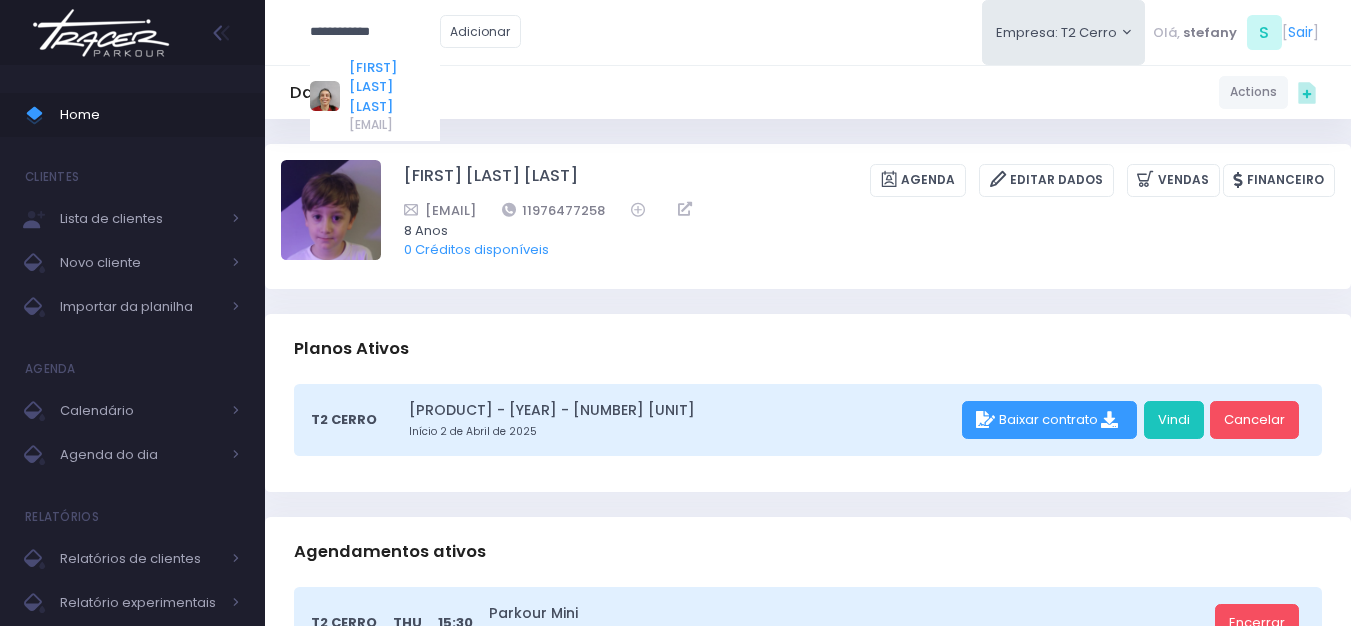click on "[FIRST] [LAST] [LAST]" at bounding box center (394, 87) 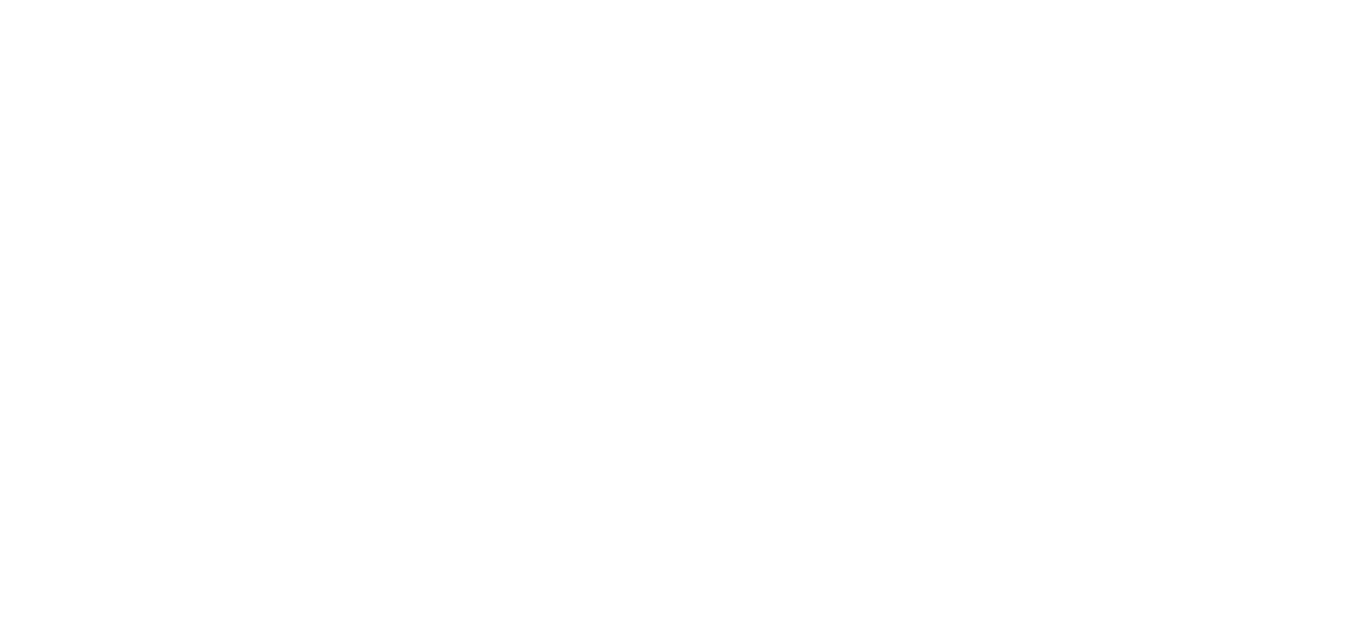 scroll, scrollTop: 0, scrollLeft: 0, axis: both 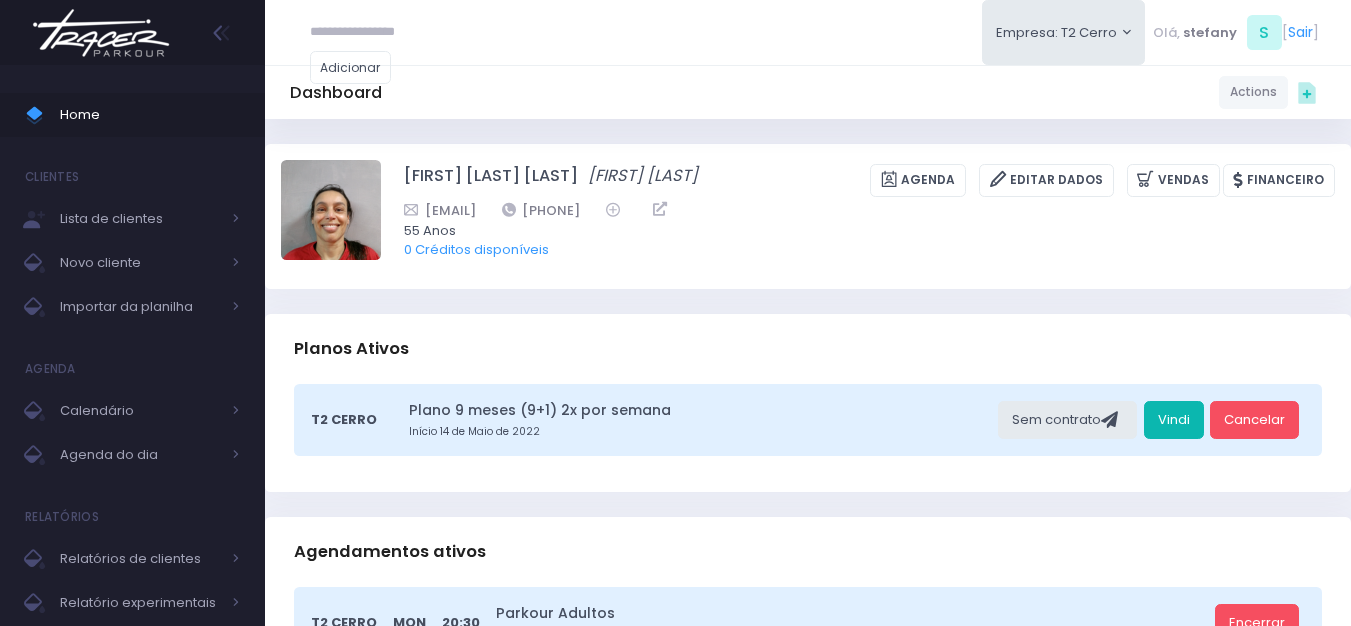 click on "Vindi" at bounding box center [1174, 420] 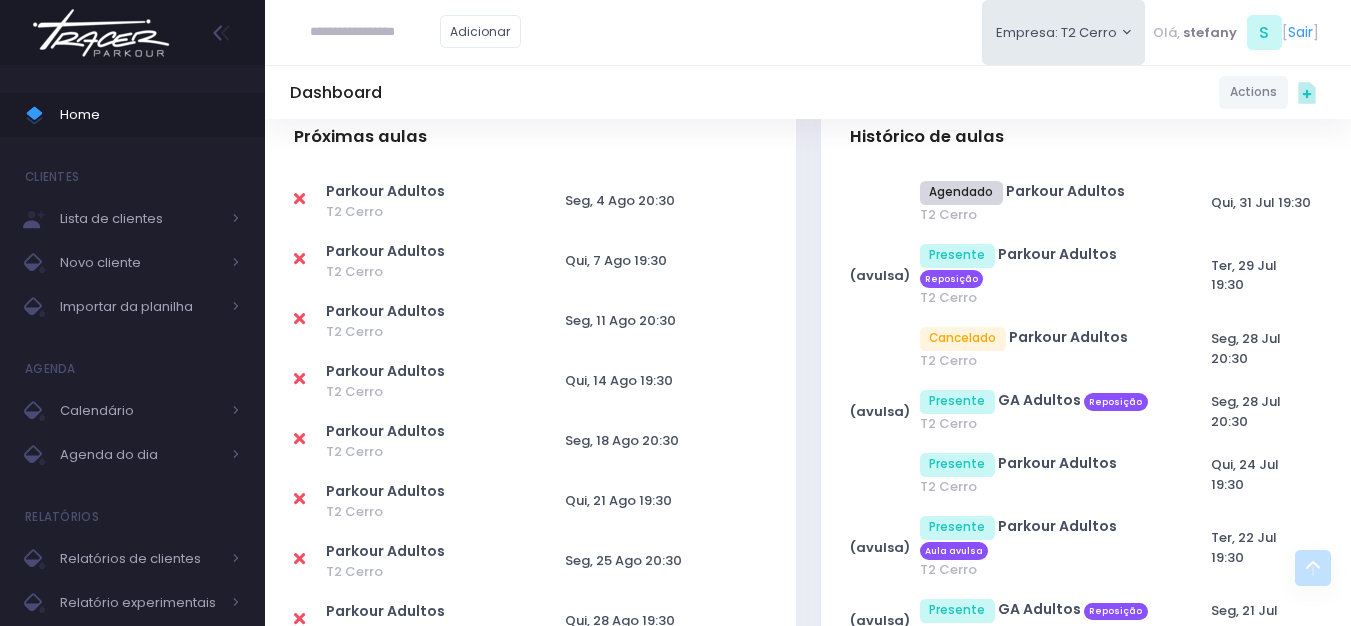 scroll, scrollTop: 700, scrollLeft: 0, axis: vertical 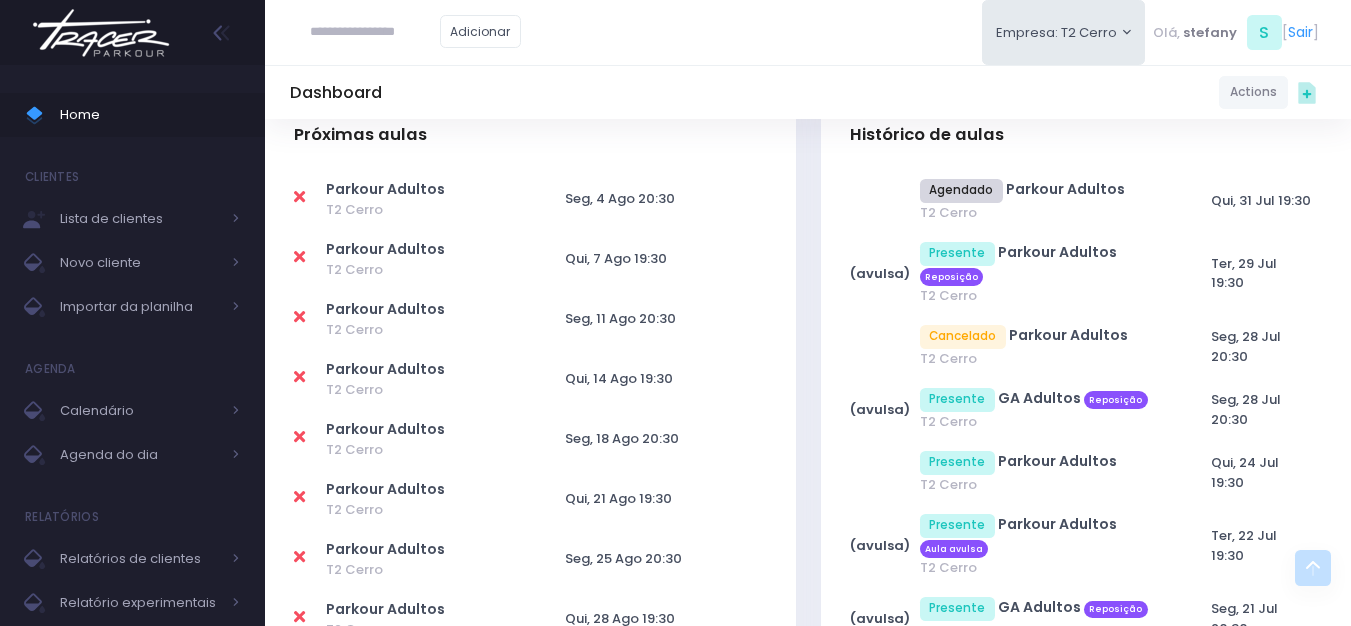 click at bounding box center [299, 197] 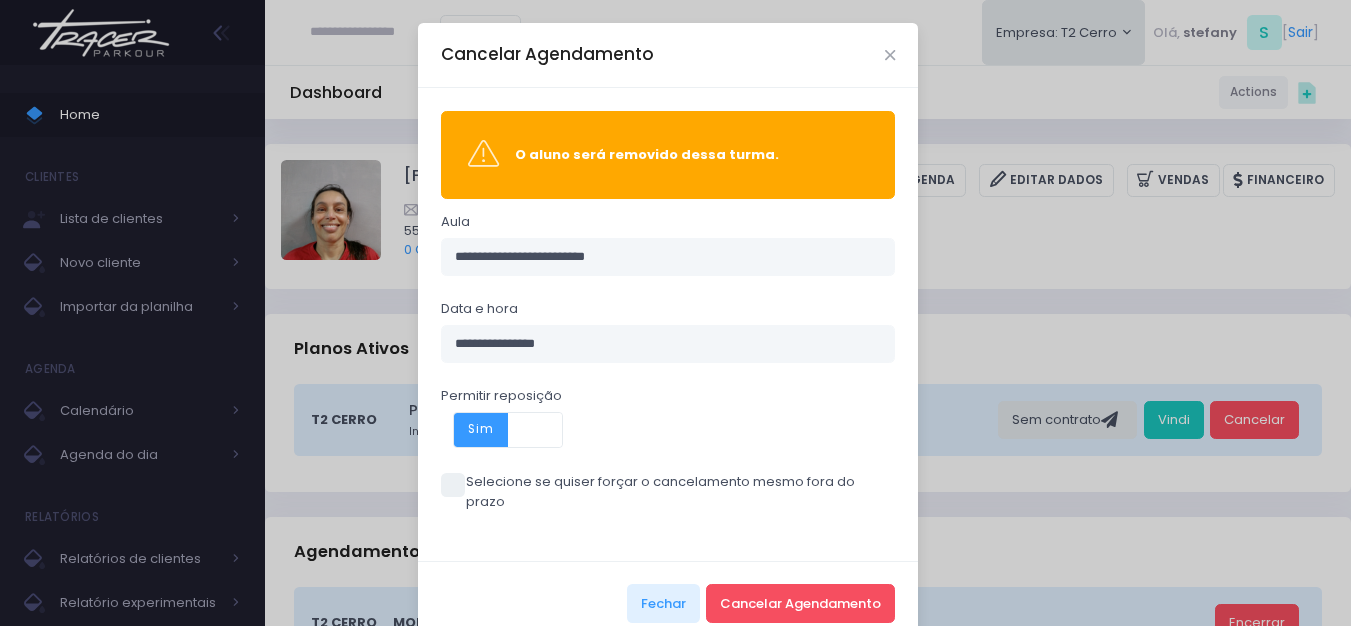 click at bounding box center [453, 485] 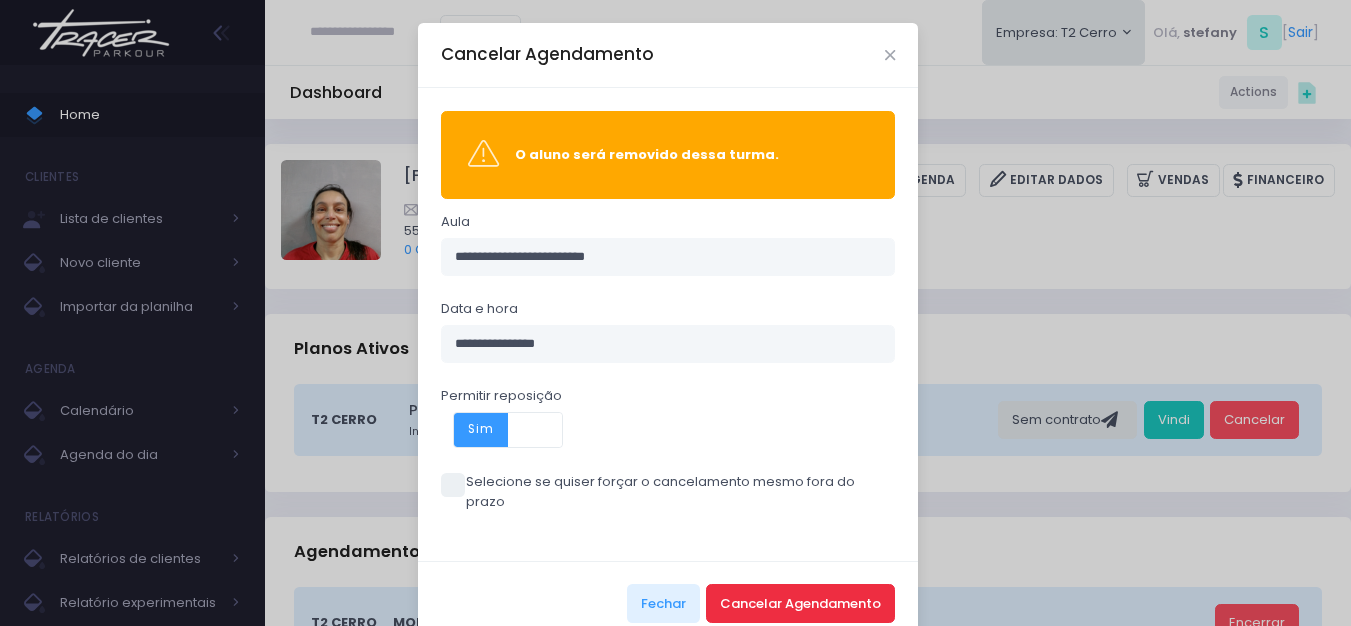click on "Cancelar Agendamento" at bounding box center [800, 603] 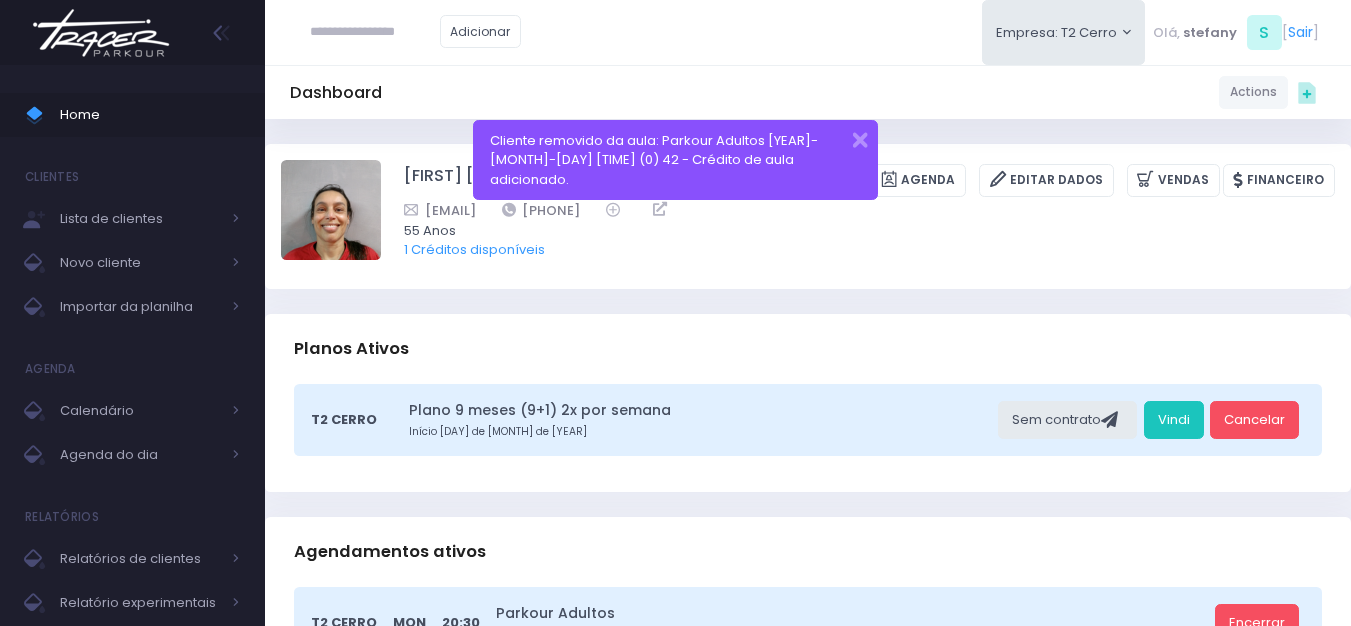 scroll, scrollTop: 0, scrollLeft: 0, axis: both 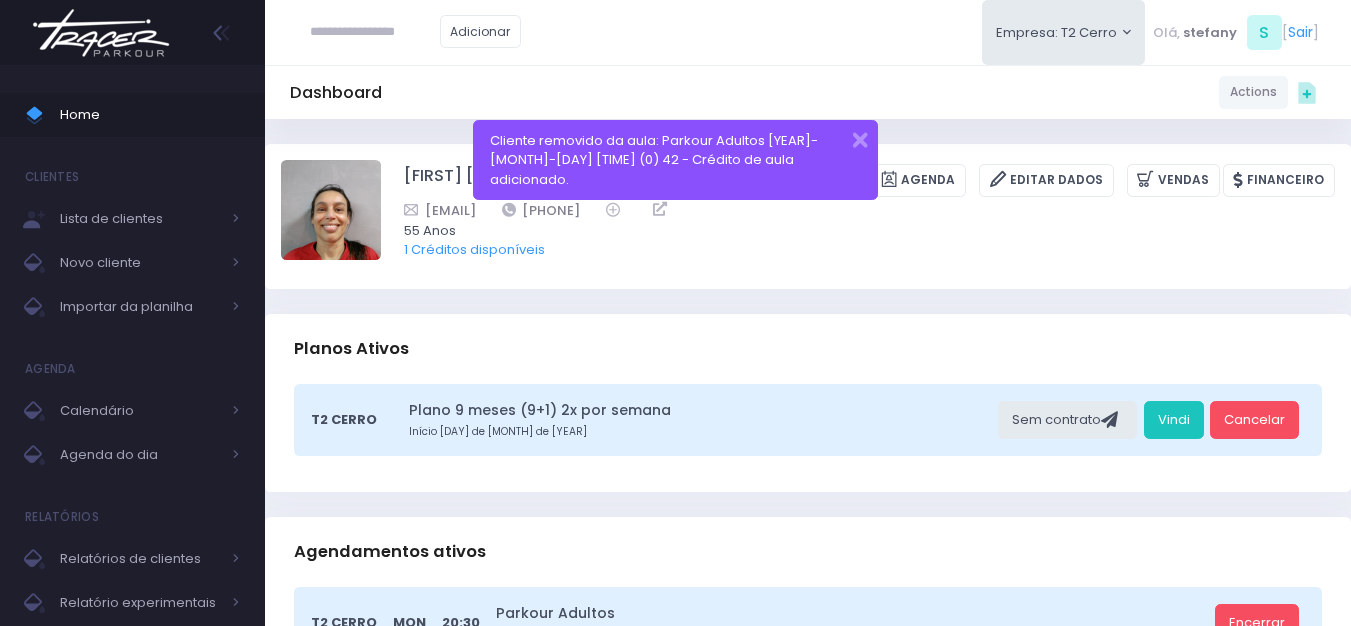 click at bounding box center (375, 32) 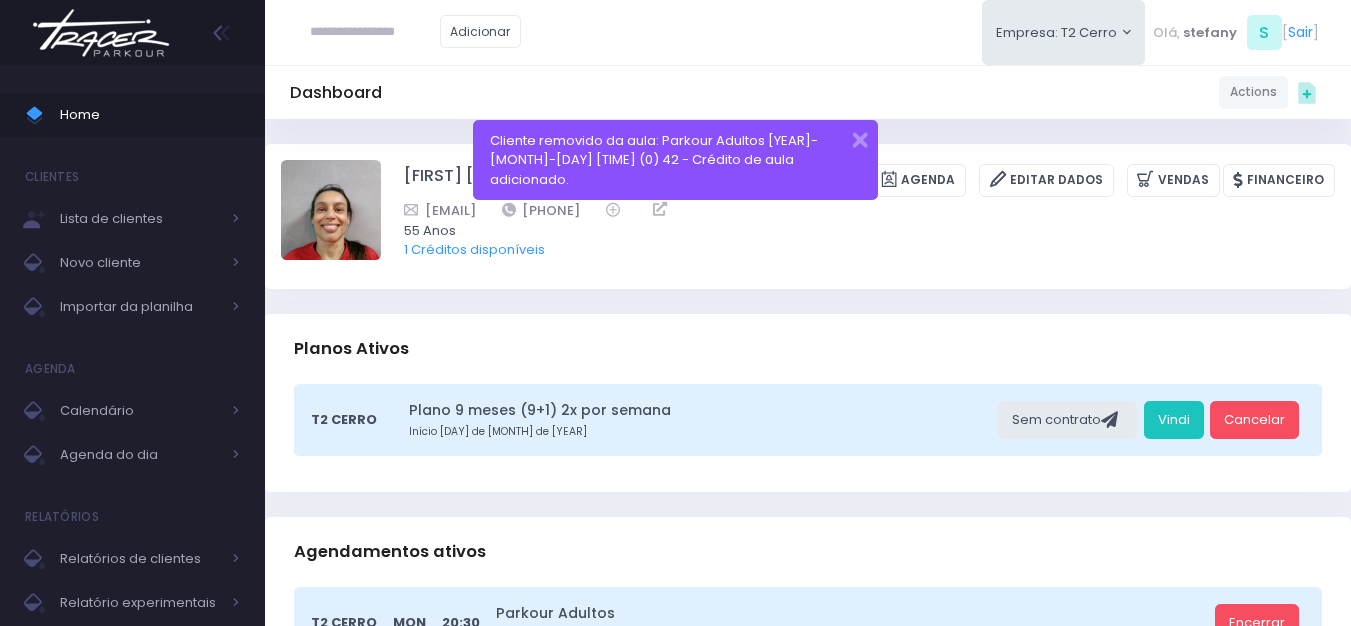 click at bounding box center (101, 33) 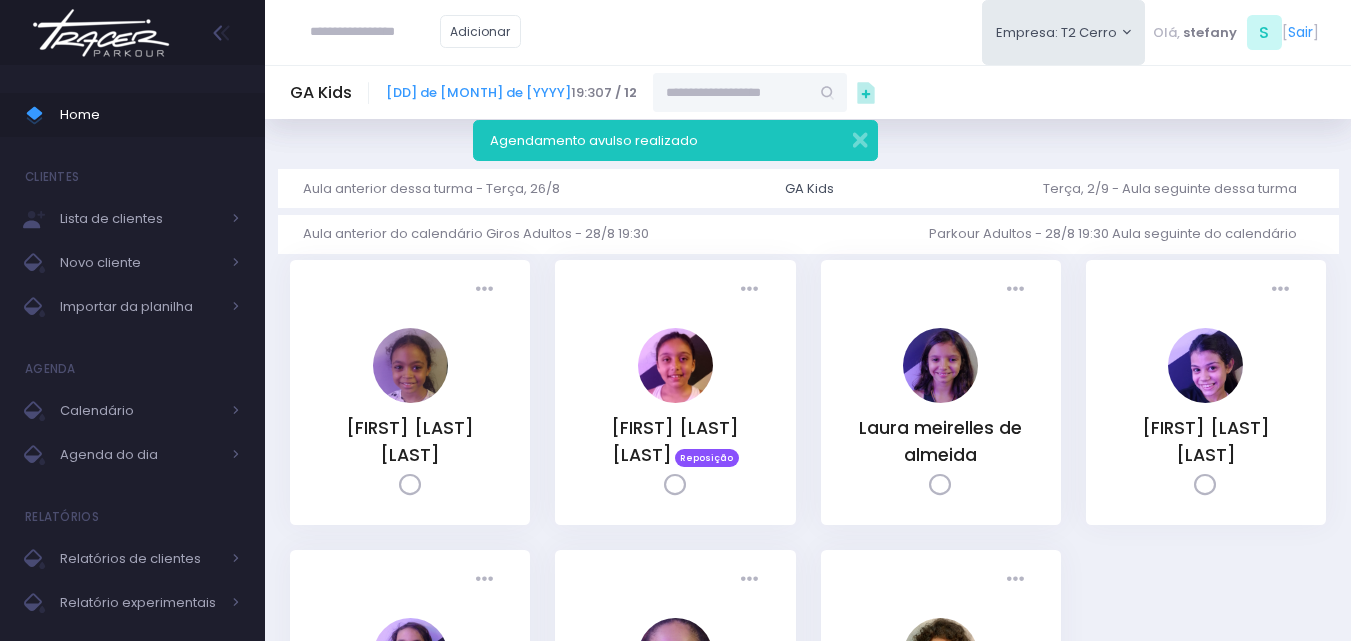 scroll, scrollTop: 0, scrollLeft: 0, axis: both 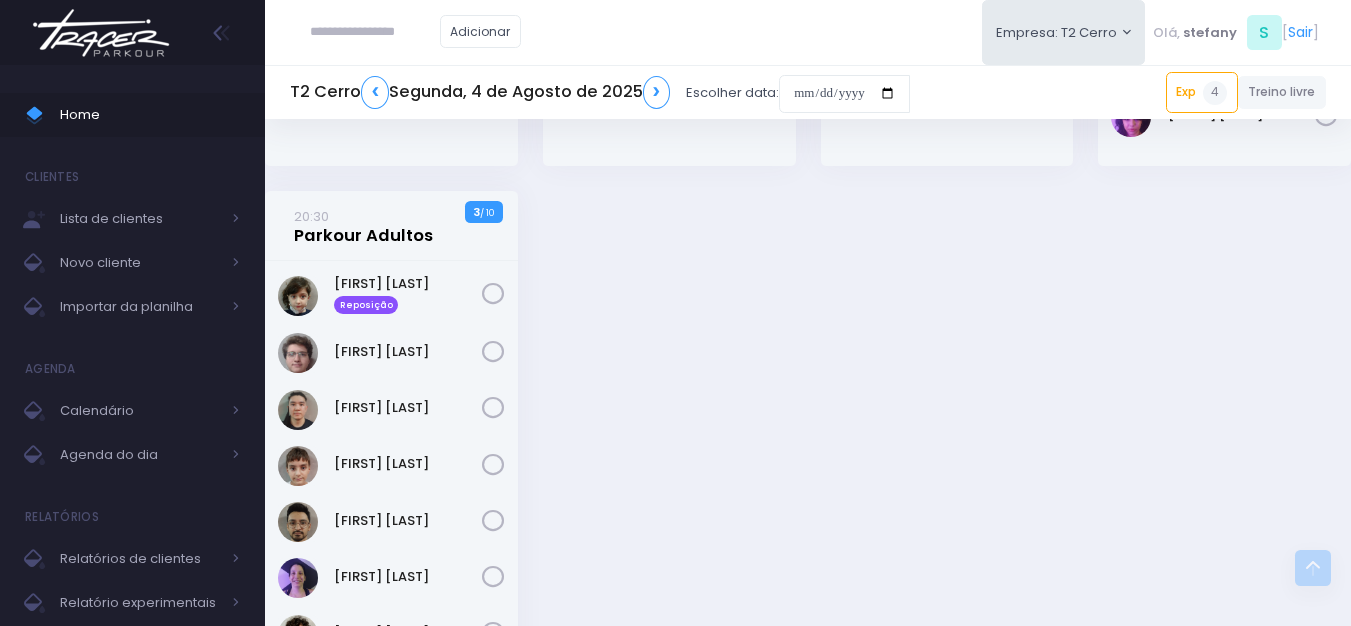 click on "20:30 Parkour Adultos" at bounding box center (363, 226) 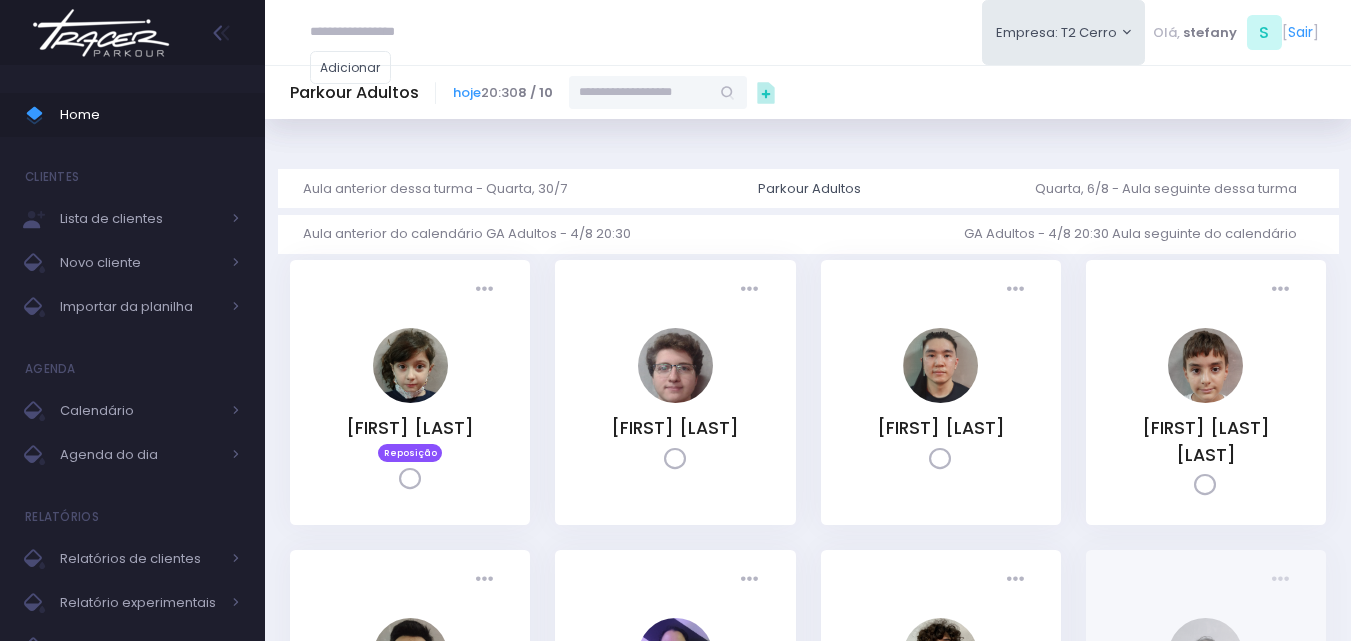 scroll, scrollTop: 0, scrollLeft: 0, axis: both 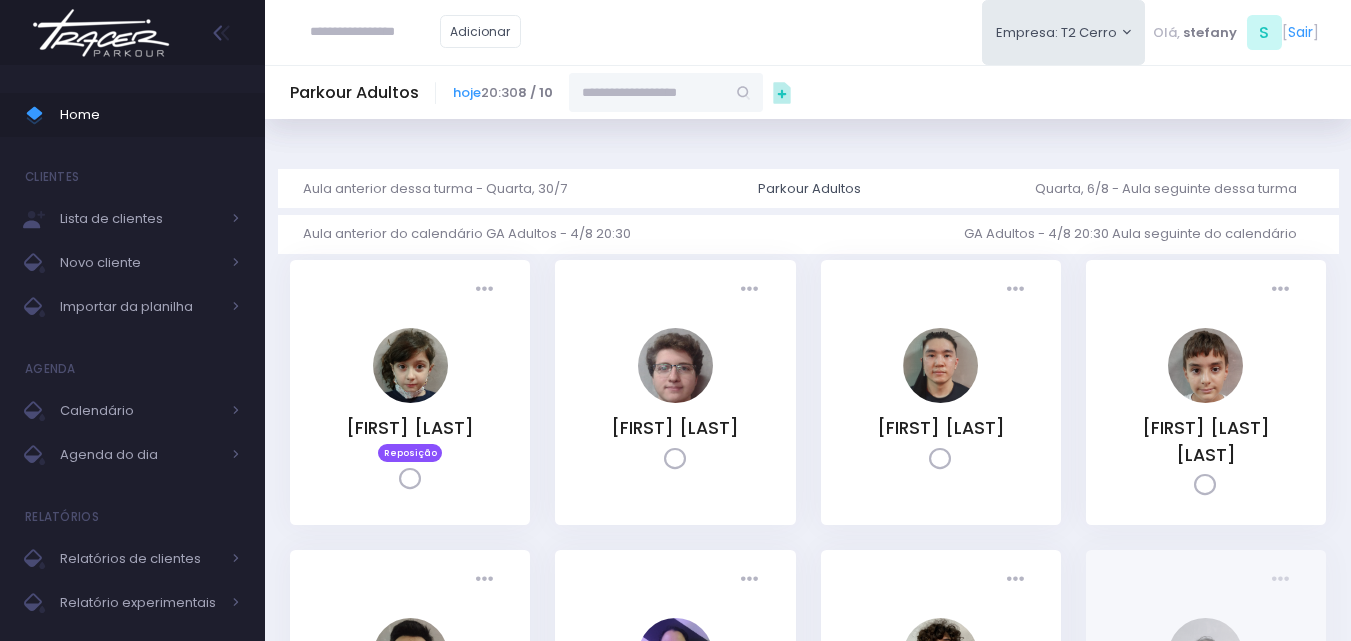 click at bounding box center (647, 92) 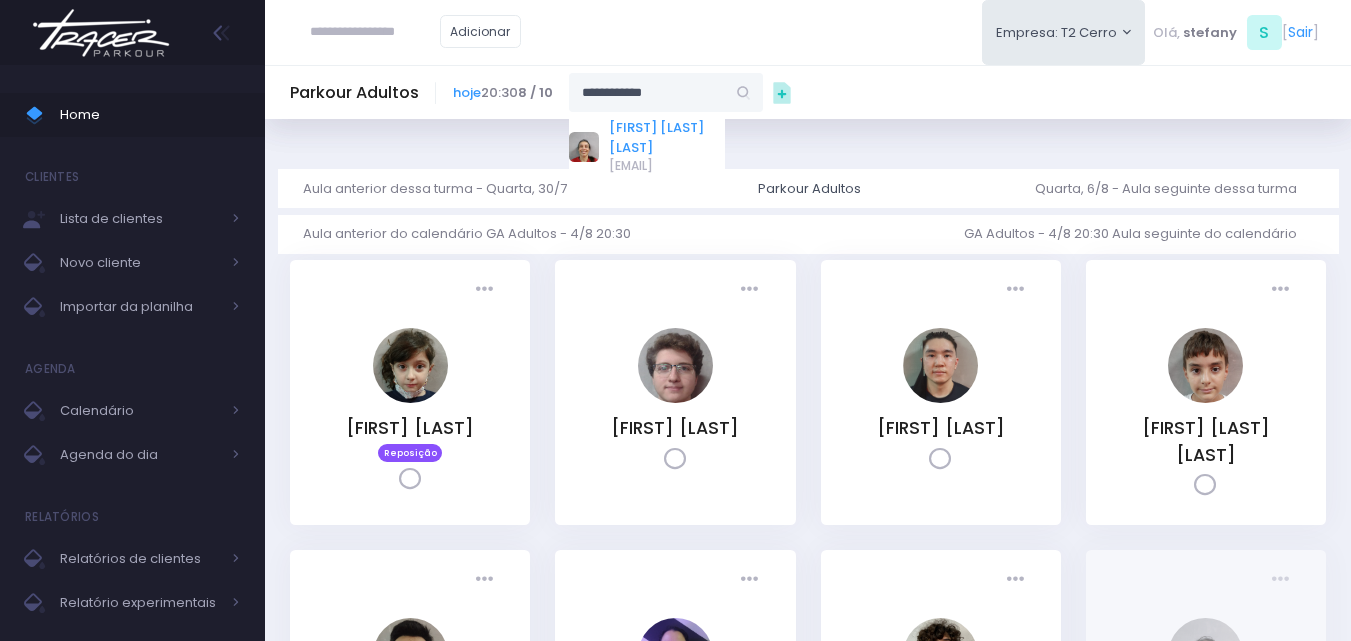 click on "[FIRST] [LAST] [LAST]" at bounding box center (667, 137) 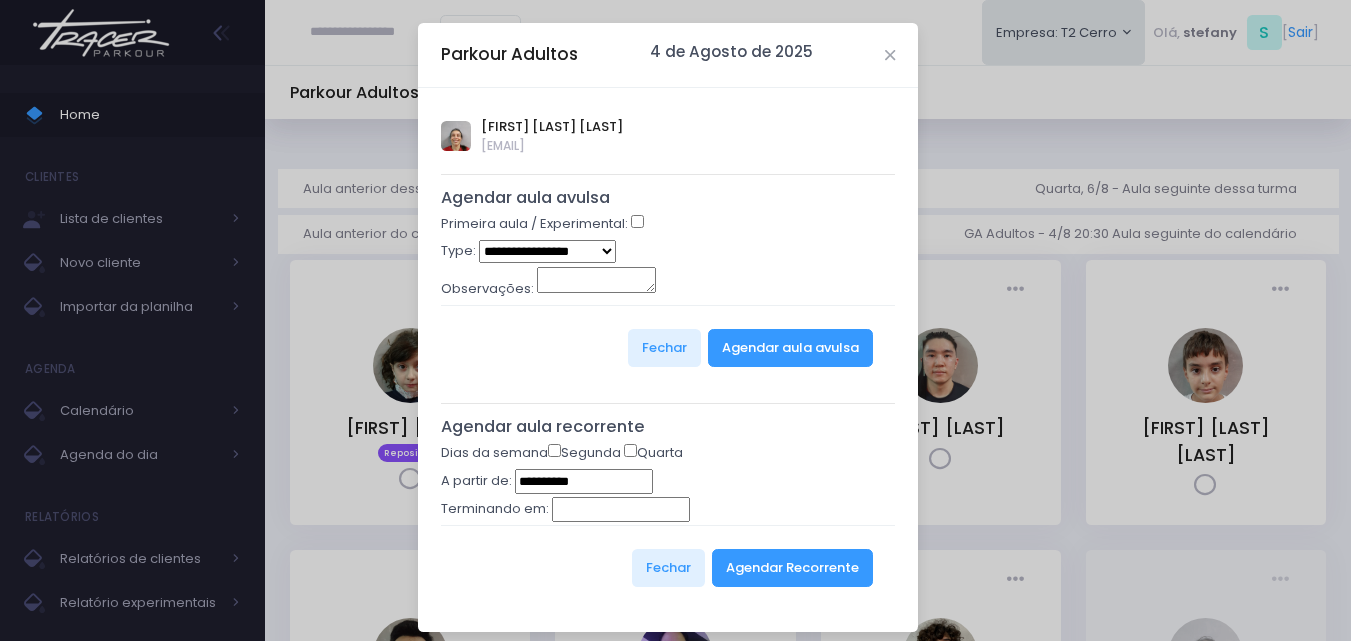type on "**********" 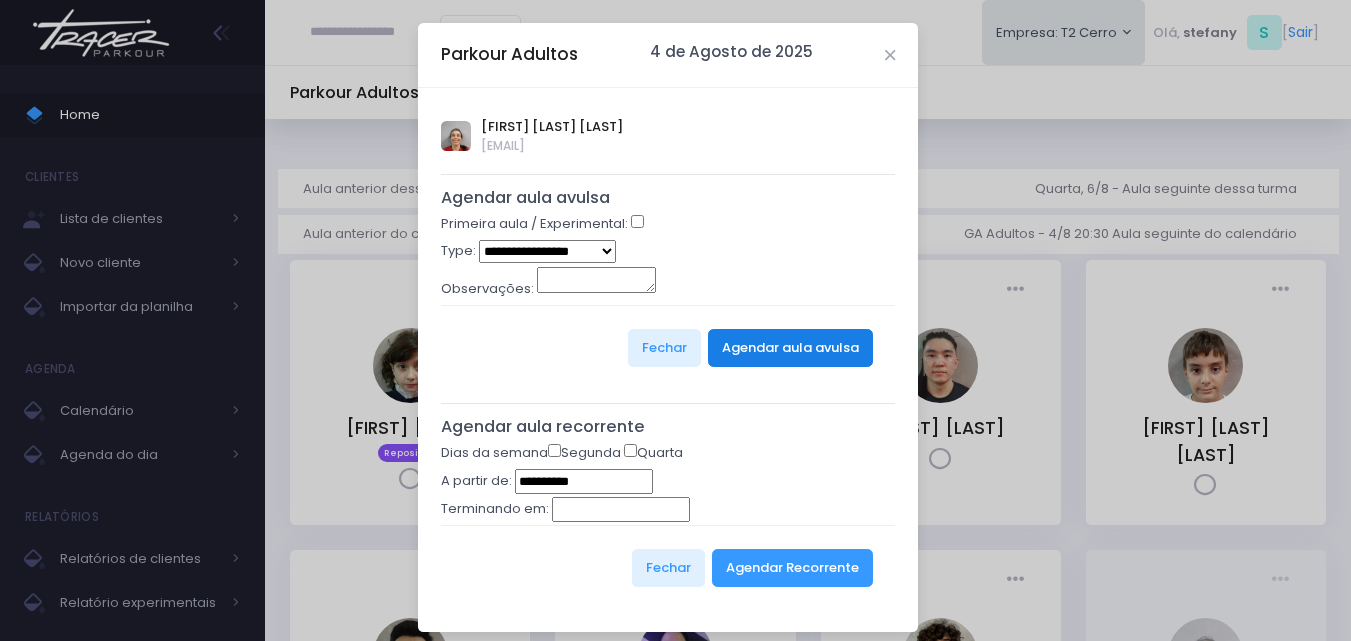 click on "Agendar aula avulsa" at bounding box center (790, 348) 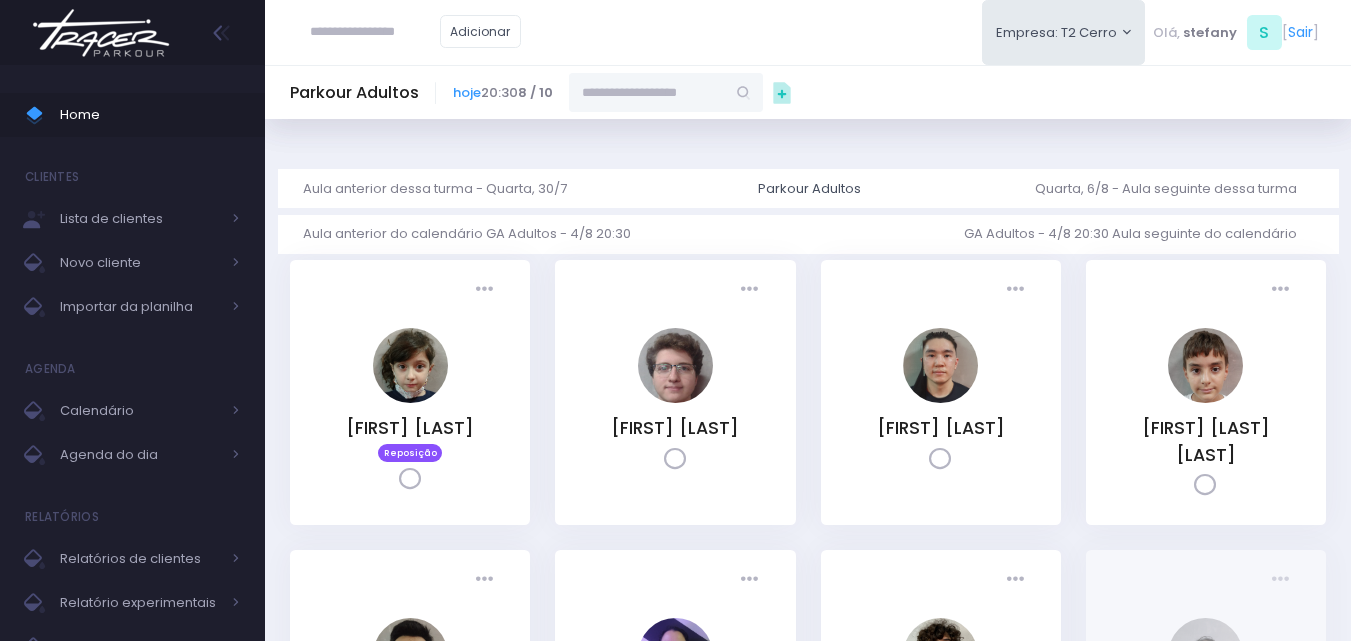 scroll, scrollTop: 0, scrollLeft: 0, axis: both 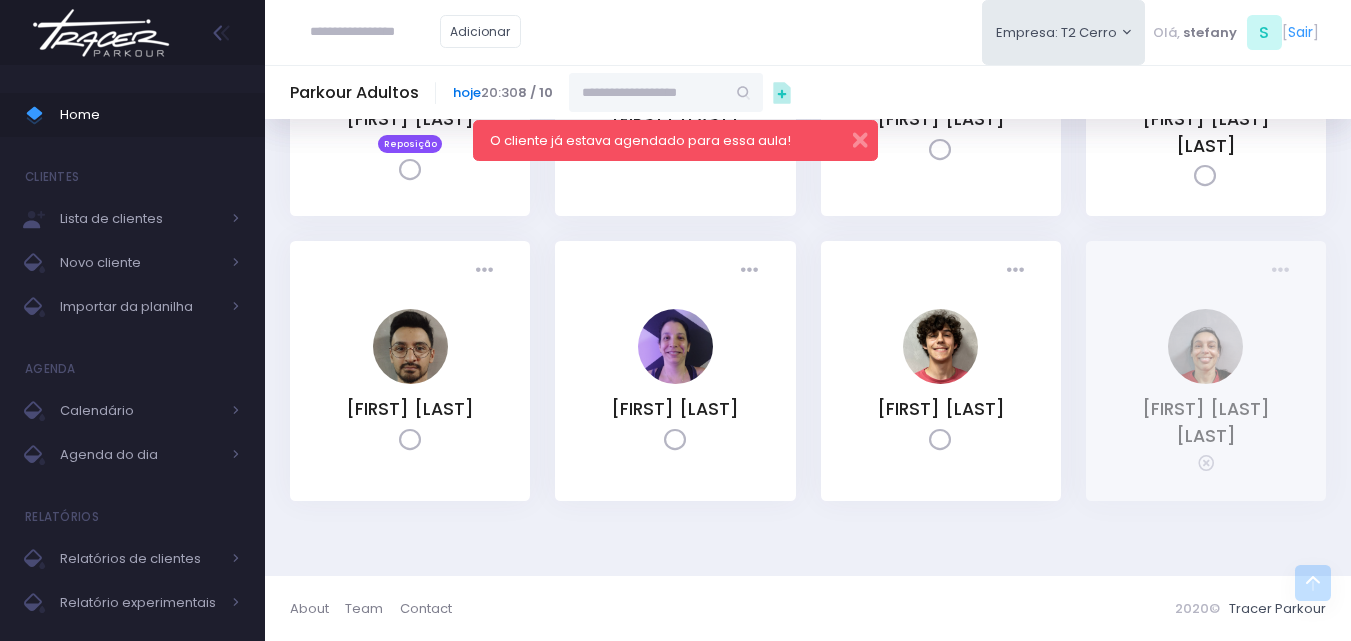 click on "hoje" at bounding box center (467, 92) 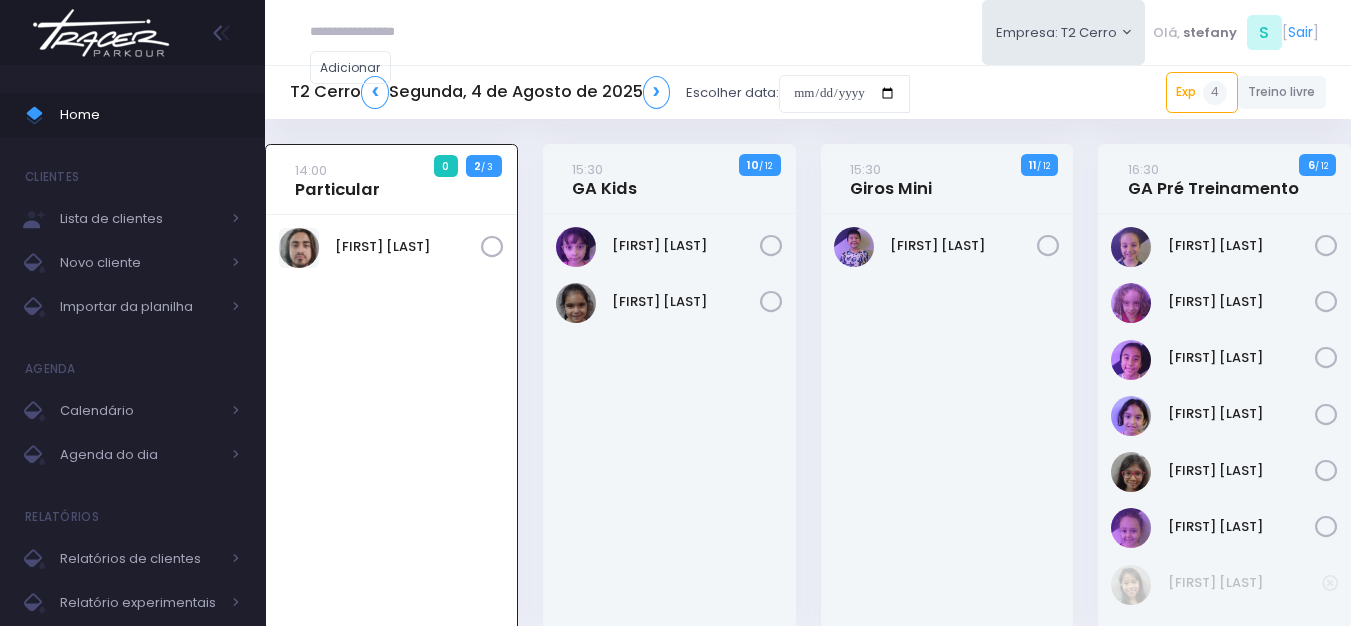 scroll, scrollTop: 144, scrollLeft: 0, axis: vertical 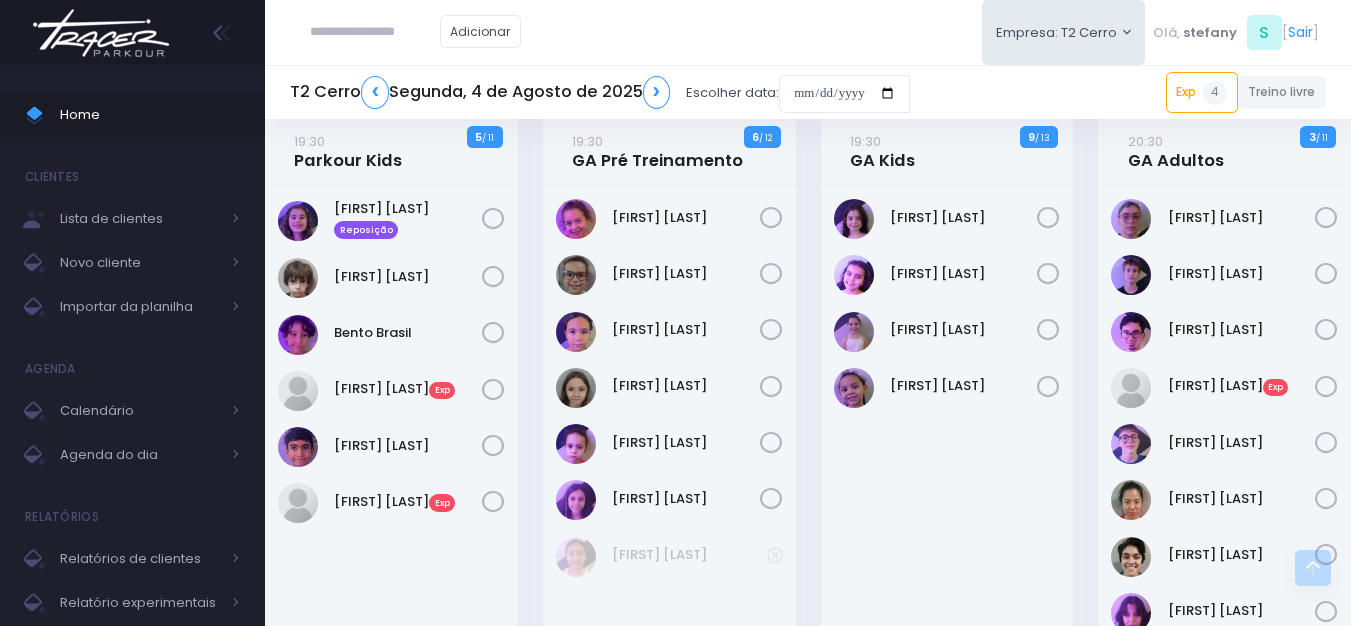 click on "20:30 GA Adultos" at bounding box center (1176, 151) 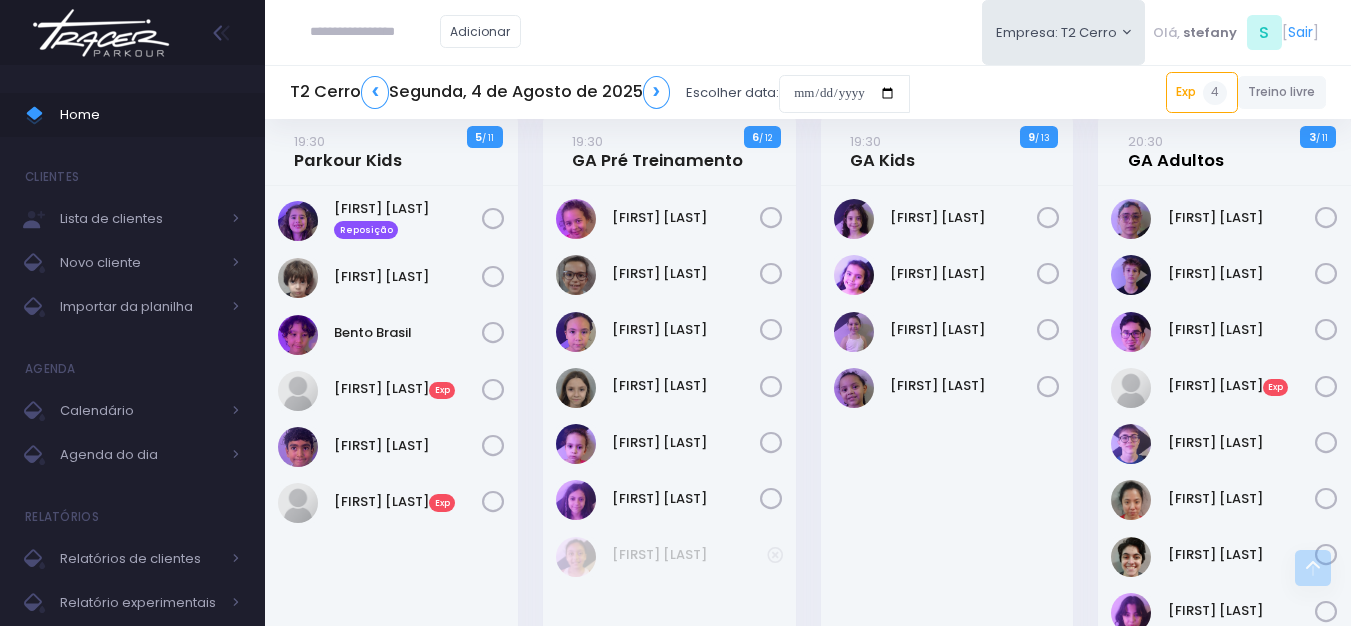 click on "20:30 GA Adultos" at bounding box center (1176, 151) 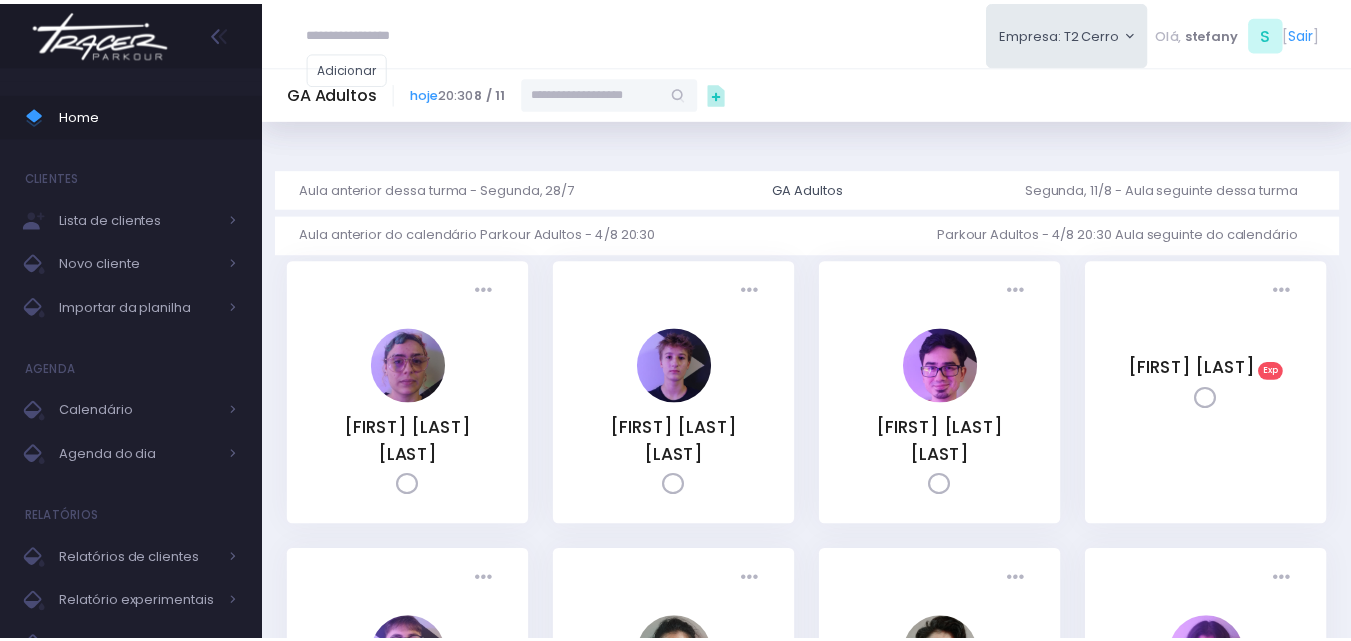 scroll, scrollTop: 0, scrollLeft: 0, axis: both 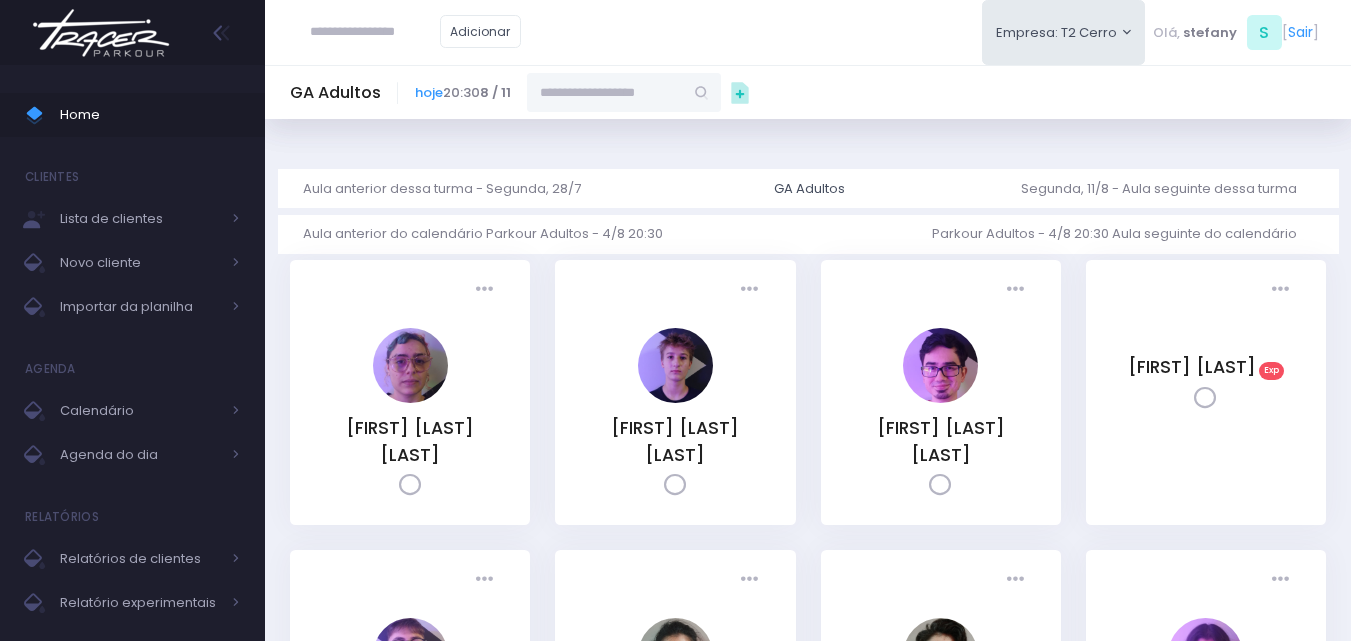 click at bounding box center [605, 92] 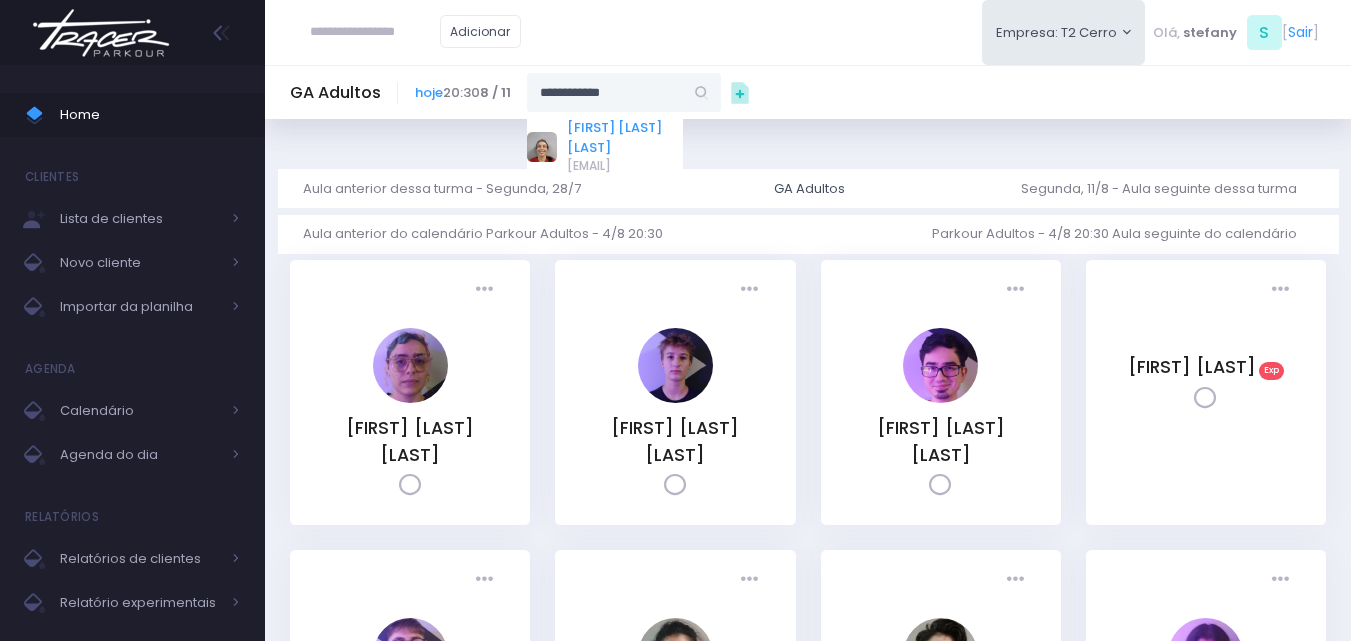 click on "[FIRST] [LAST] [LAST]" at bounding box center (625, 137) 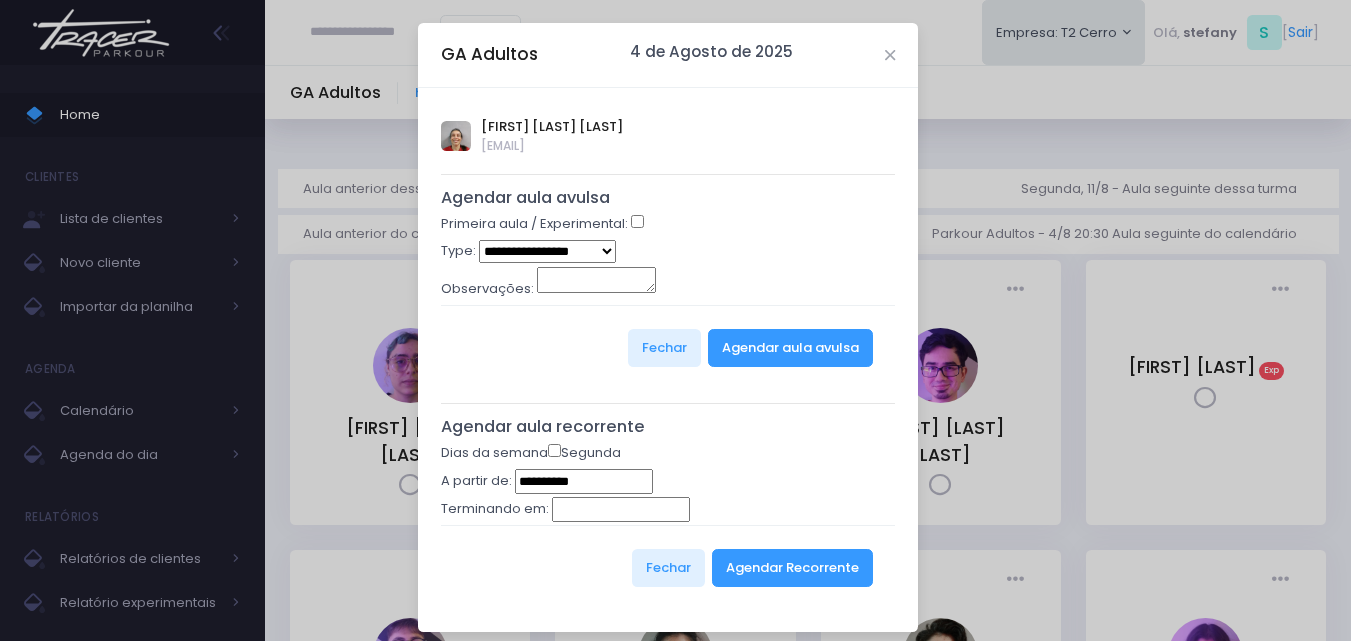 type on "**********" 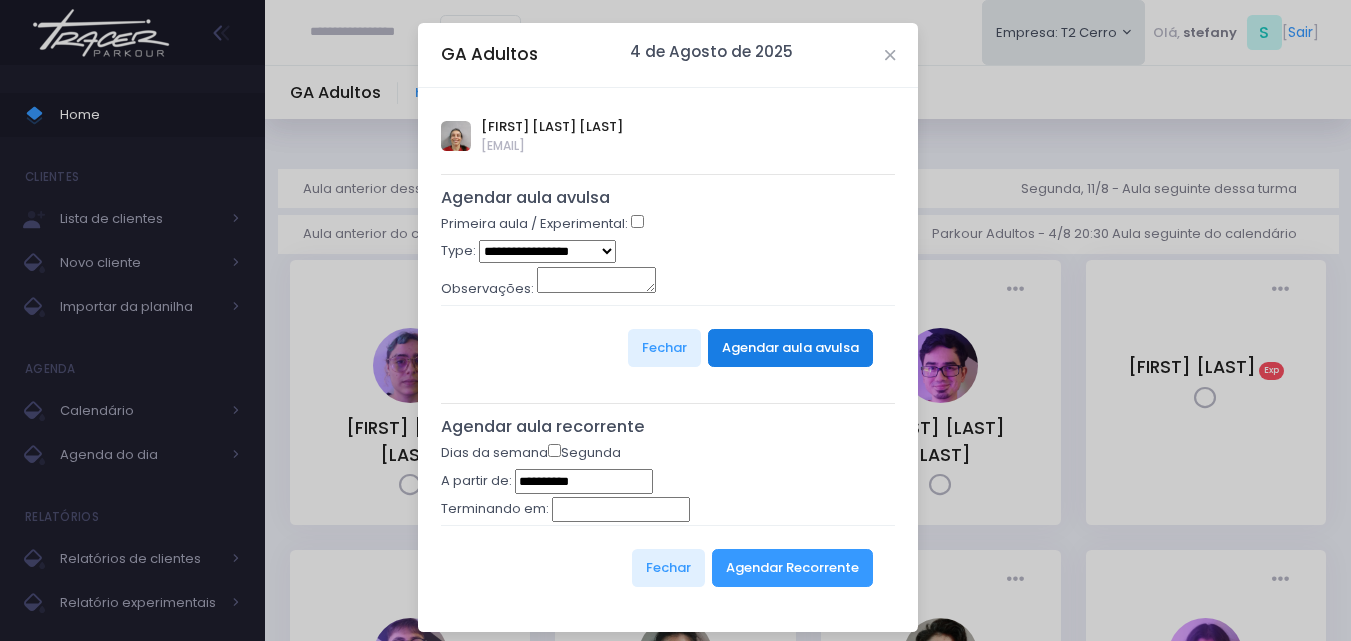 click on "Agendar aula avulsa" at bounding box center [790, 348] 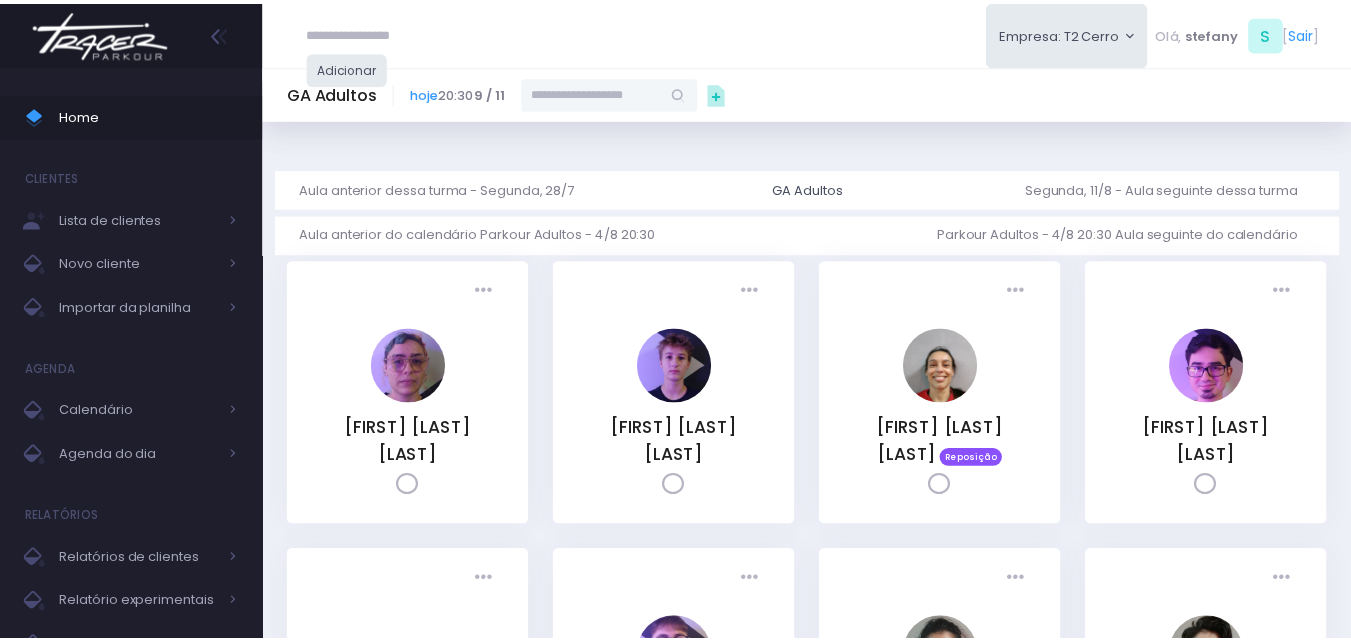 scroll, scrollTop: 0, scrollLeft: 0, axis: both 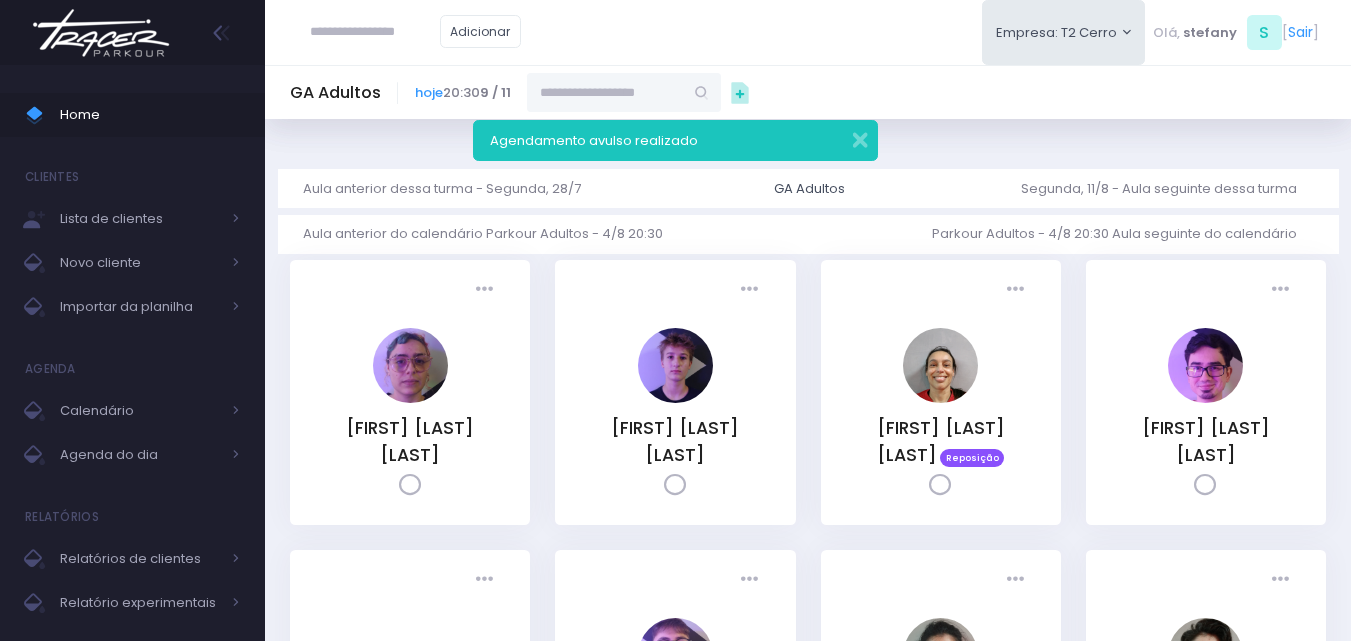 click at bounding box center [101, 33] 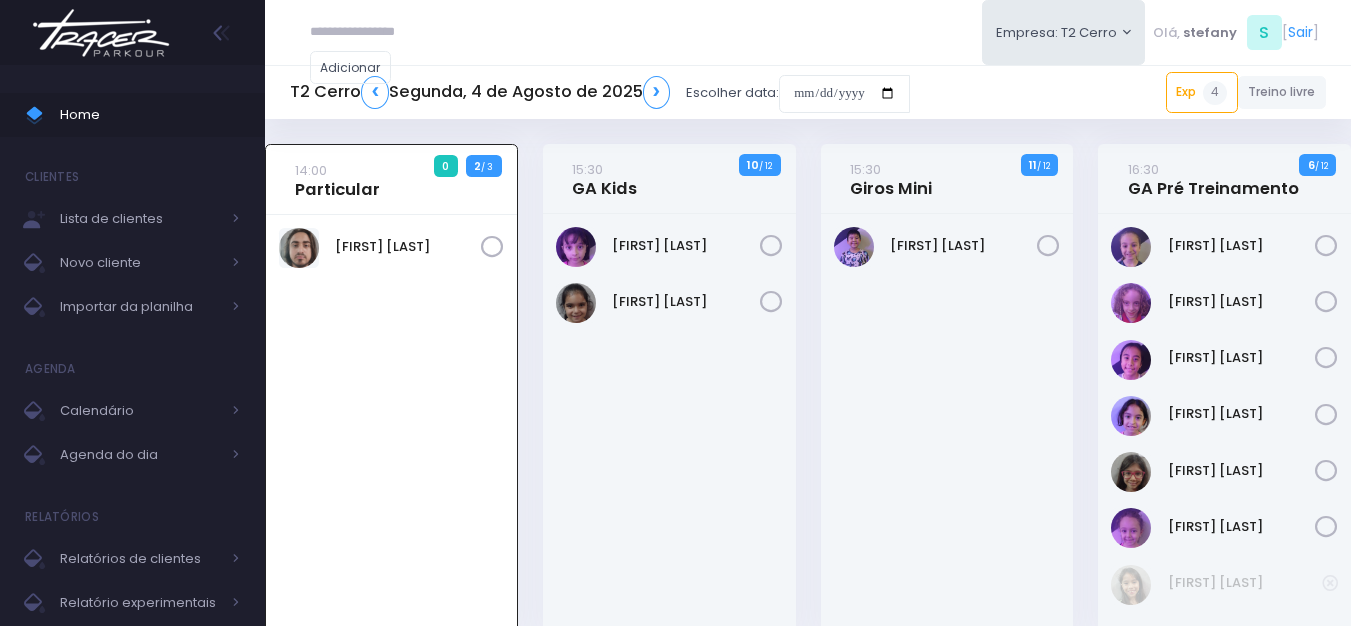 scroll, scrollTop: 0, scrollLeft: 0, axis: both 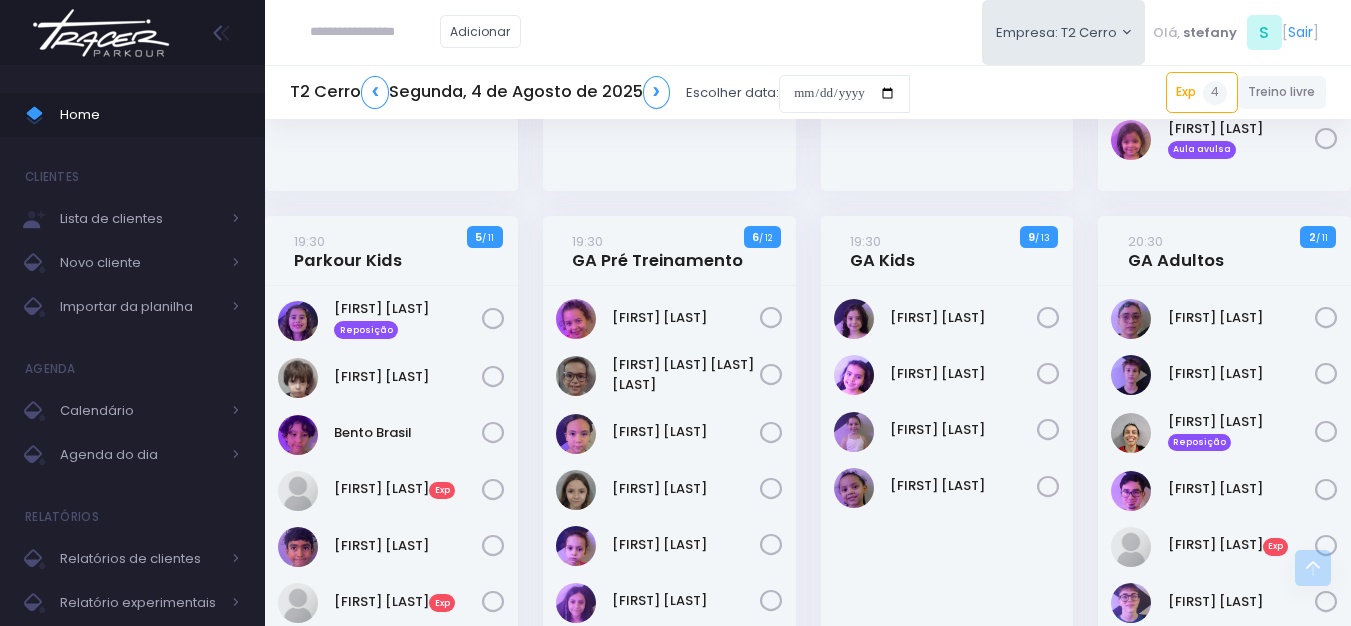 paste on "**********" 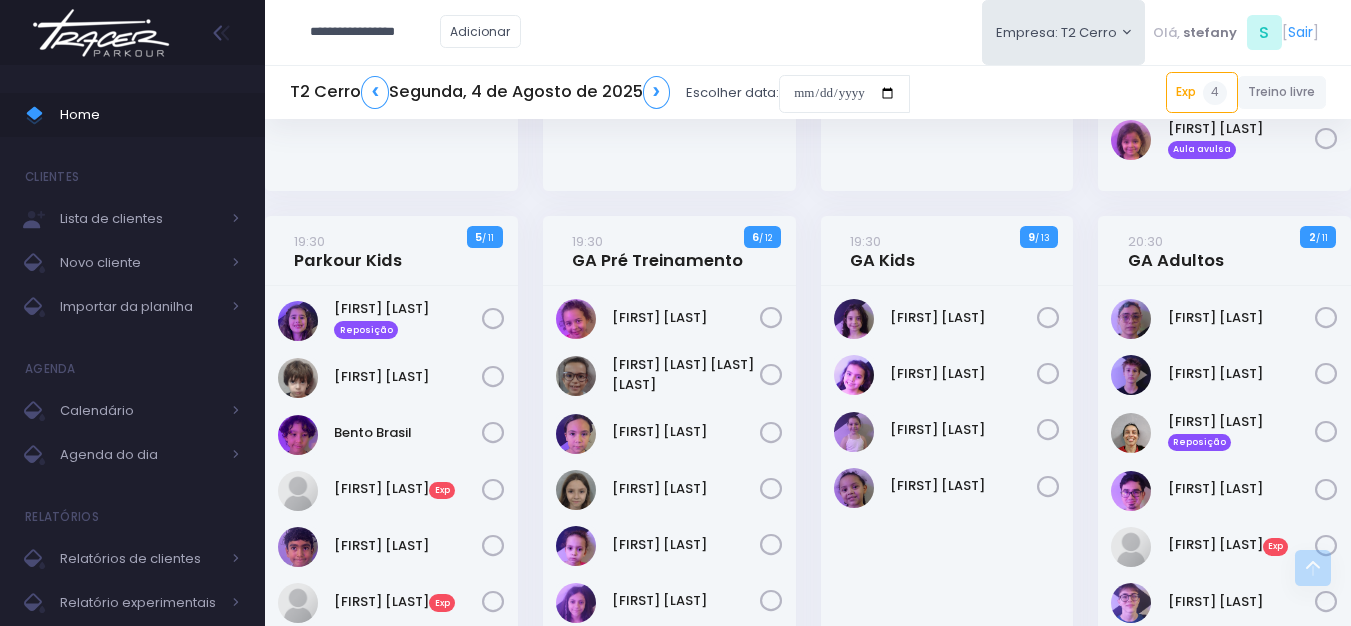 type on "**********" 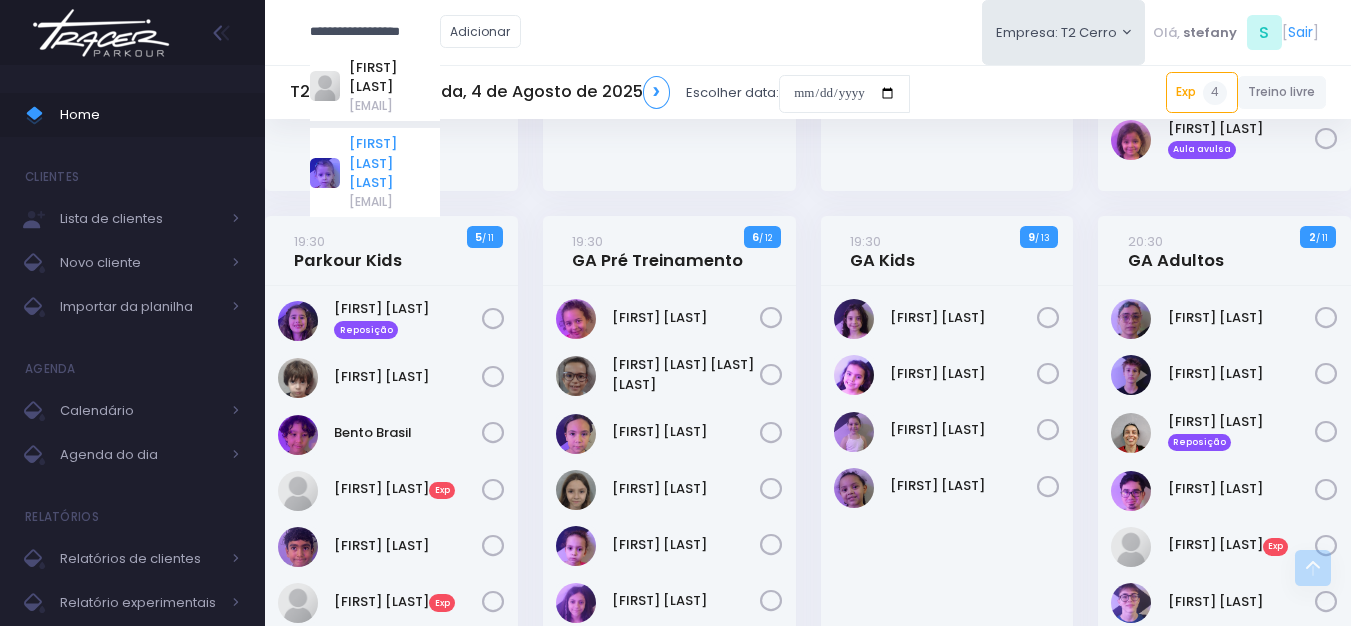 click on "[FULL_NAME]" at bounding box center [394, 163] 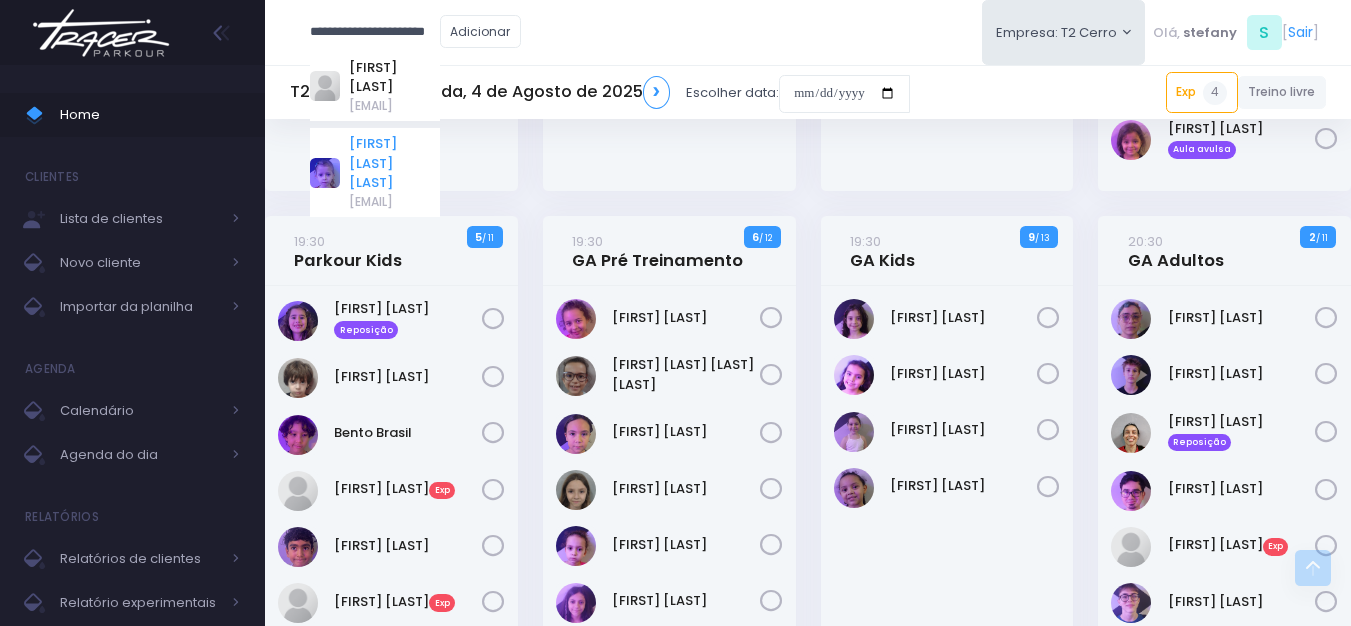 scroll, scrollTop: 0, scrollLeft: 0, axis: both 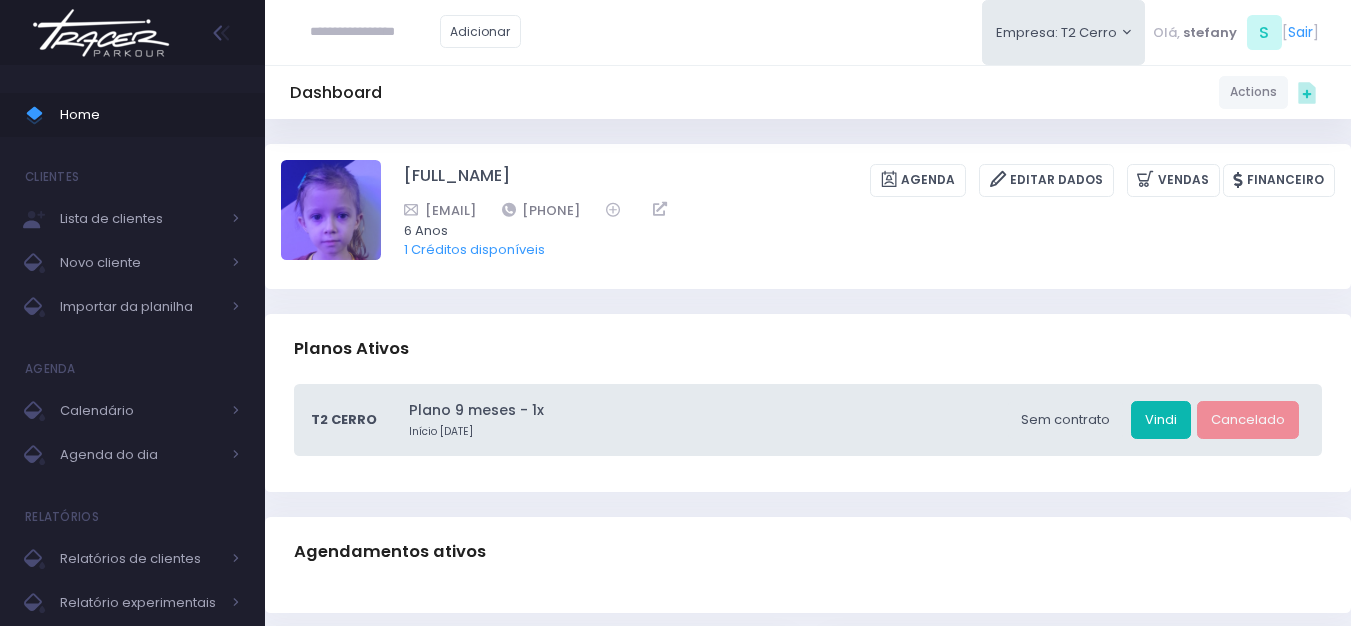 click on "Vindi" at bounding box center (1161, 420) 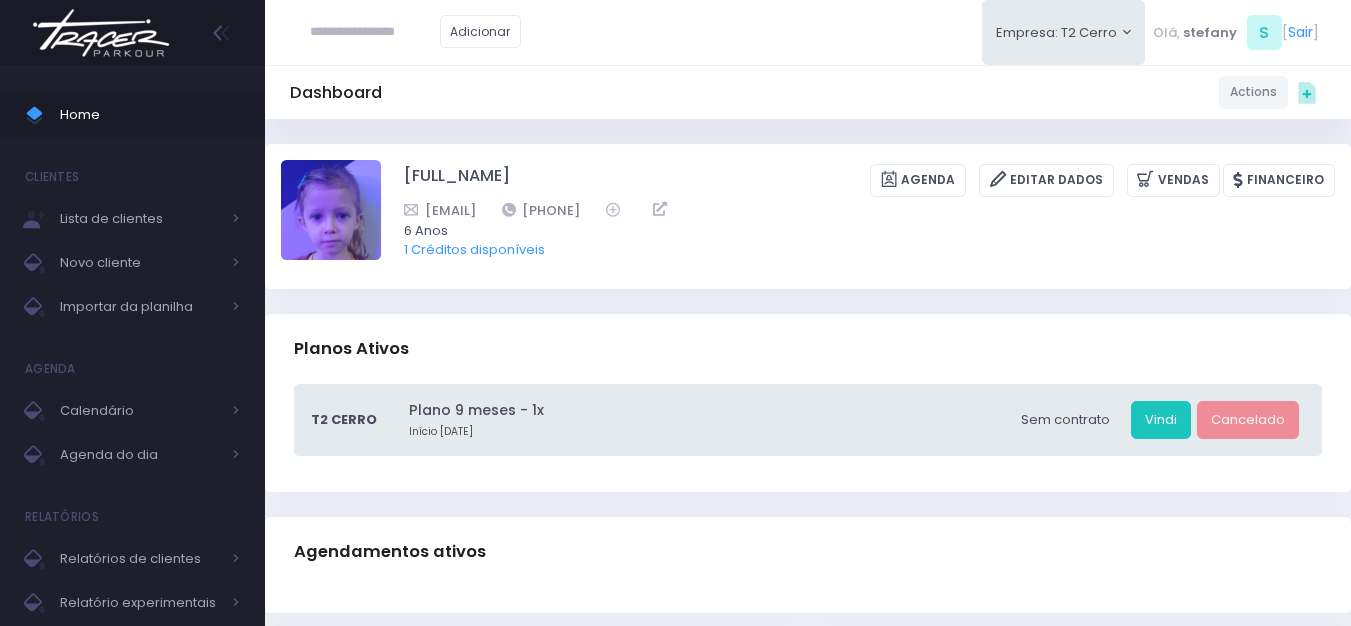 click on "Adicionar" at bounding box center [415, 32] 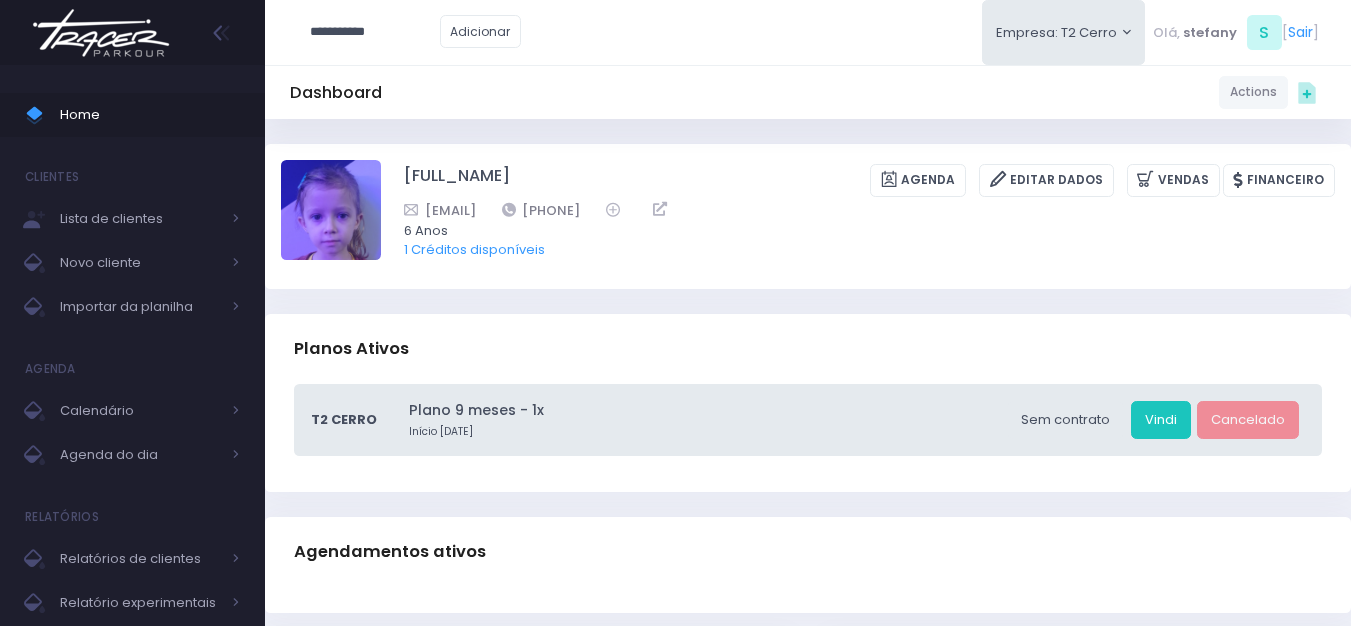type on "**********" 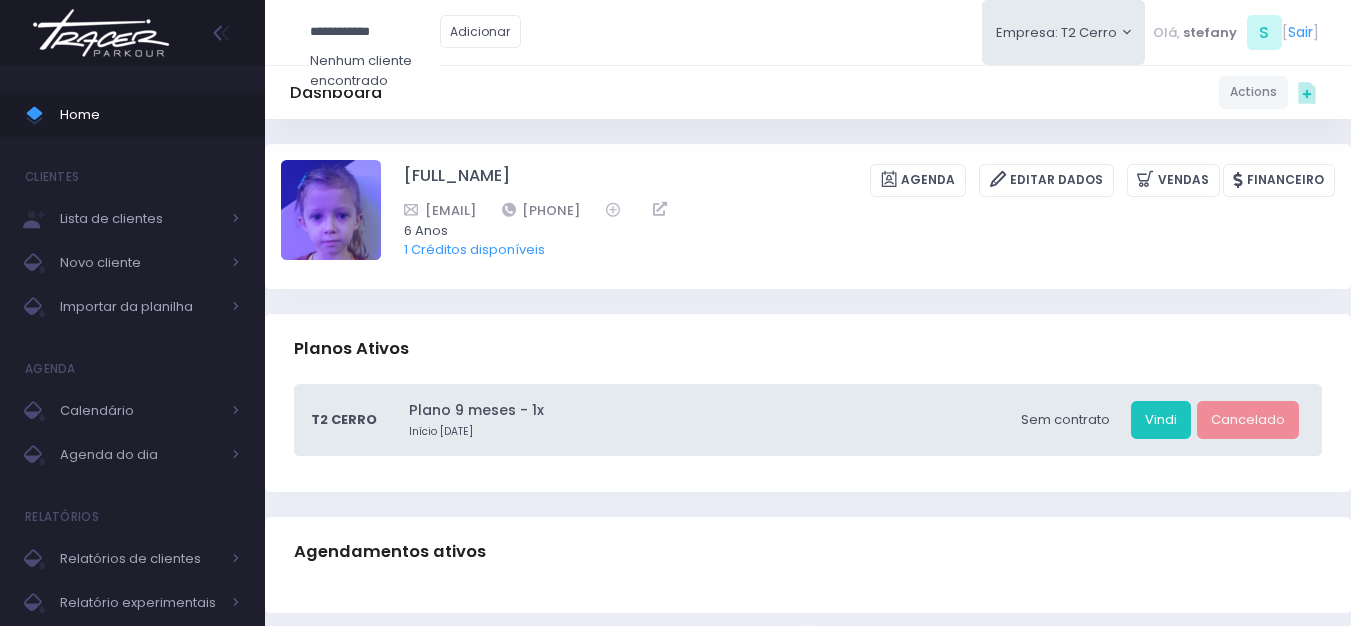 type on "**********" 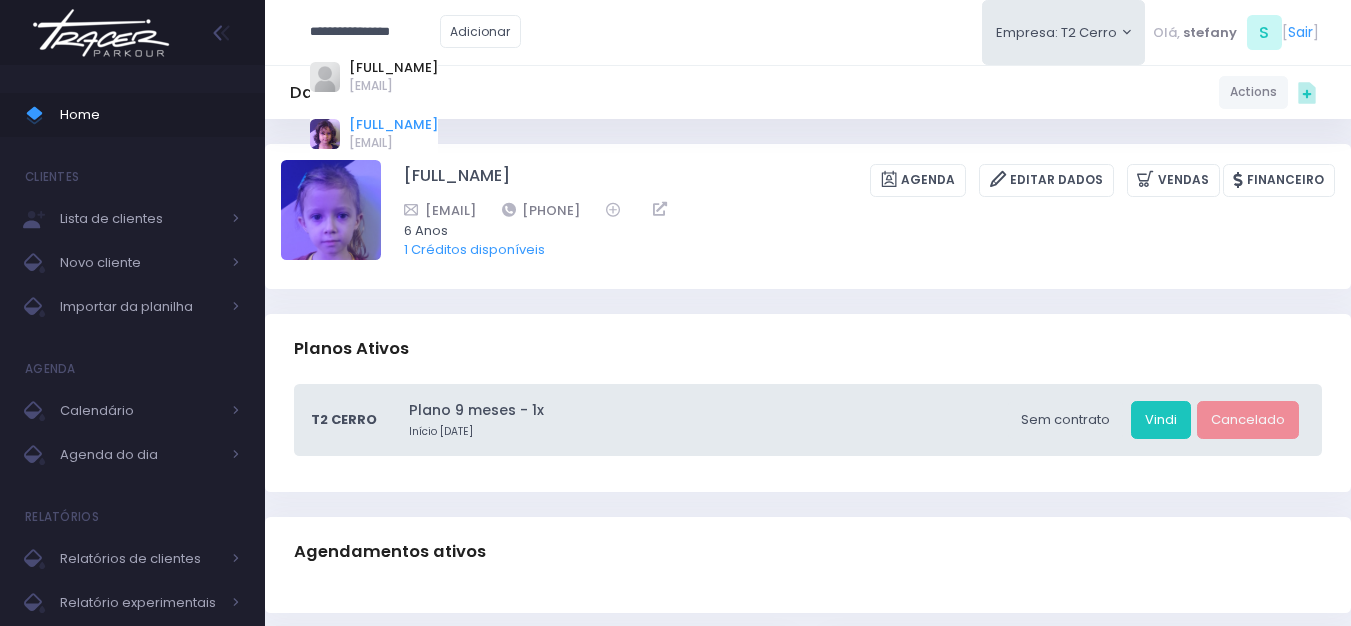 click on "[FIRST] [LAST]" at bounding box center (393, 125) 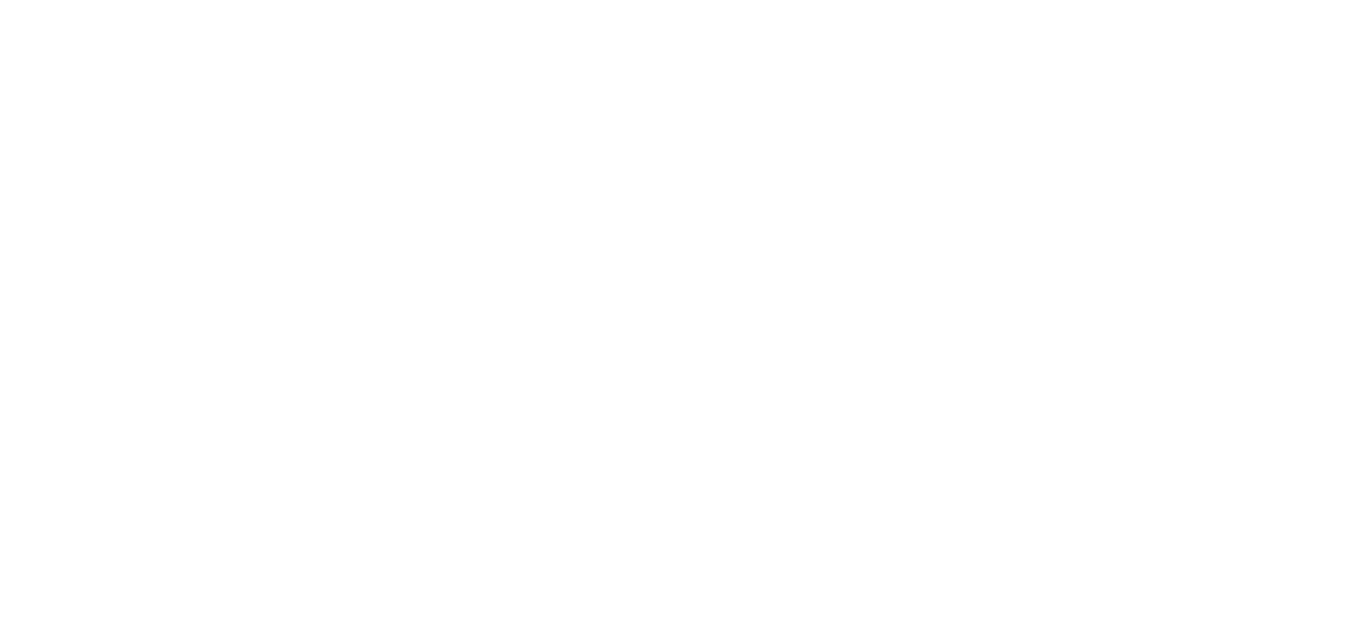 scroll, scrollTop: 0, scrollLeft: 0, axis: both 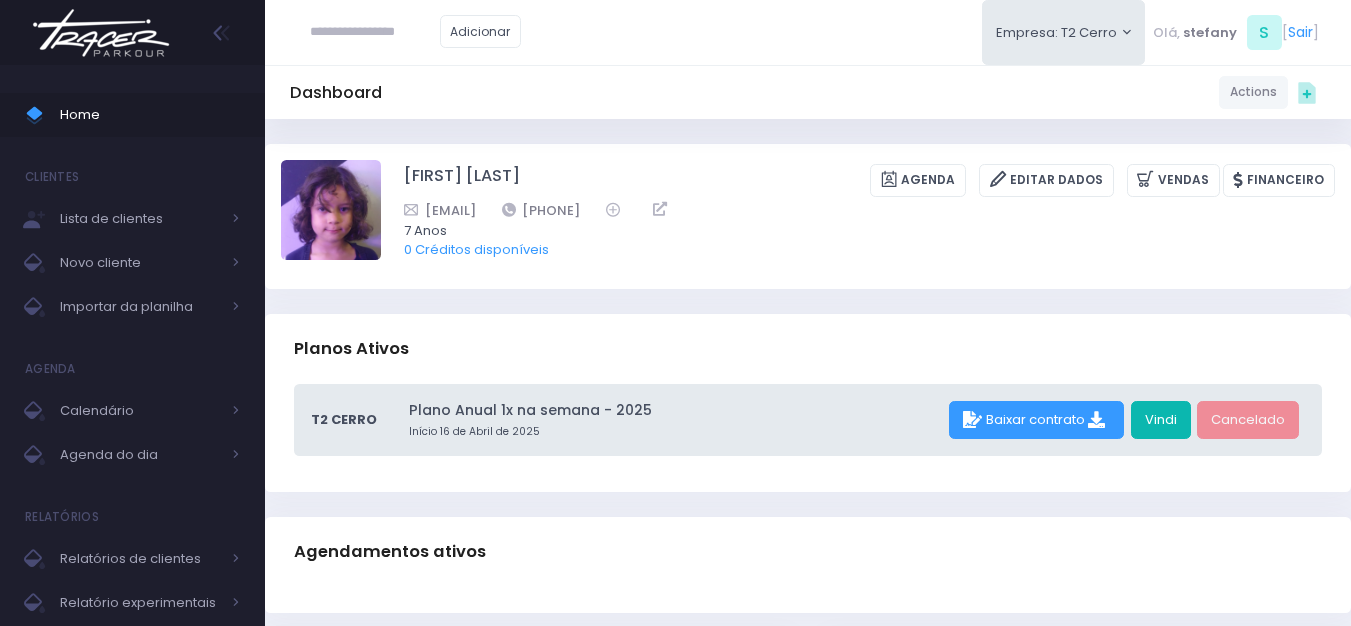 click on "Vindi" at bounding box center (1161, 420) 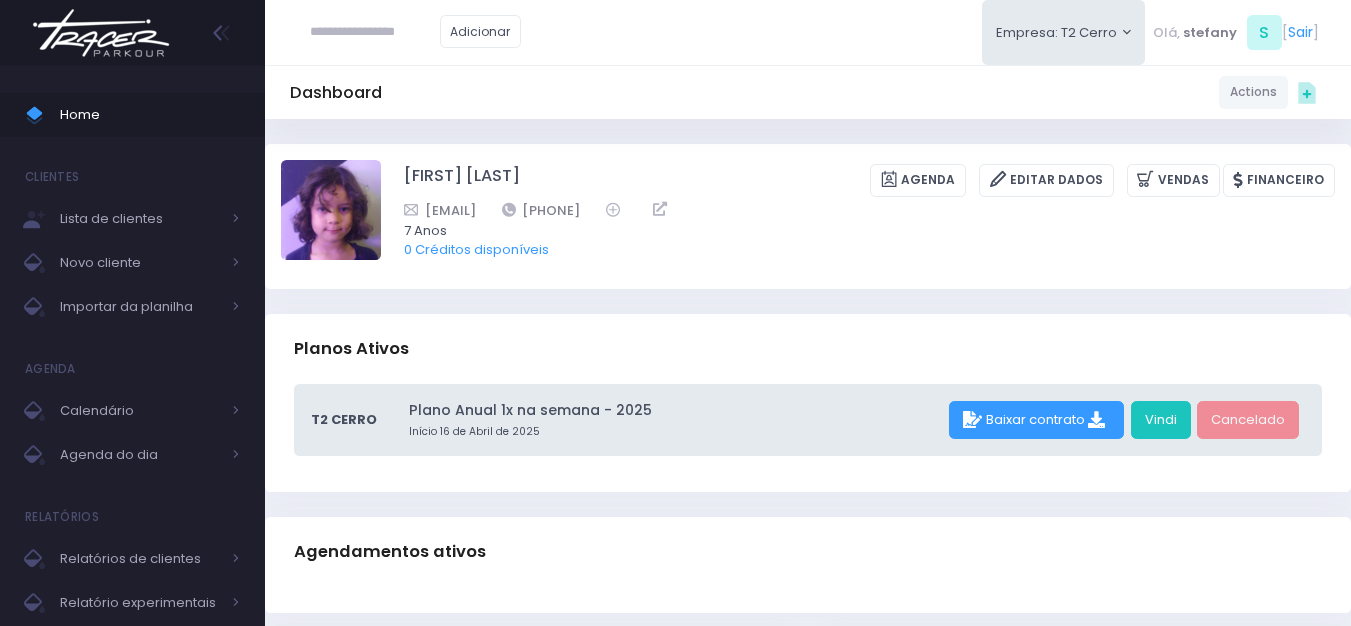click at bounding box center [375, 32] 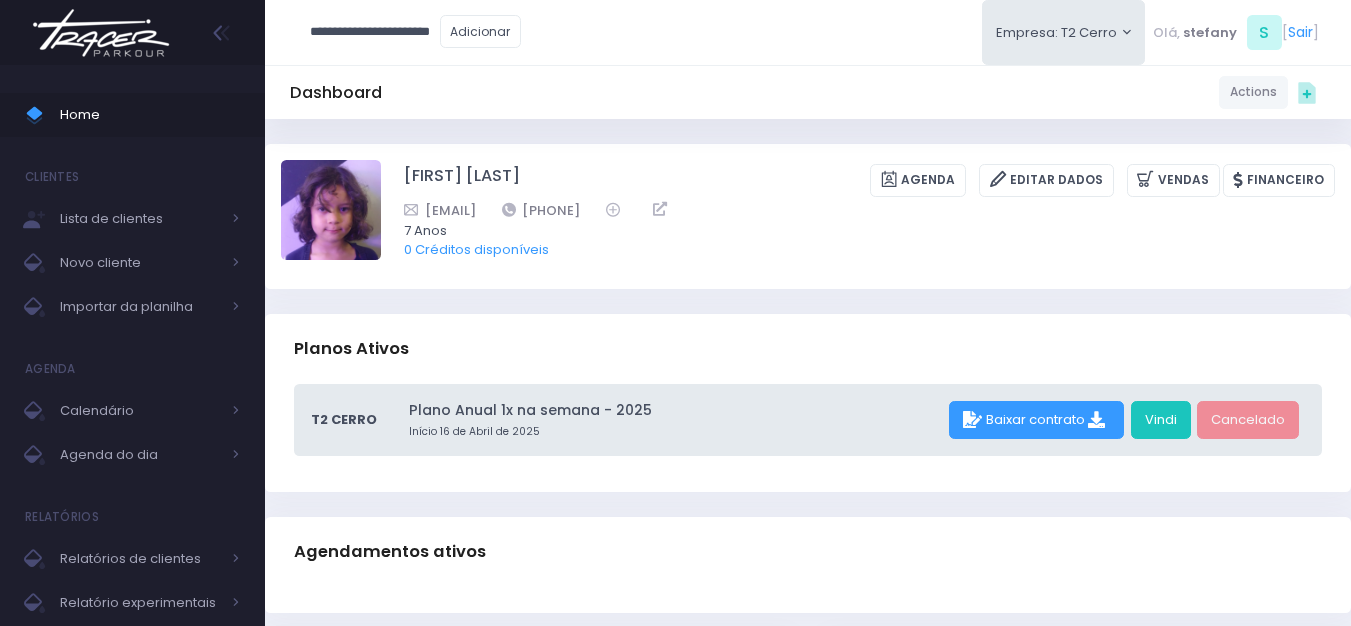 scroll, scrollTop: 0, scrollLeft: 3, axis: horizontal 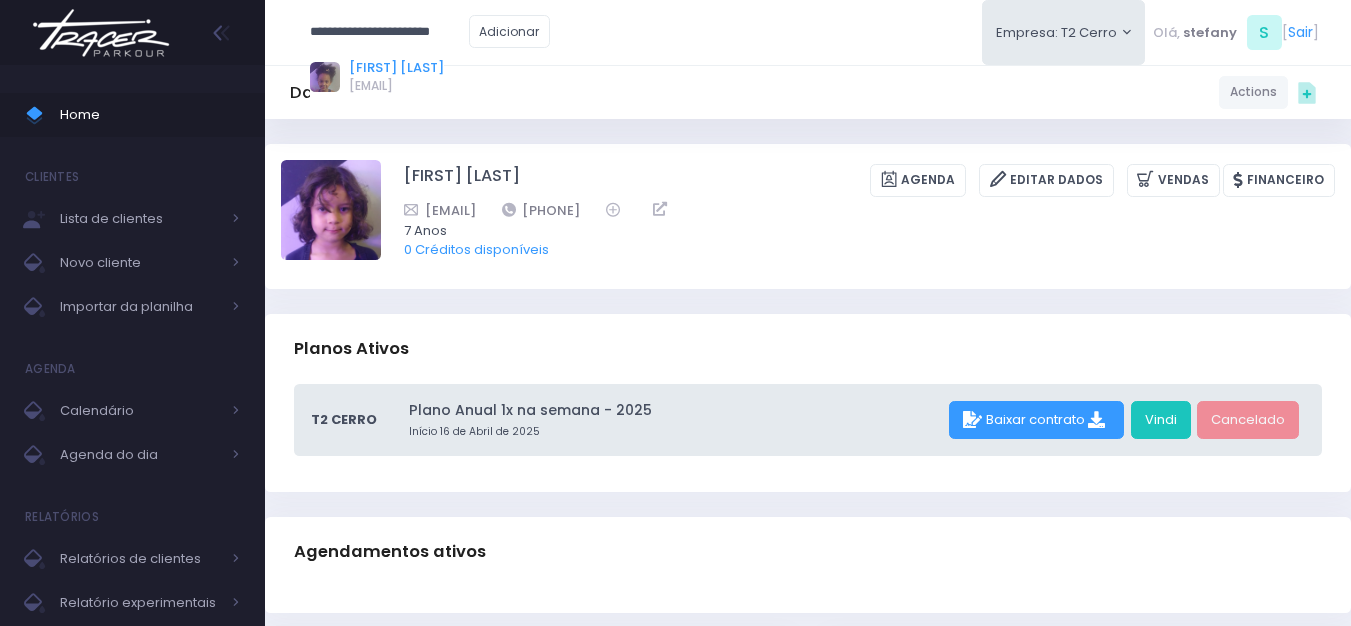click on "[FIRST] [LAST]" at bounding box center [396, 68] 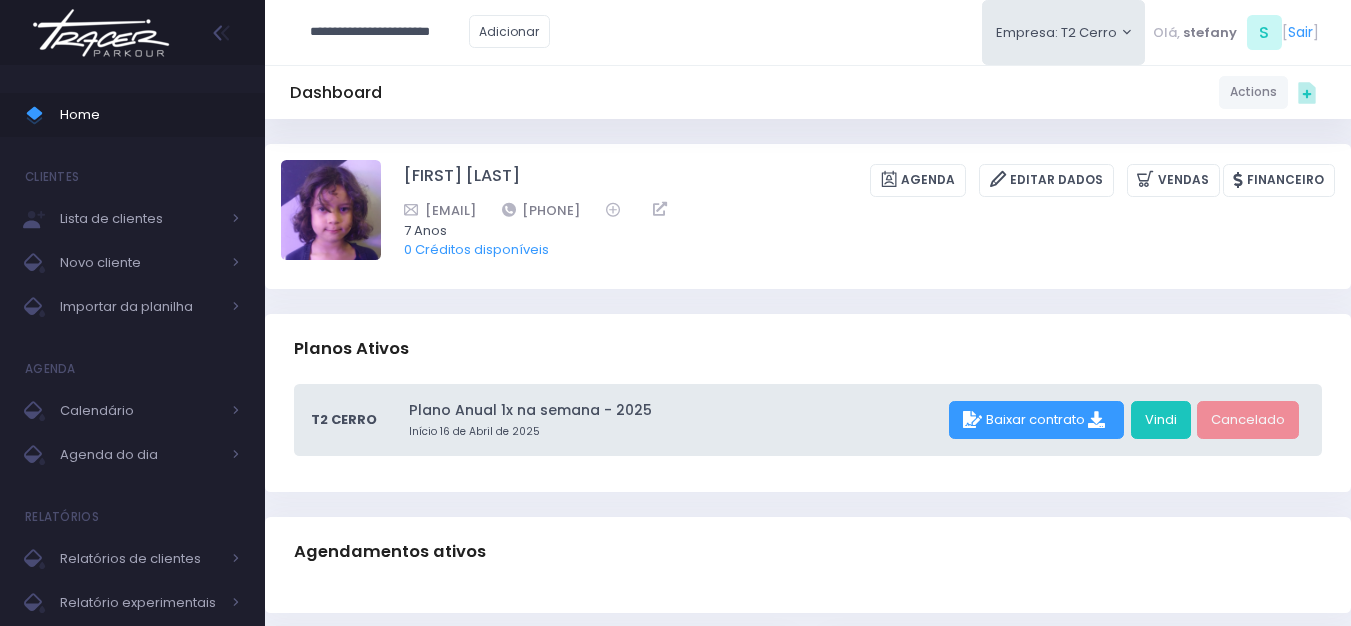 type on "**********" 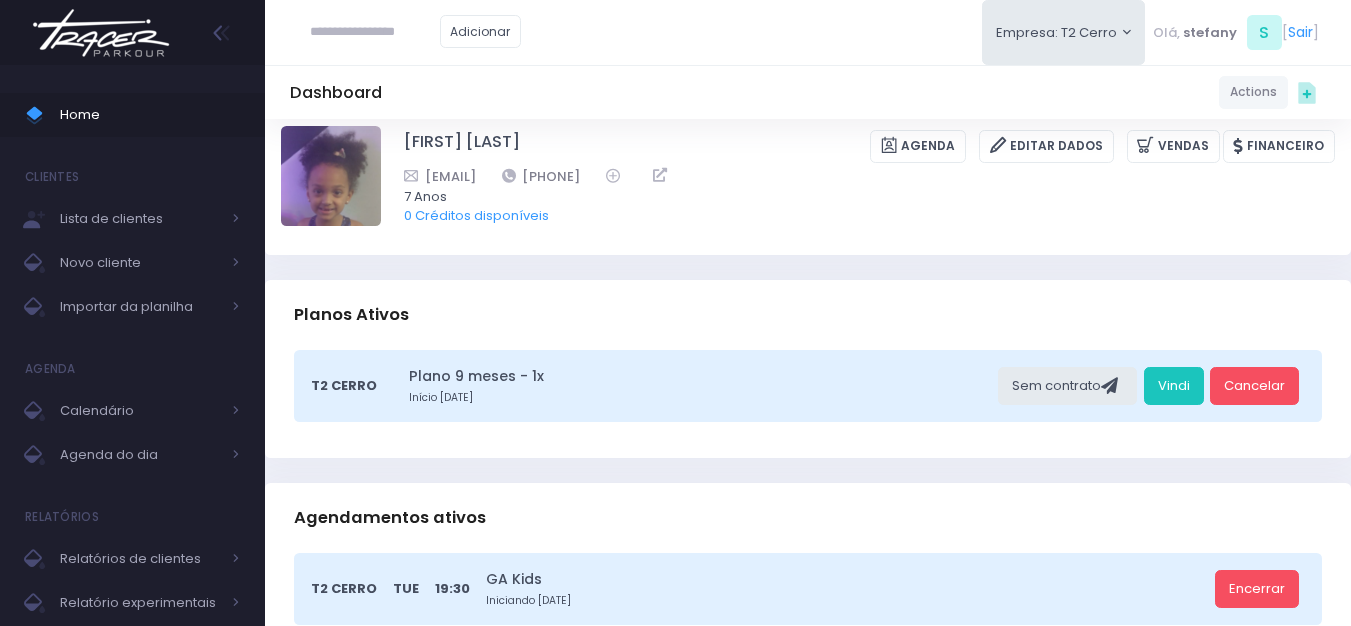 scroll, scrollTop: 0, scrollLeft: 0, axis: both 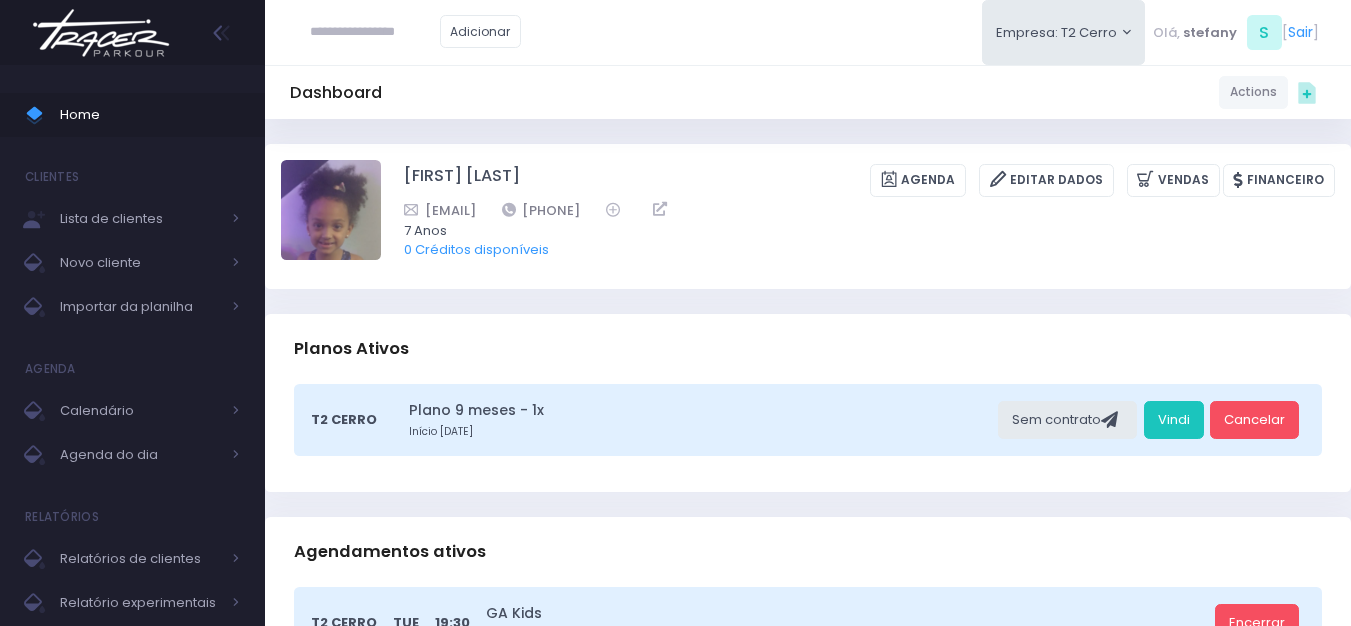 drag, startPoint x: 718, startPoint y: 207, endPoint x: 602, endPoint y: 216, distance: 116.34862 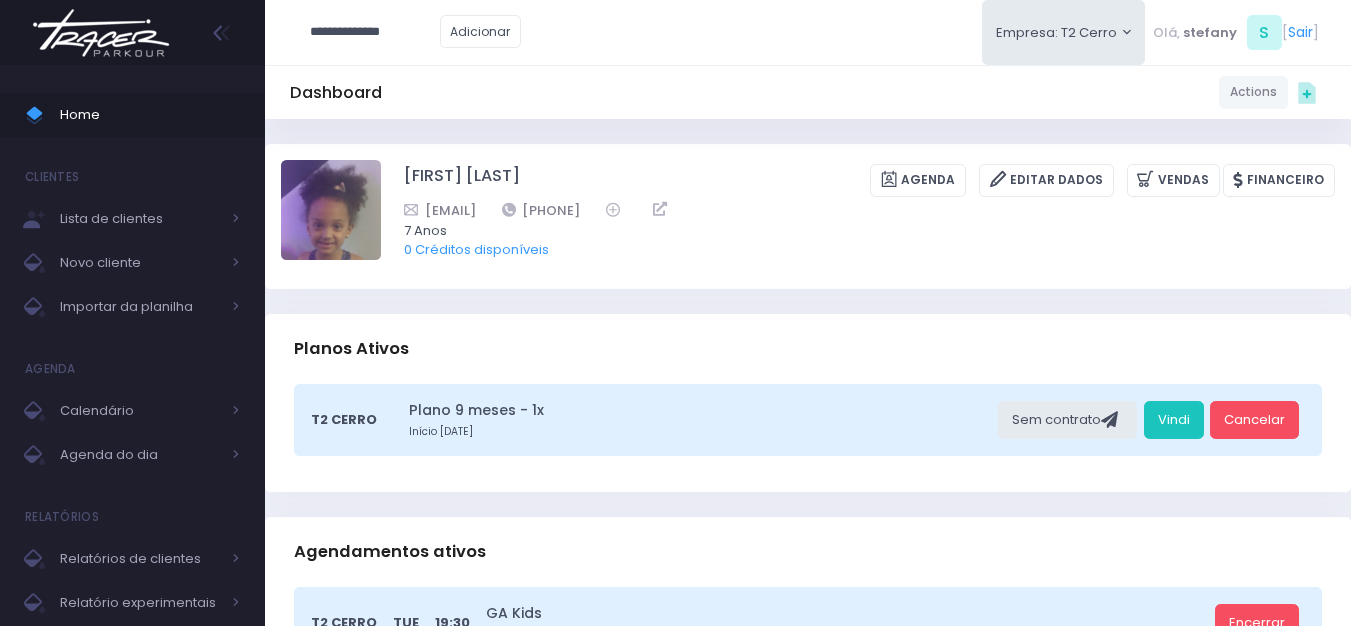 type on "**********" 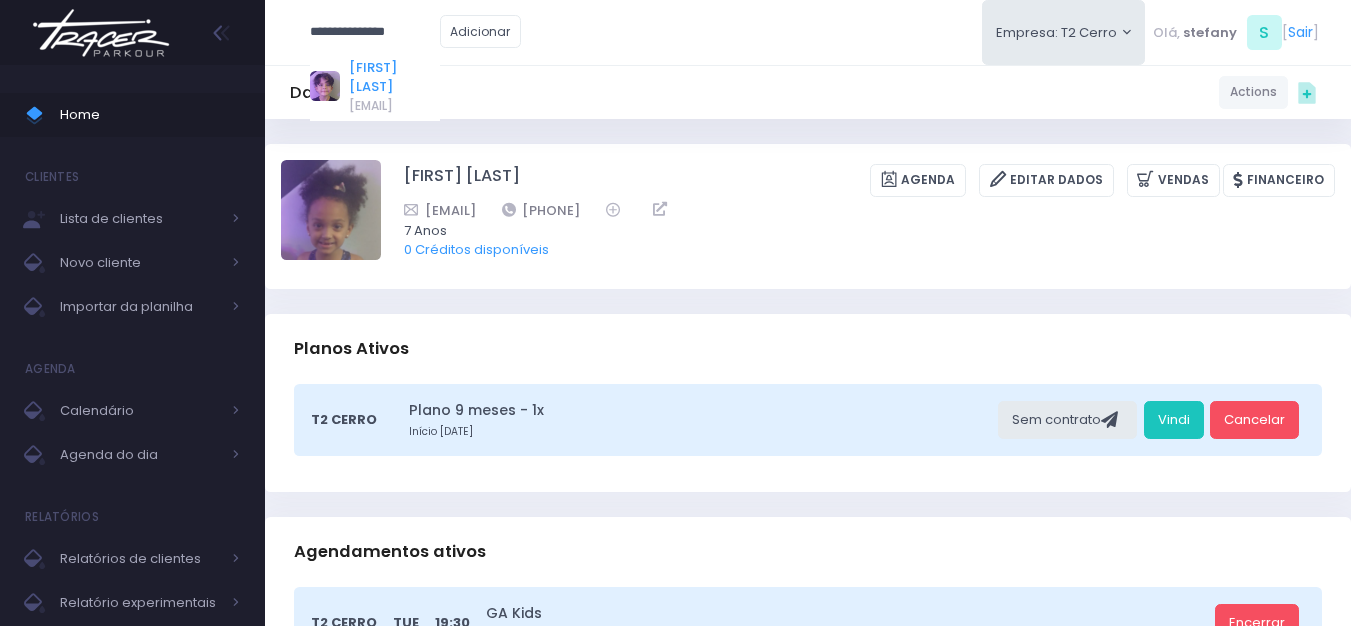 click on "andre bernardes" at bounding box center (394, 77) 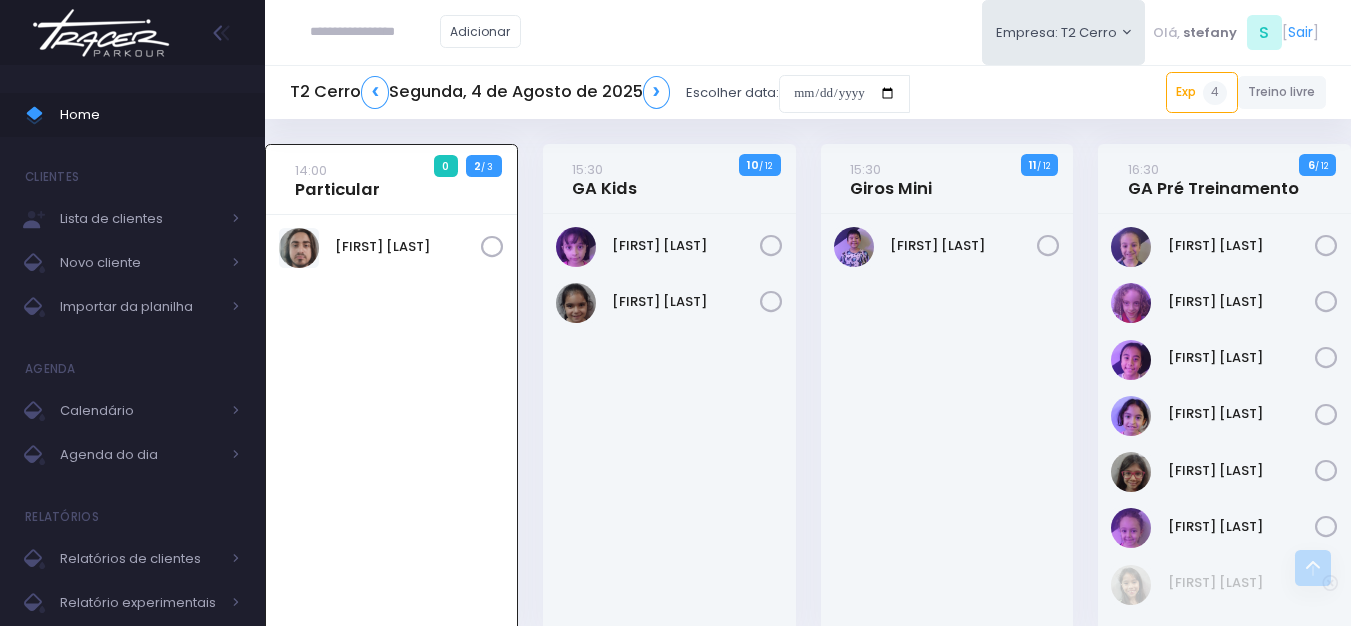 scroll, scrollTop: 1025, scrollLeft: 0, axis: vertical 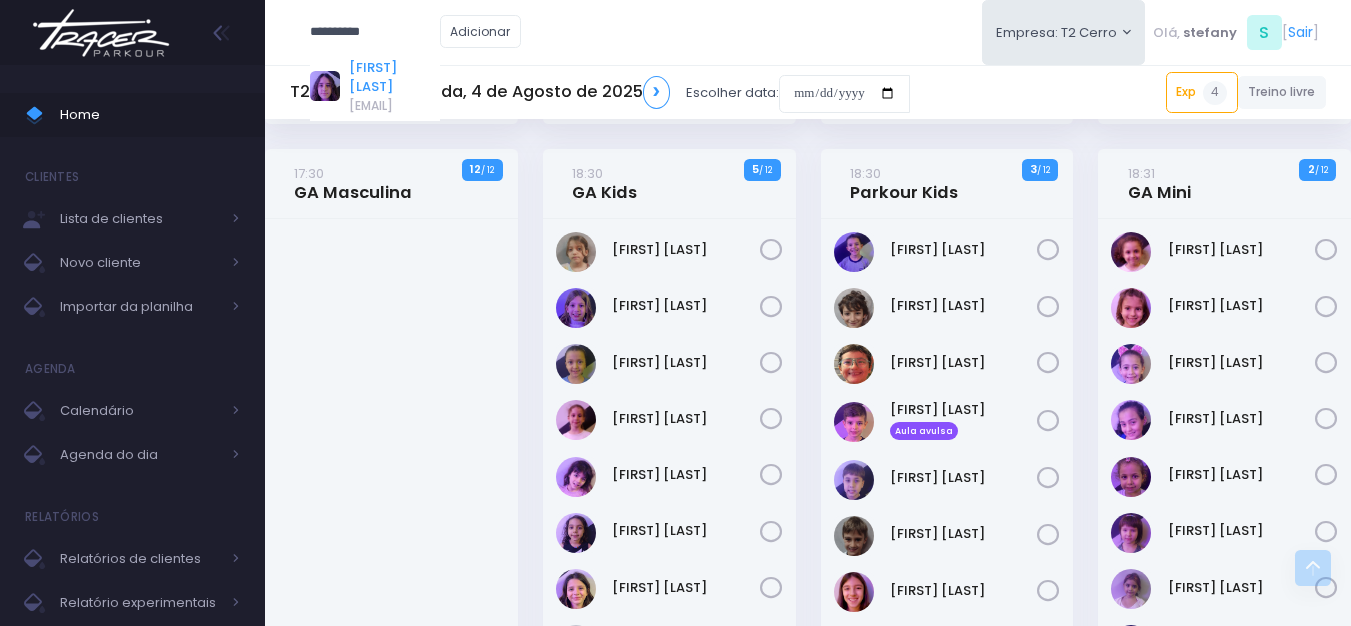 click on "[FIRST] [LAST]" at bounding box center [394, 77] 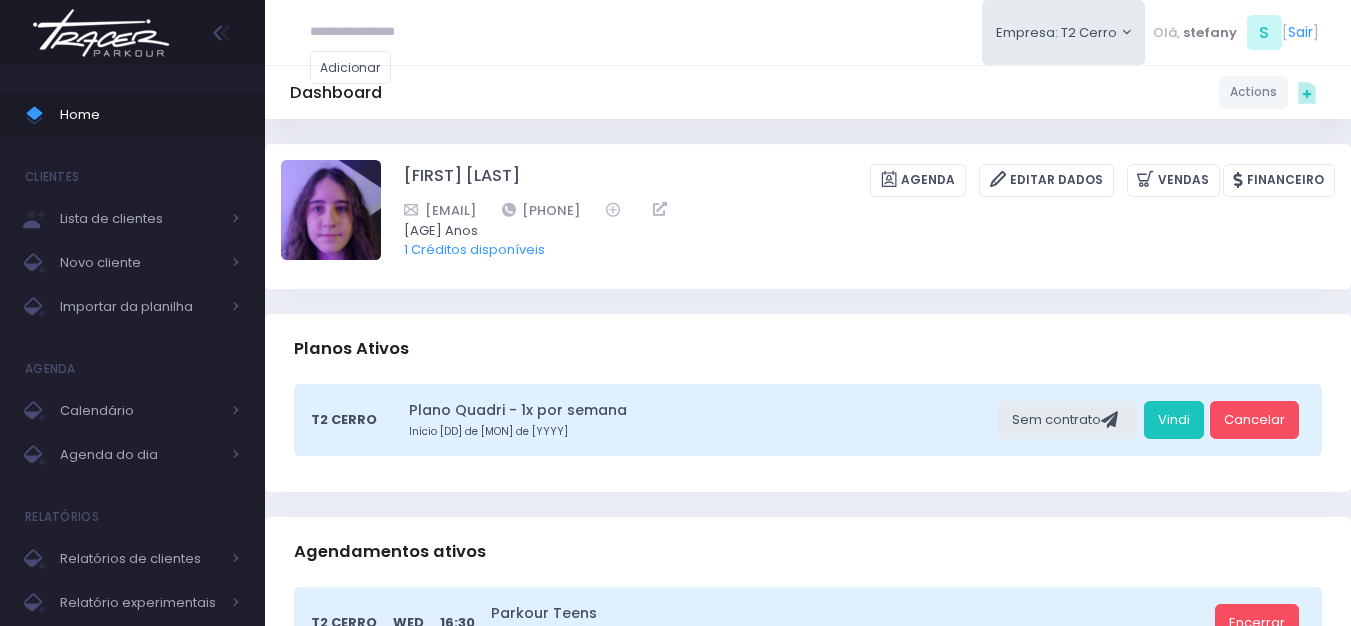 scroll, scrollTop: 0, scrollLeft: 0, axis: both 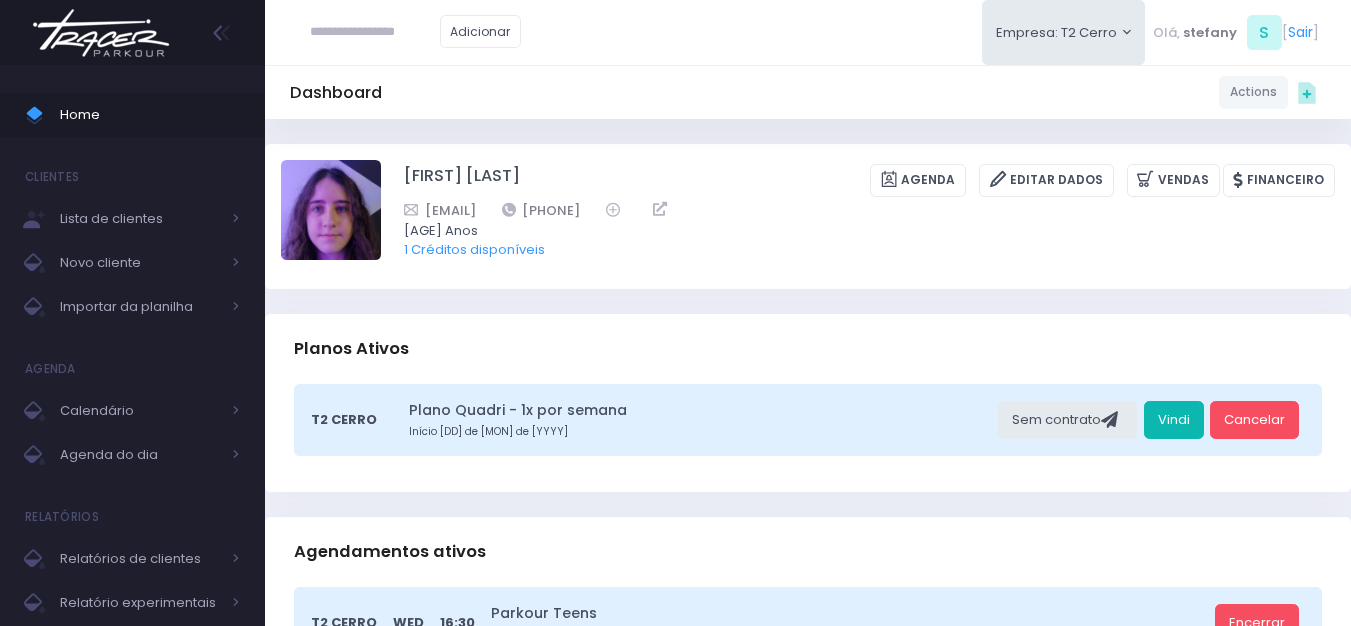 click on "Vindi" at bounding box center [1174, 420] 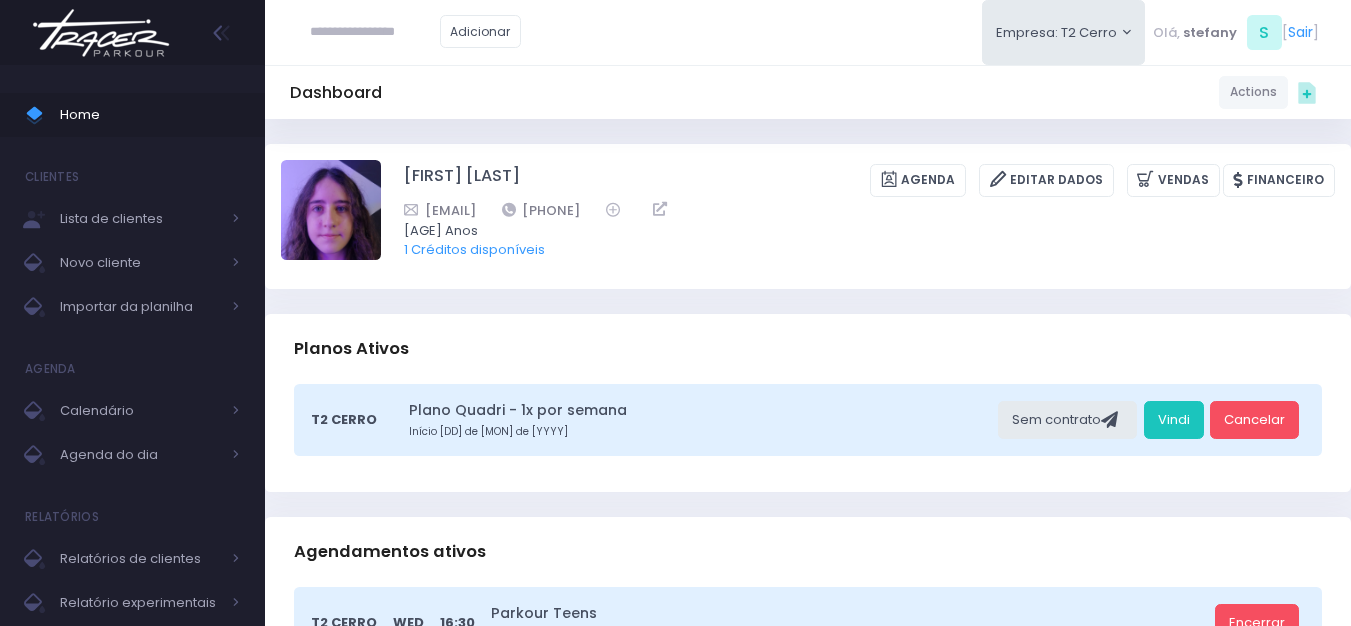 click at bounding box center (101, 33) 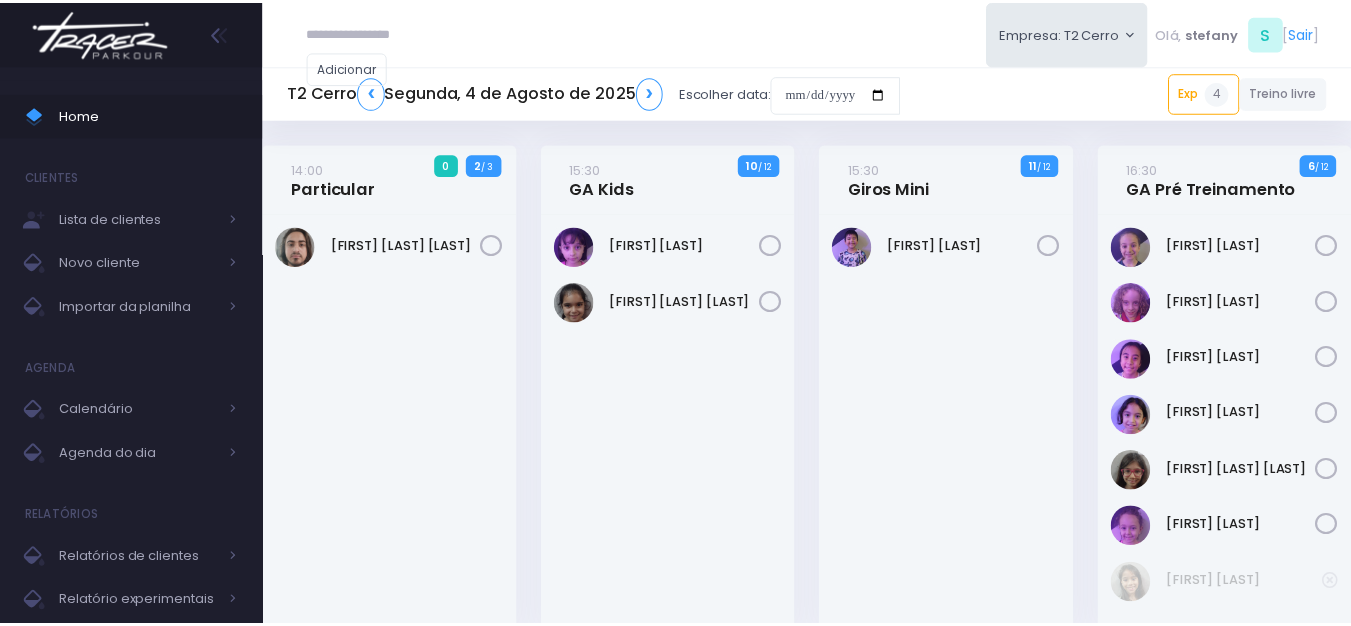 scroll, scrollTop: 0, scrollLeft: 0, axis: both 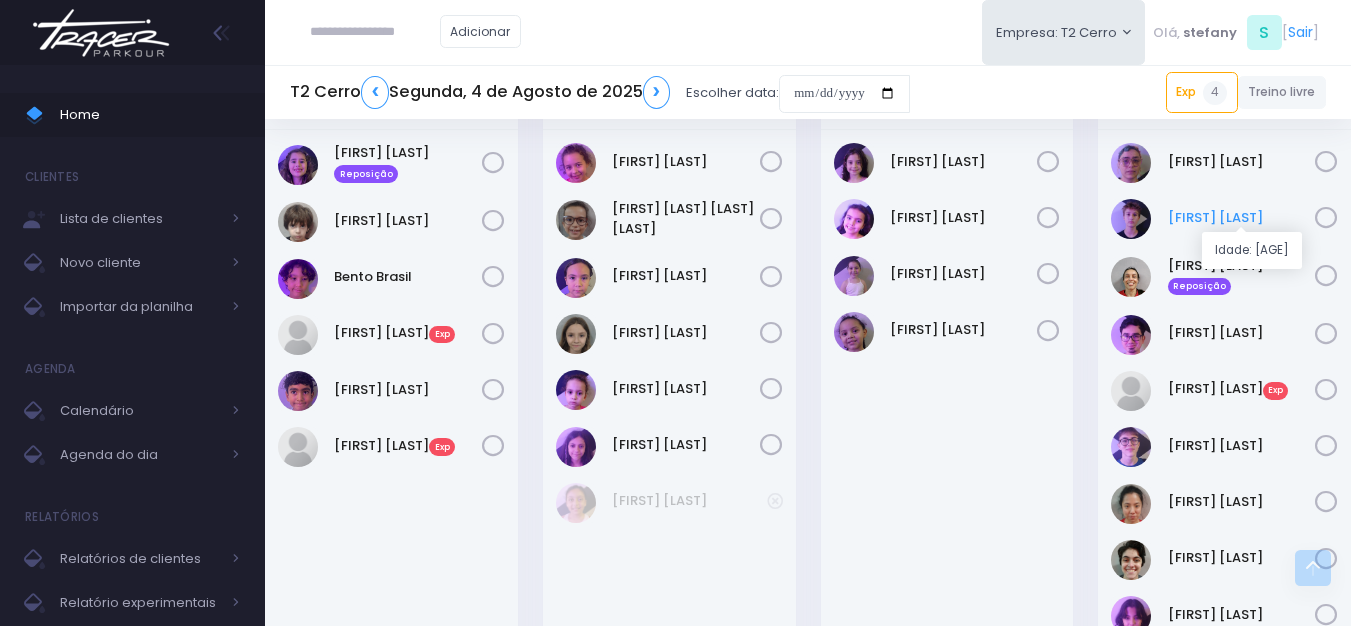 click on "[FIRST] [LAST]" at bounding box center [1242, 218] 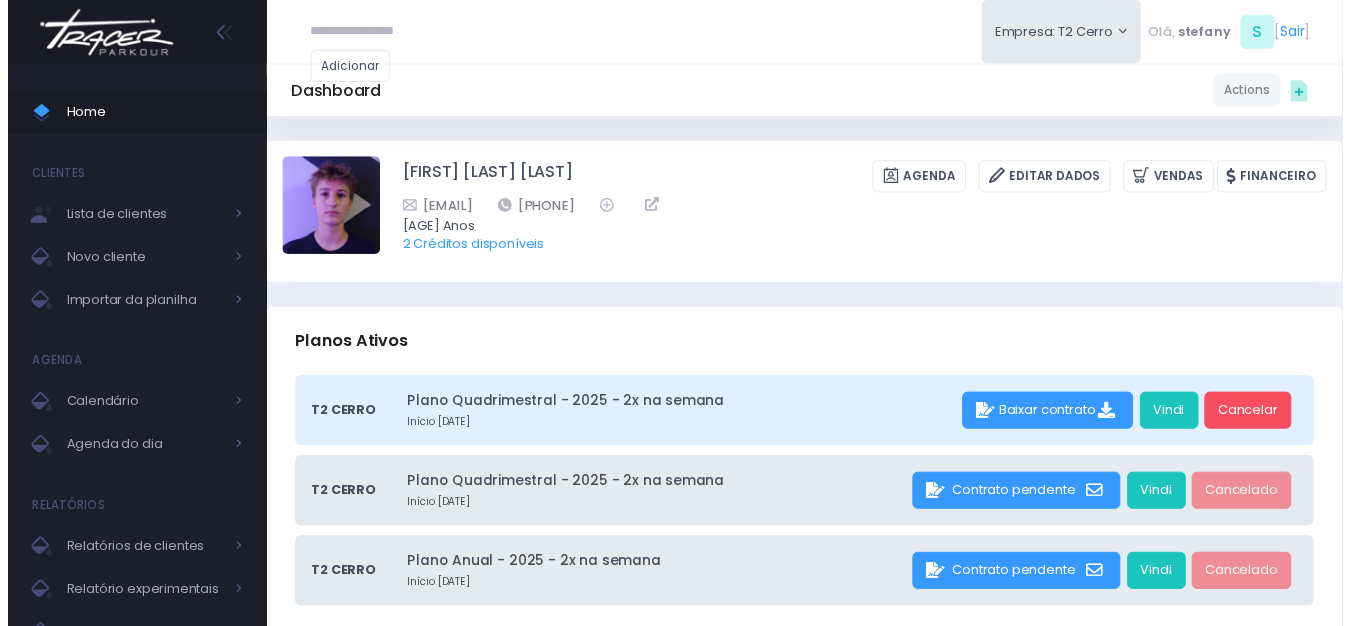 scroll, scrollTop: 0, scrollLeft: 0, axis: both 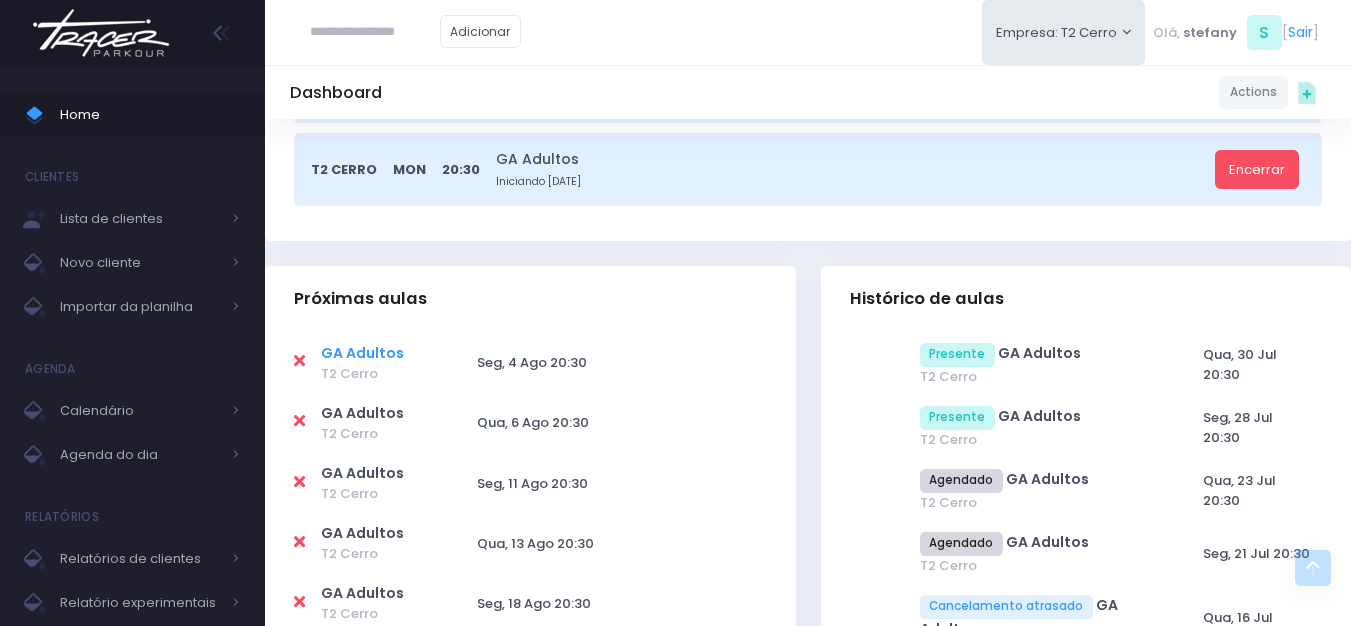 click on "GA Adultos" at bounding box center (362, 353) 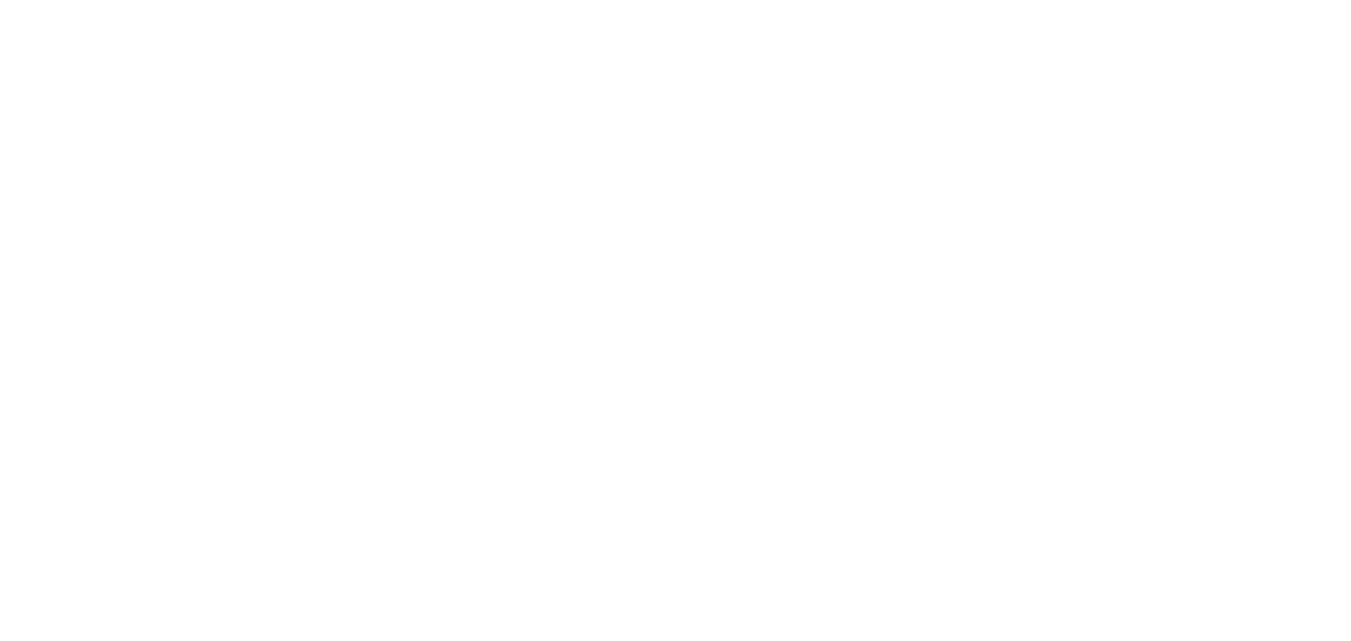scroll, scrollTop: 0, scrollLeft: 0, axis: both 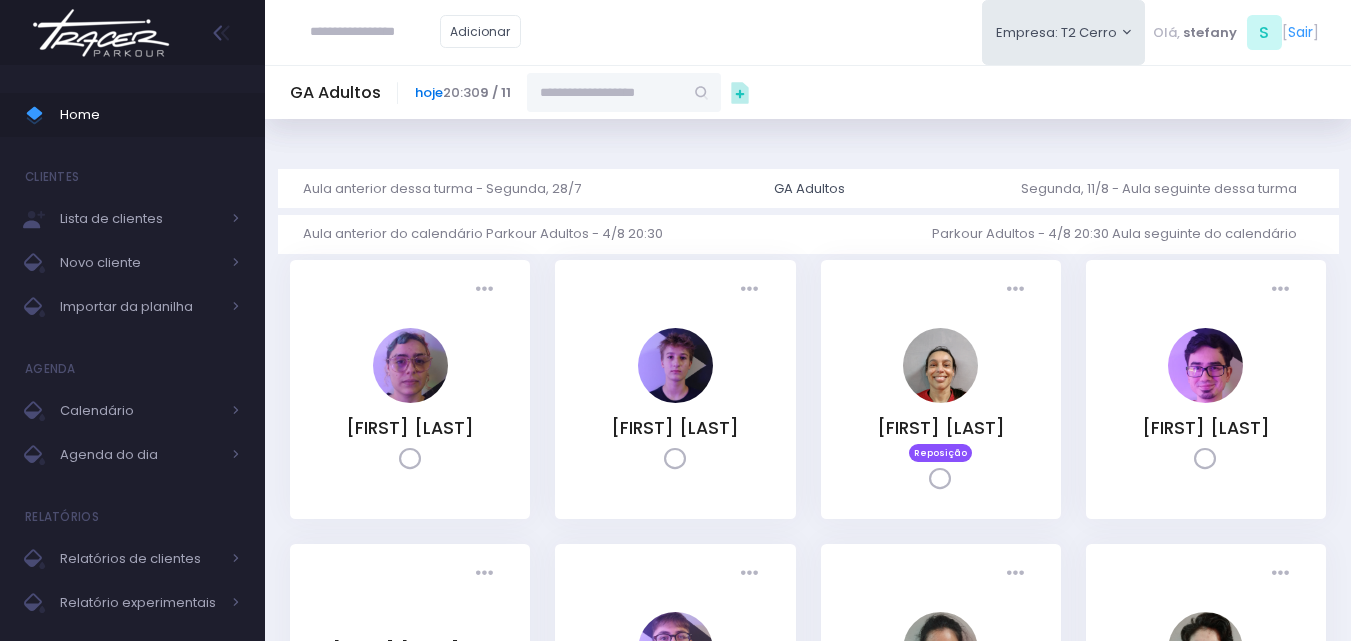 click on "hoje" at bounding box center (429, 92) 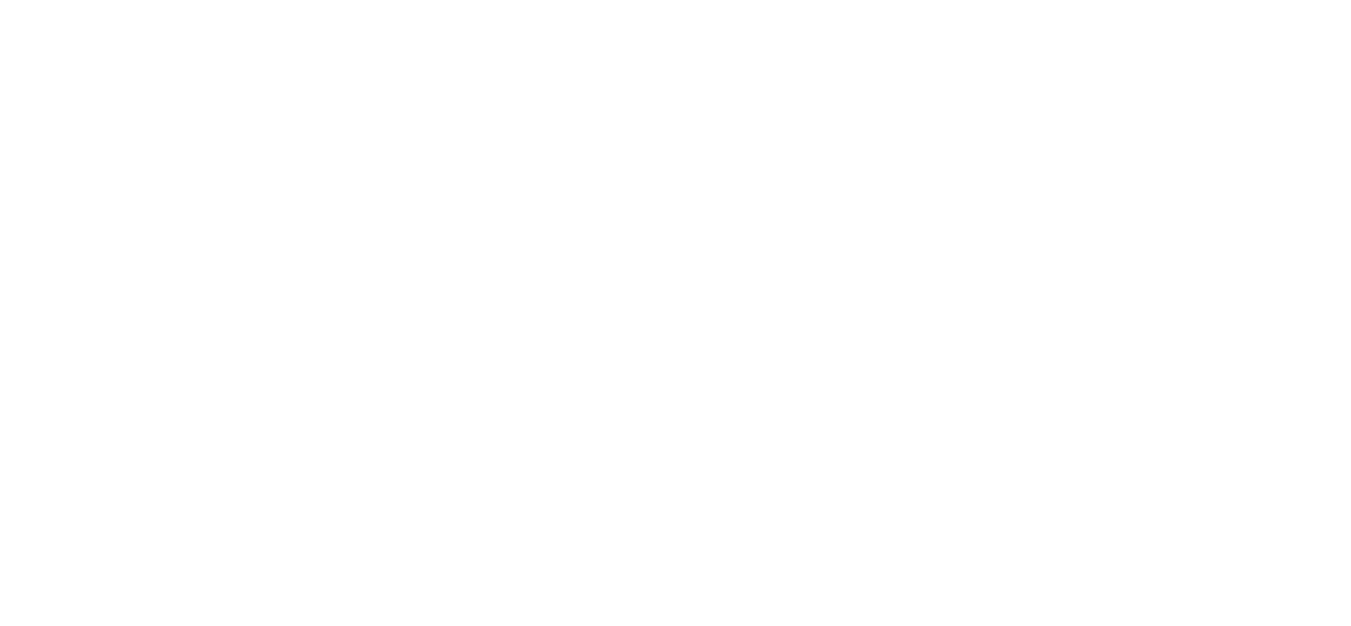 scroll, scrollTop: 0, scrollLeft: 0, axis: both 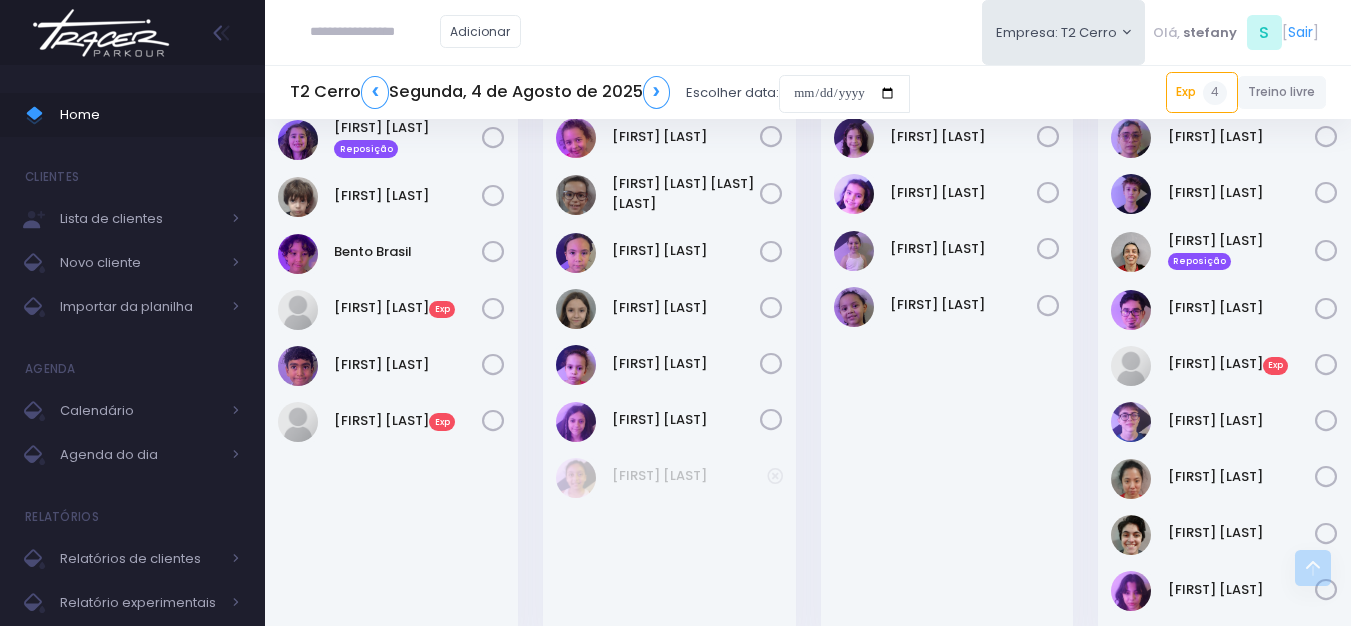 click at bounding box center [375, 32] 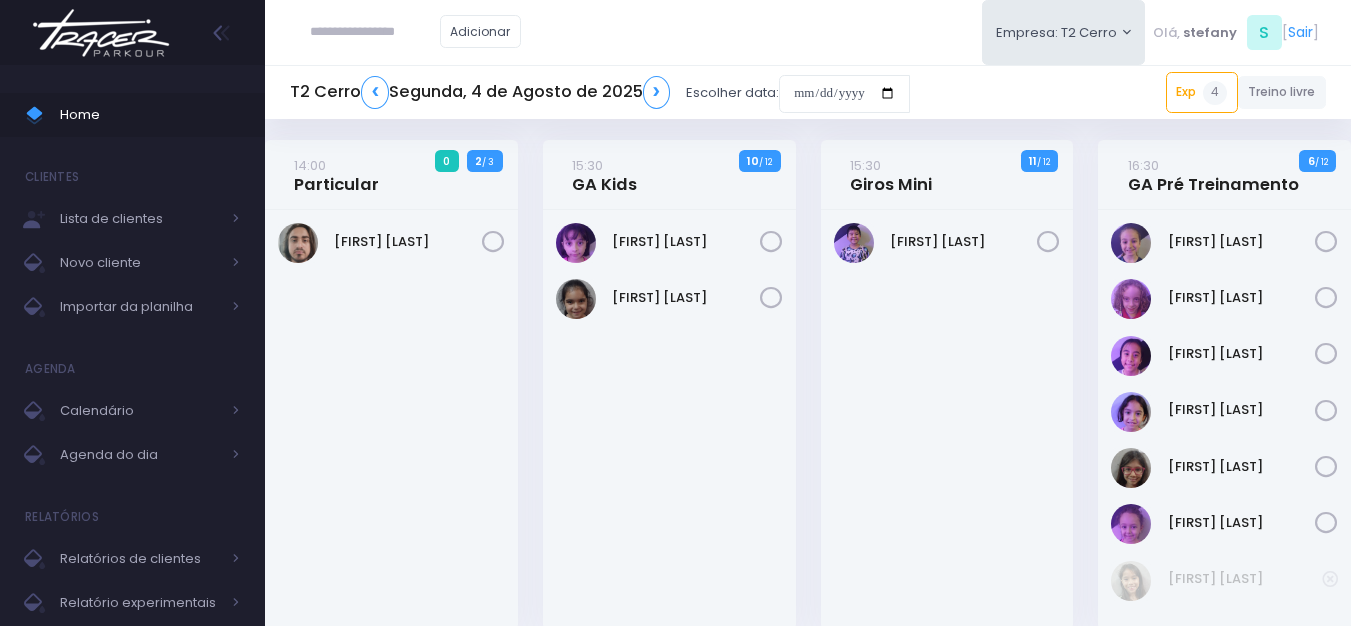 scroll, scrollTop: 0, scrollLeft: 0, axis: both 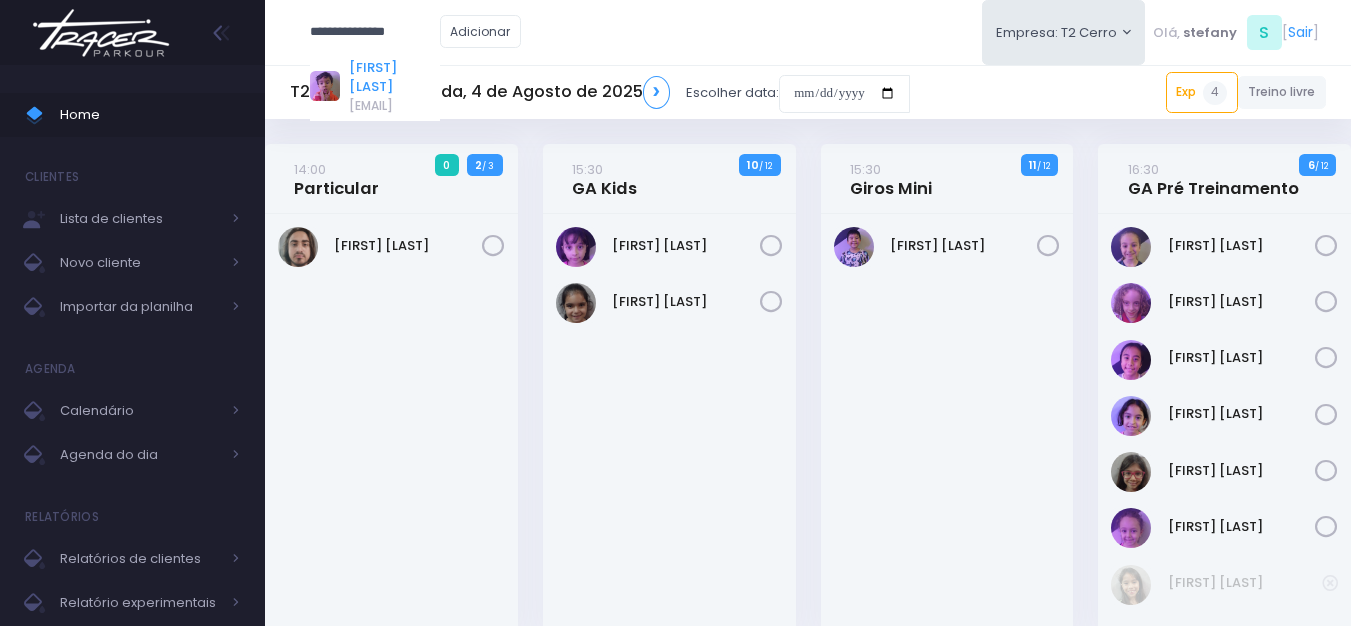 click on "Benjamin Franco" at bounding box center (394, 77) 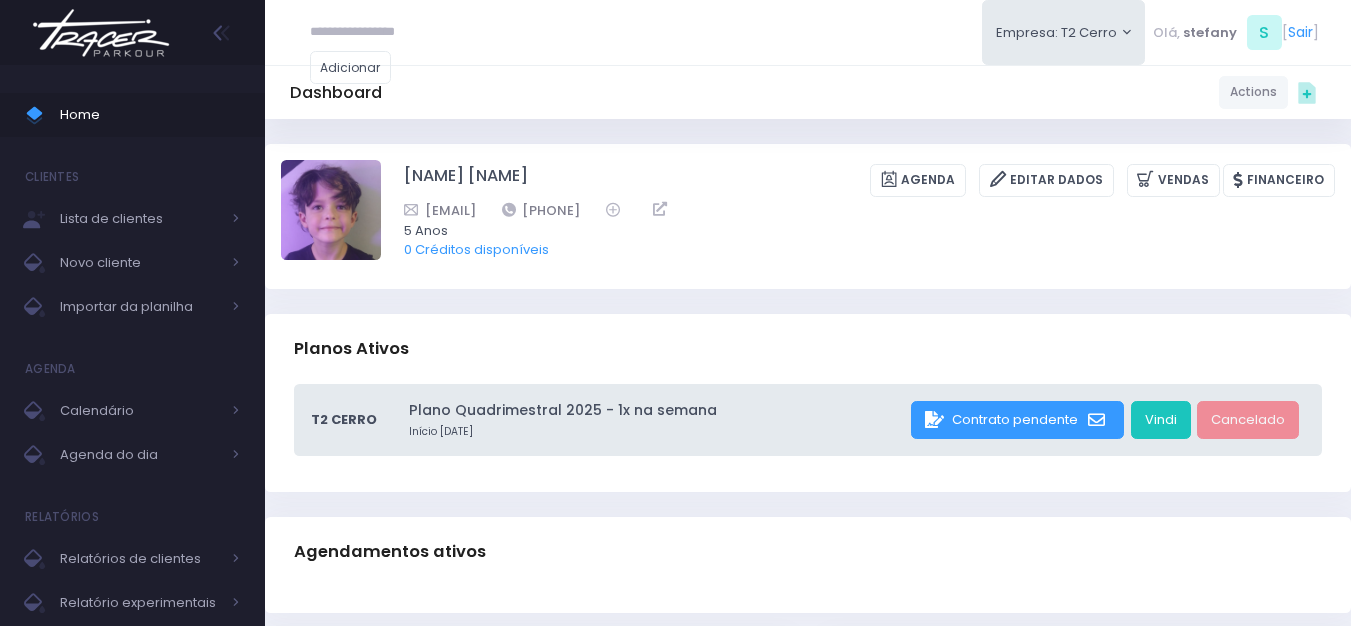 scroll, scrollTop: 0, scrollLeft: 0, axis: both 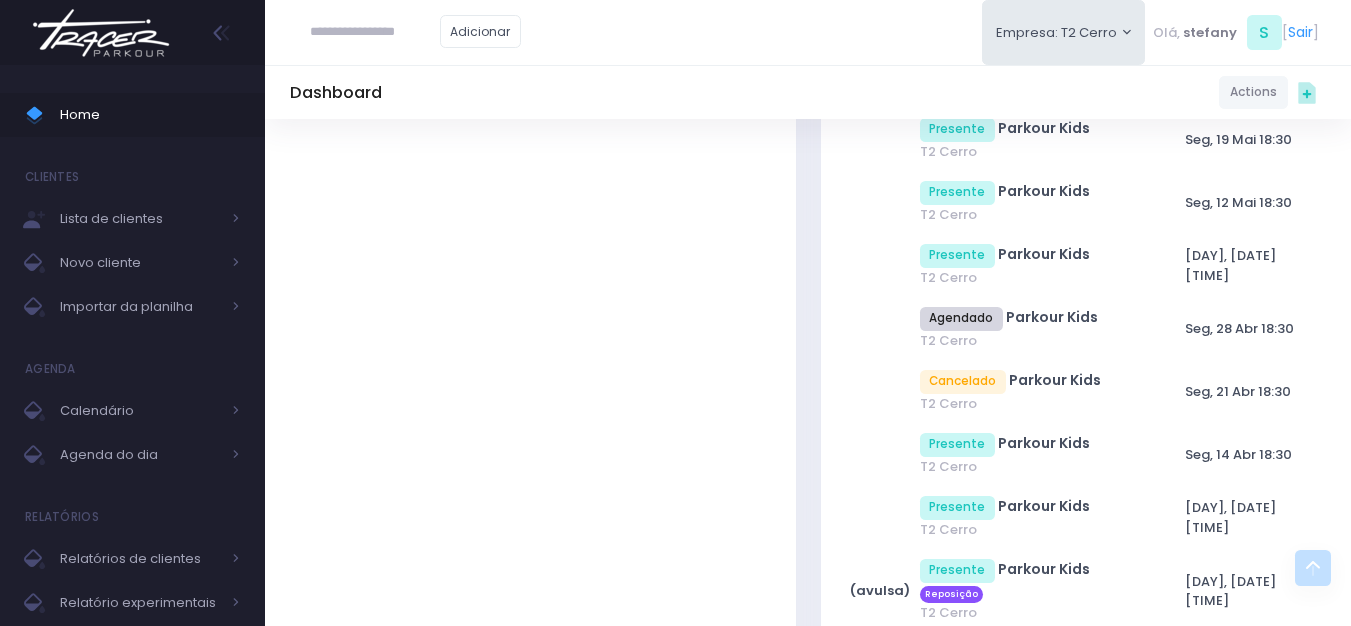 paste on "**********" 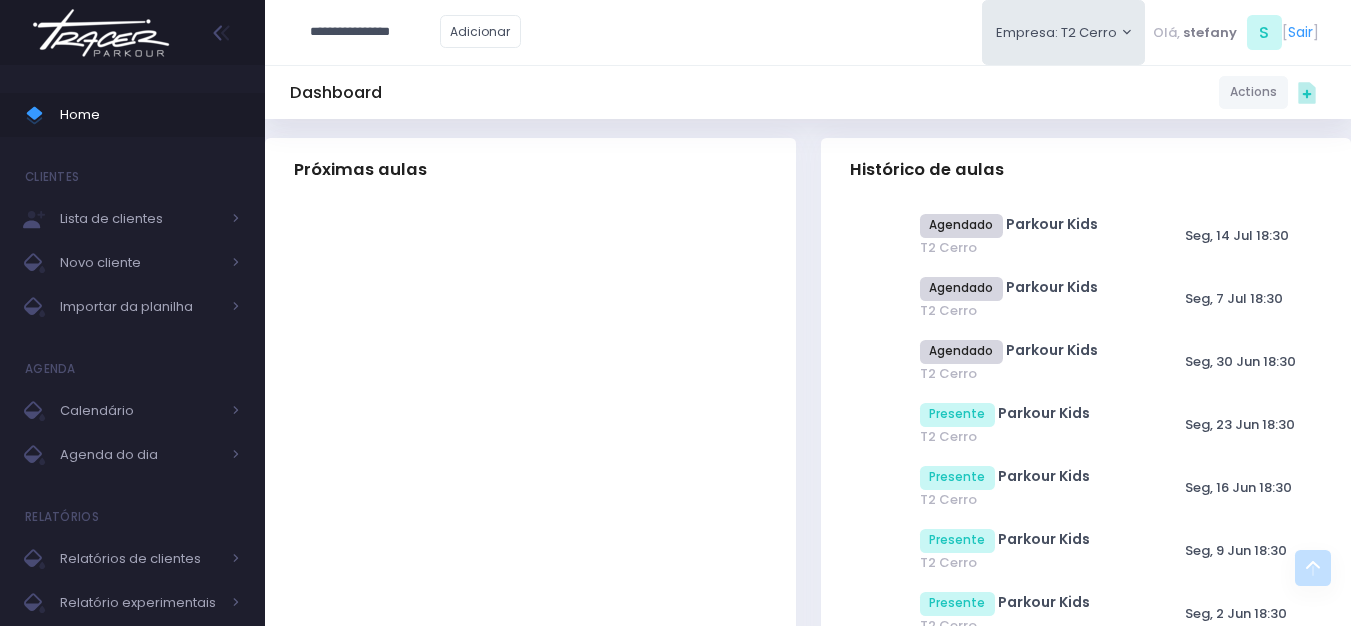 scroll, scrollTop: 0, scrollLeft: 0, axis: both 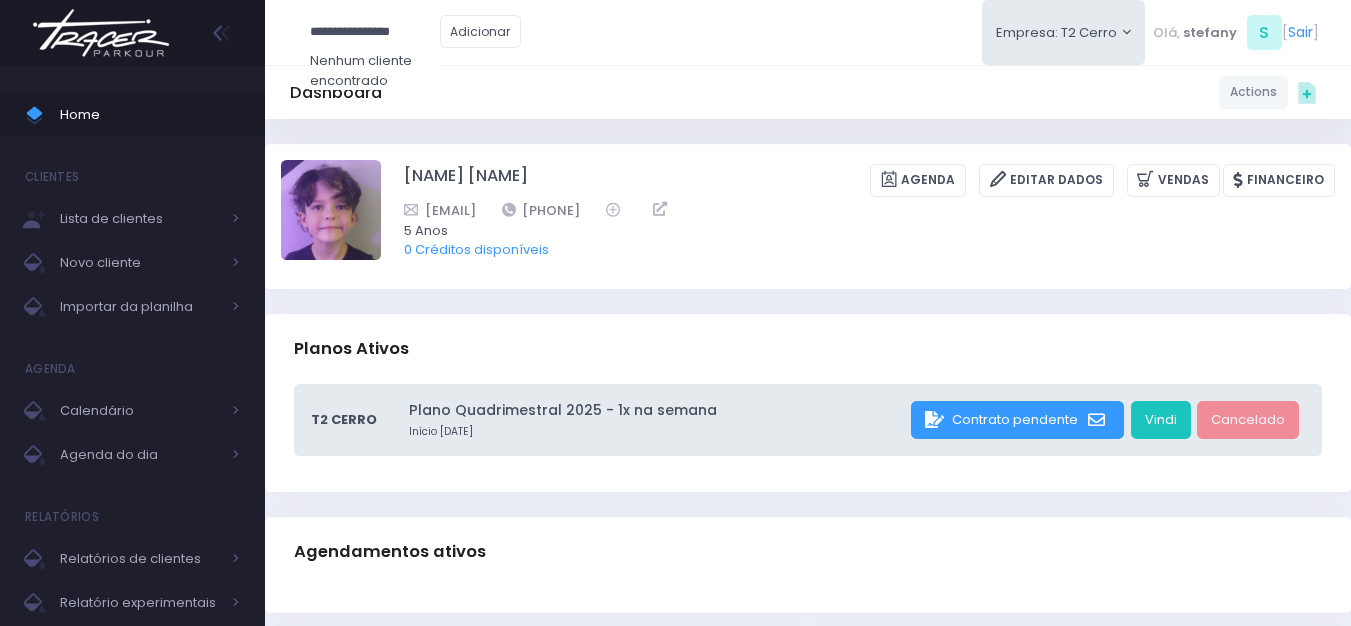 drag, startPoint x: 431, startPoint y: 31, endPoint x: 246, endPoint y: 67, distance: 188.47015 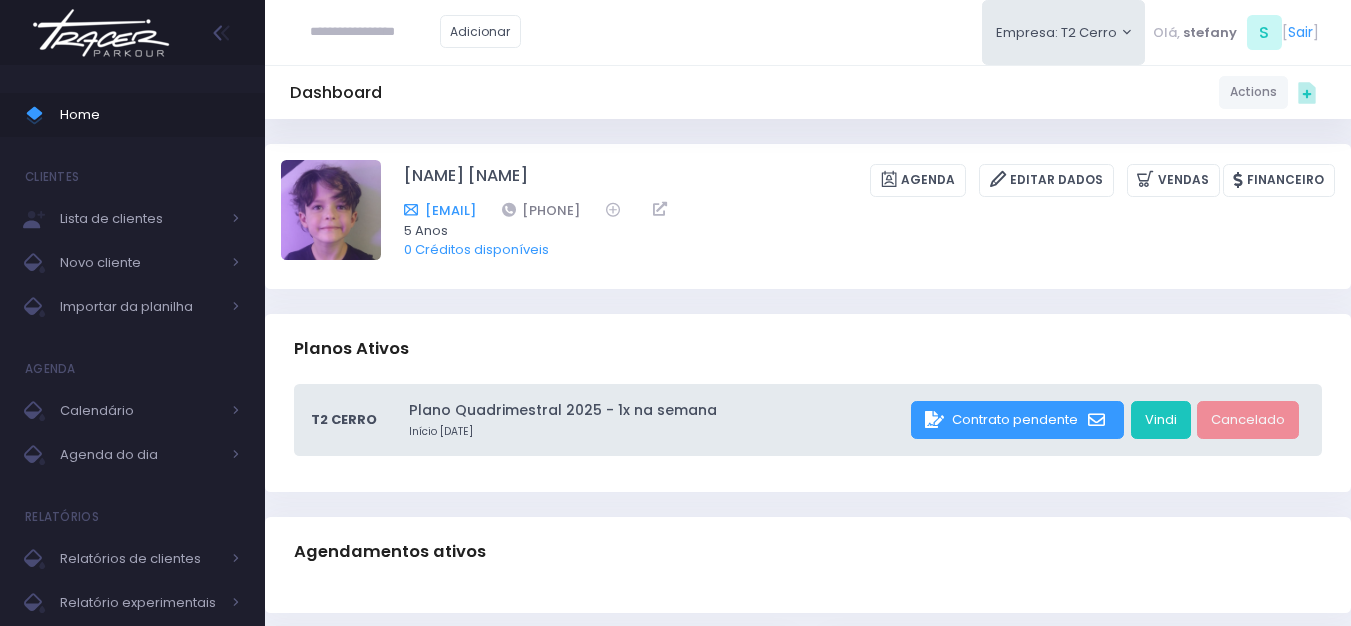 drag, startPoint x: 601, startPoint y: 208, endPoint x: 419, endPoint y: 215, distance: 182.13457 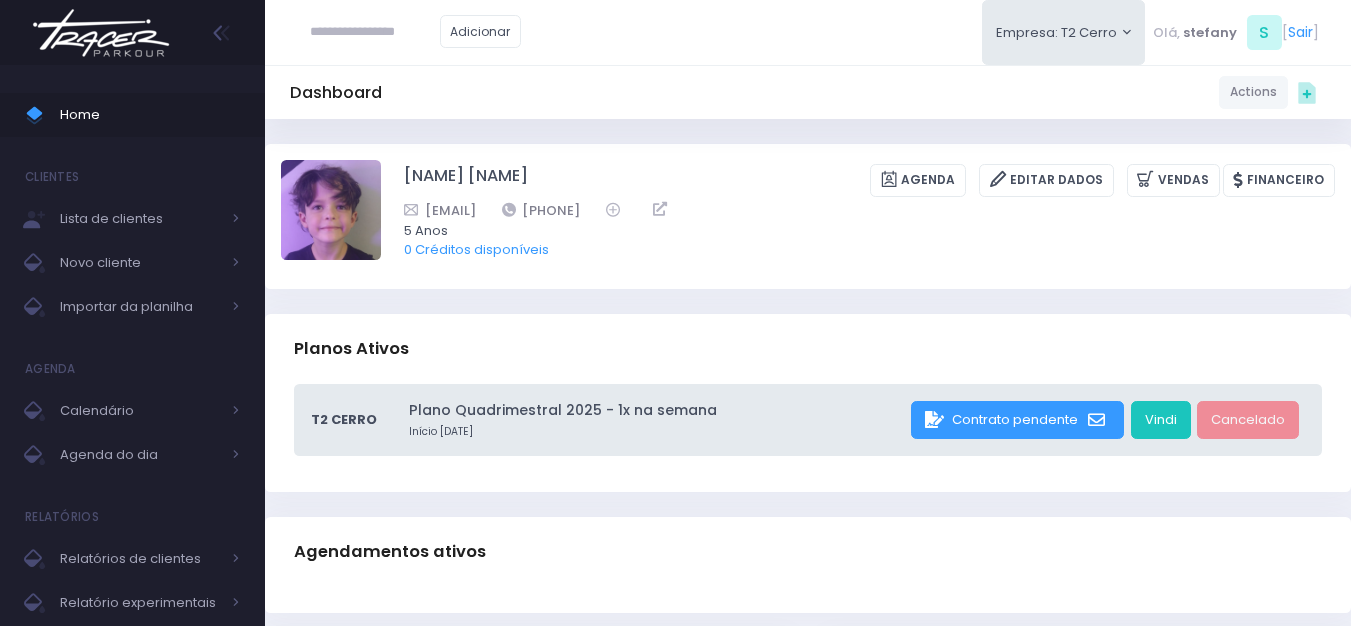 copy on "babernardes@gmail.com" 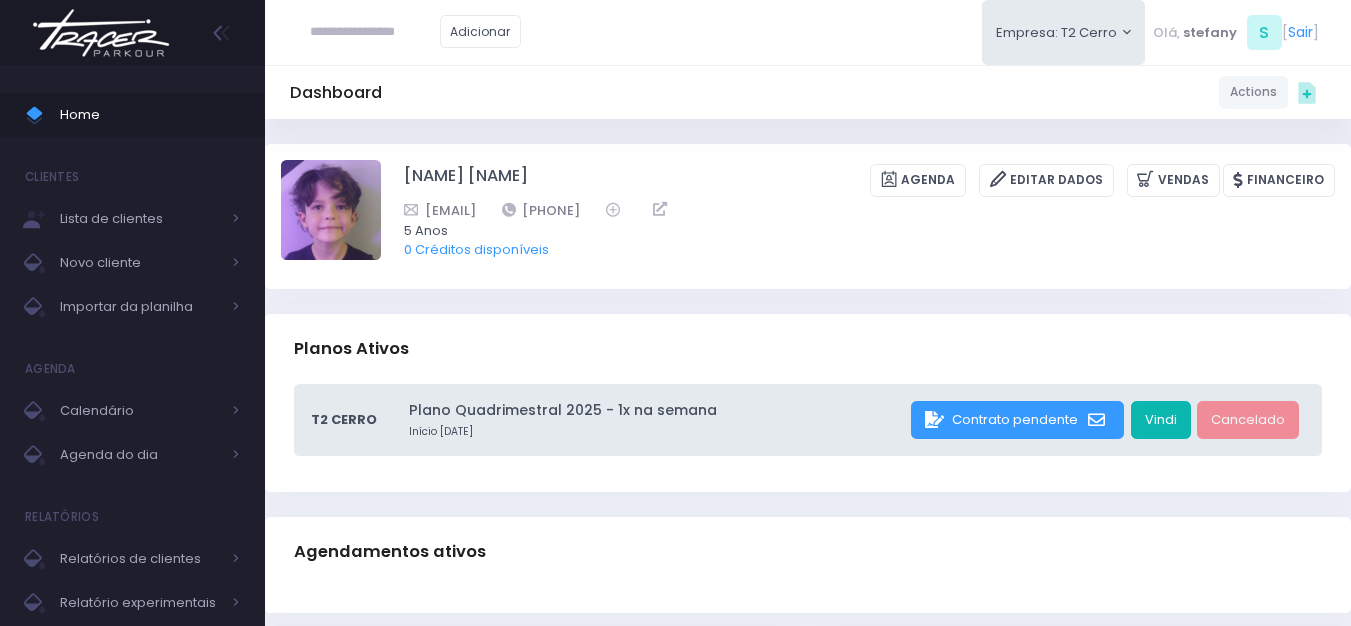click on "Vindi" at bounding box center [1161, 420] 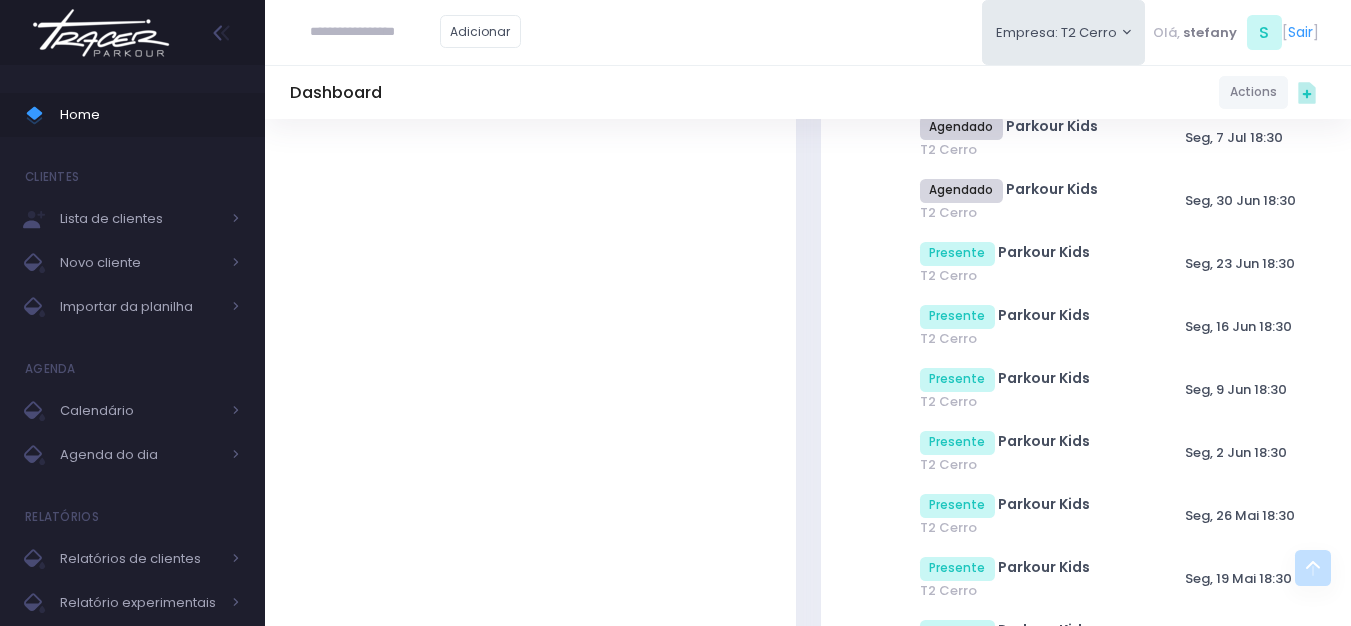 scroll, scrollTop: 700, scrollLeft: 0, axis: vertical 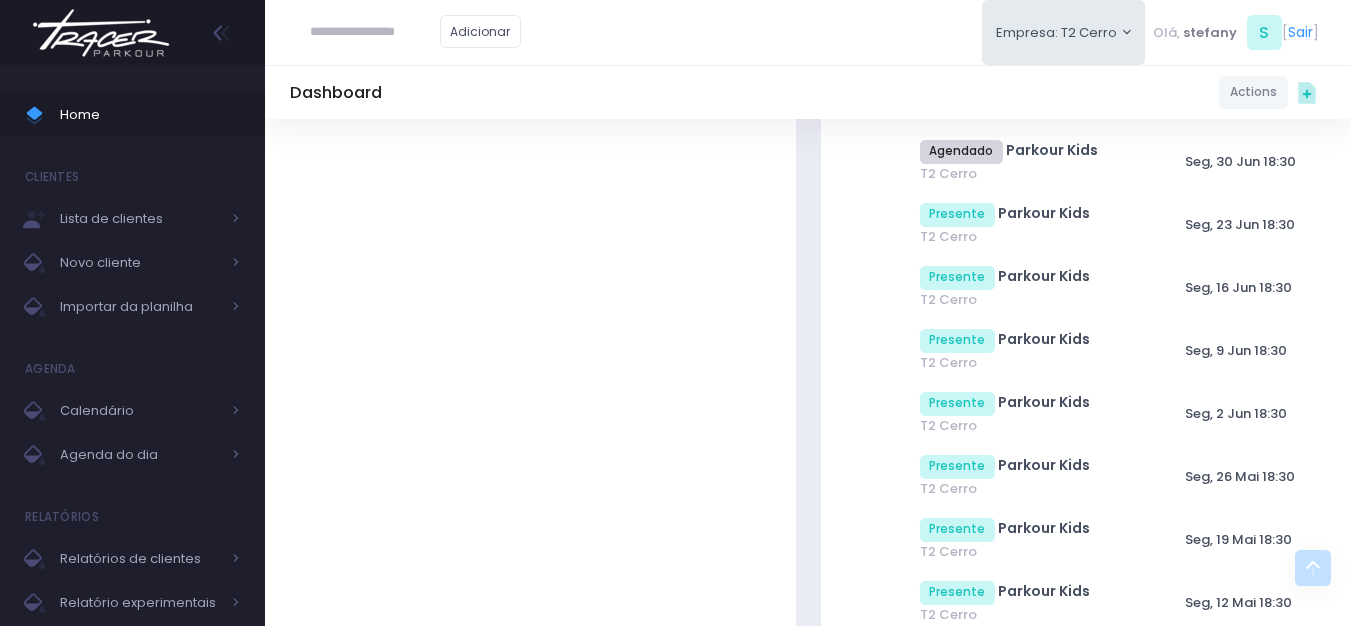 click at bounding box center [101, 33] 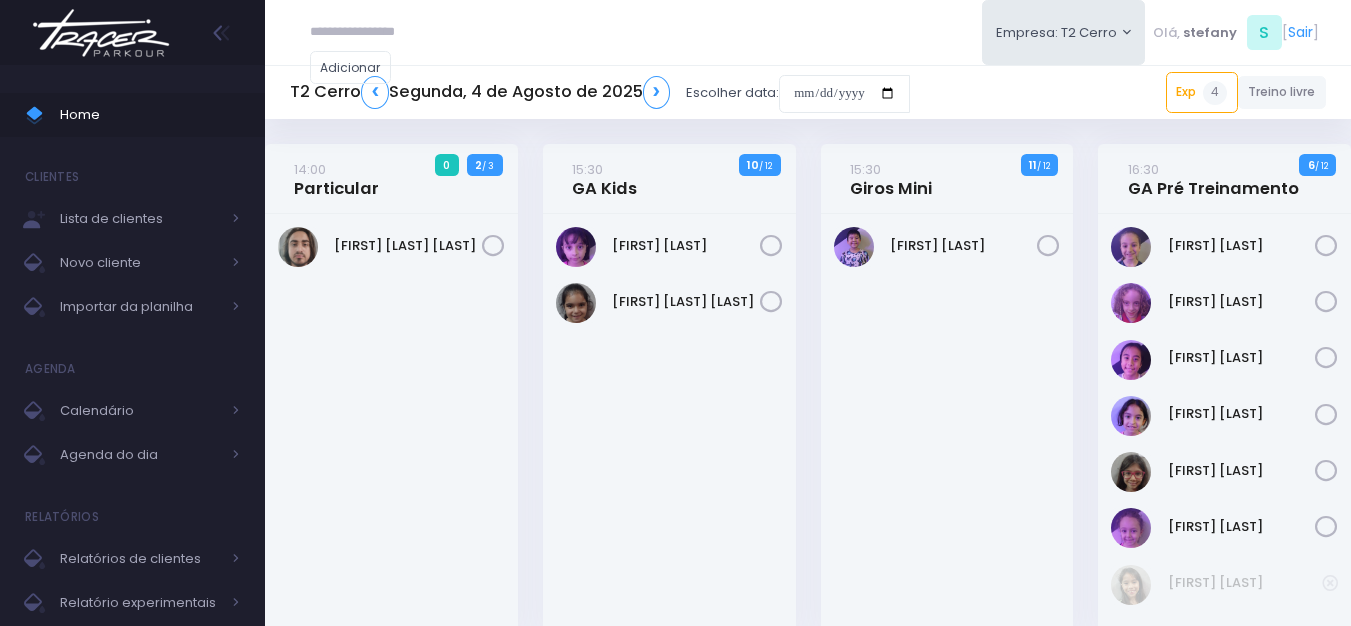 scroll, scrollTop: 0, scrollLeft: 0, axis: both 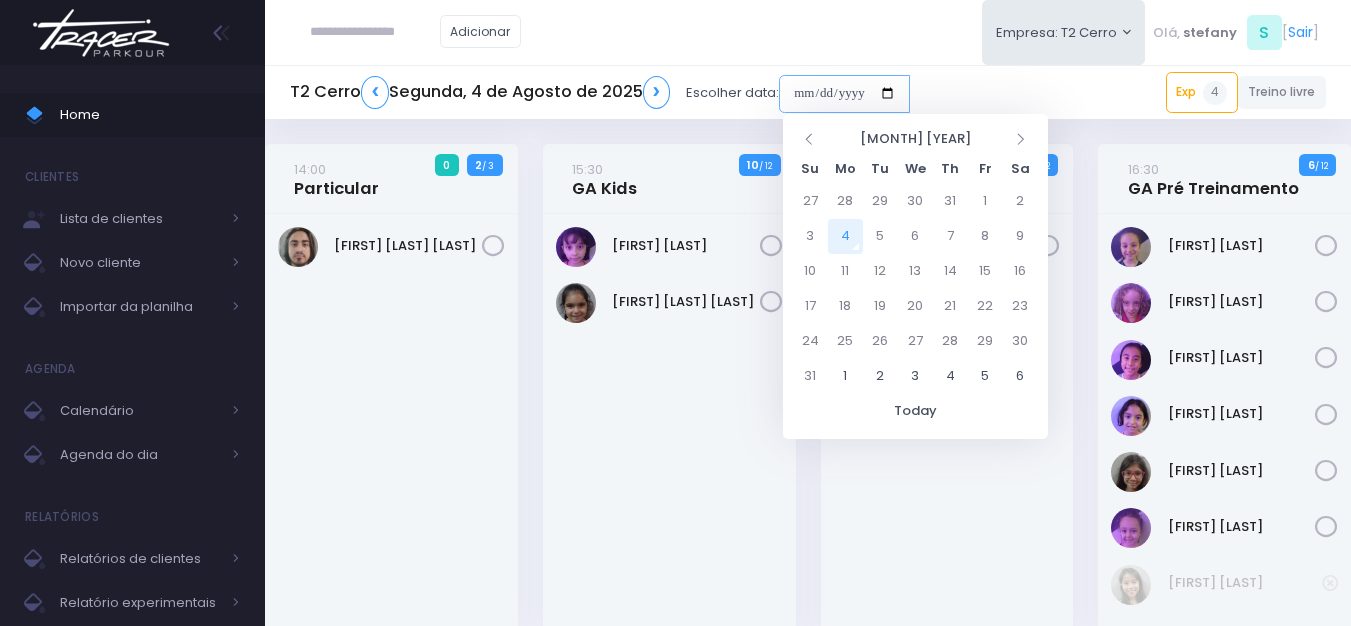 click at bounding box center (844, 94) 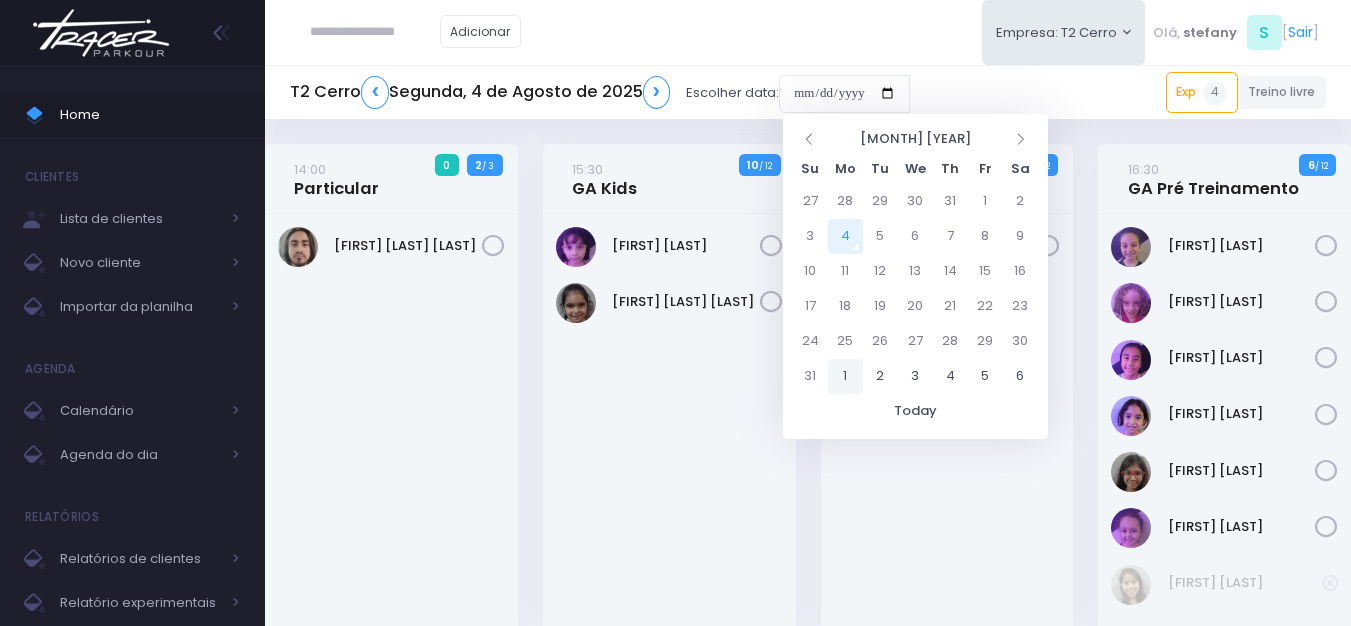click on "1" at bounding box center [845, 376] 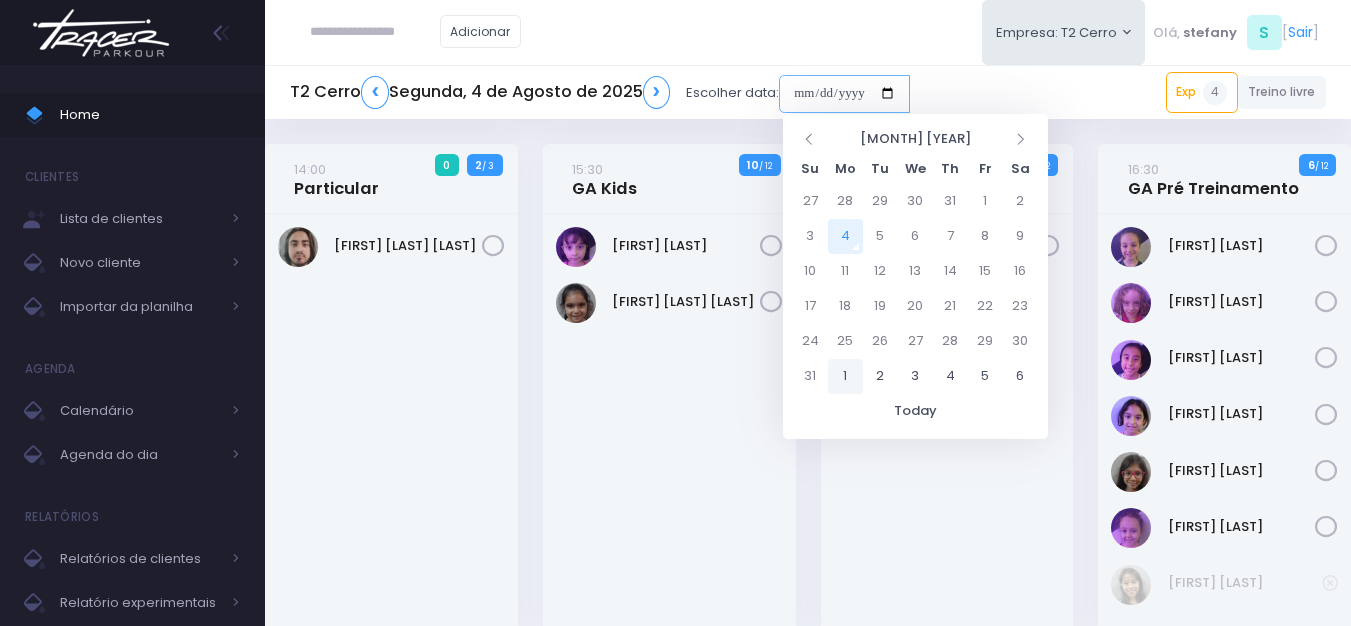 type on "**********" 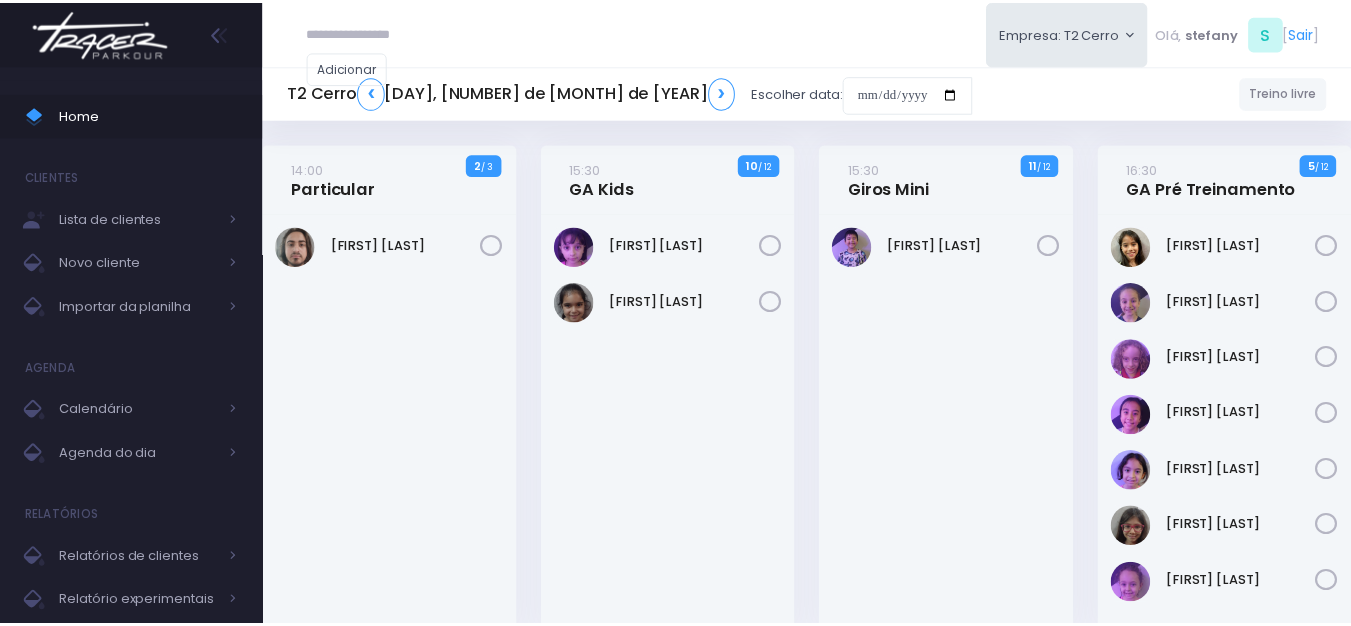 scroll, scrollTop: 0, scrollLeft: 0, axis: both 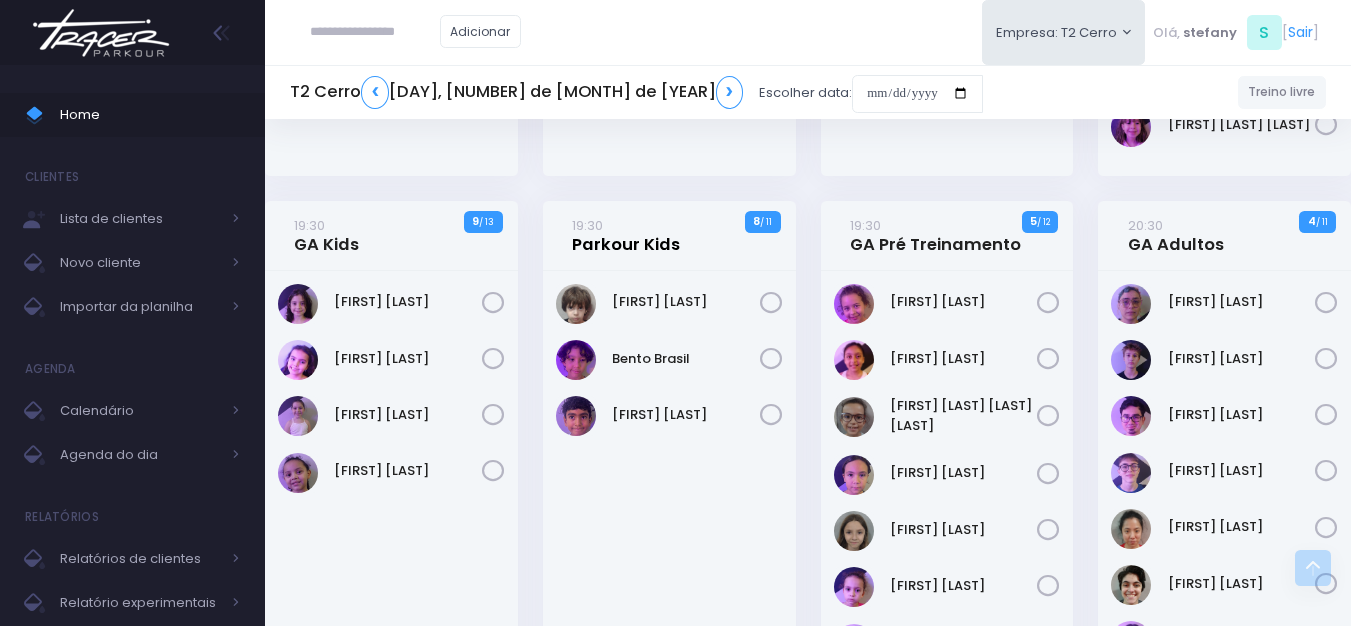 click on "19:30 Parkour Kids" at bounding box center (626, 235) 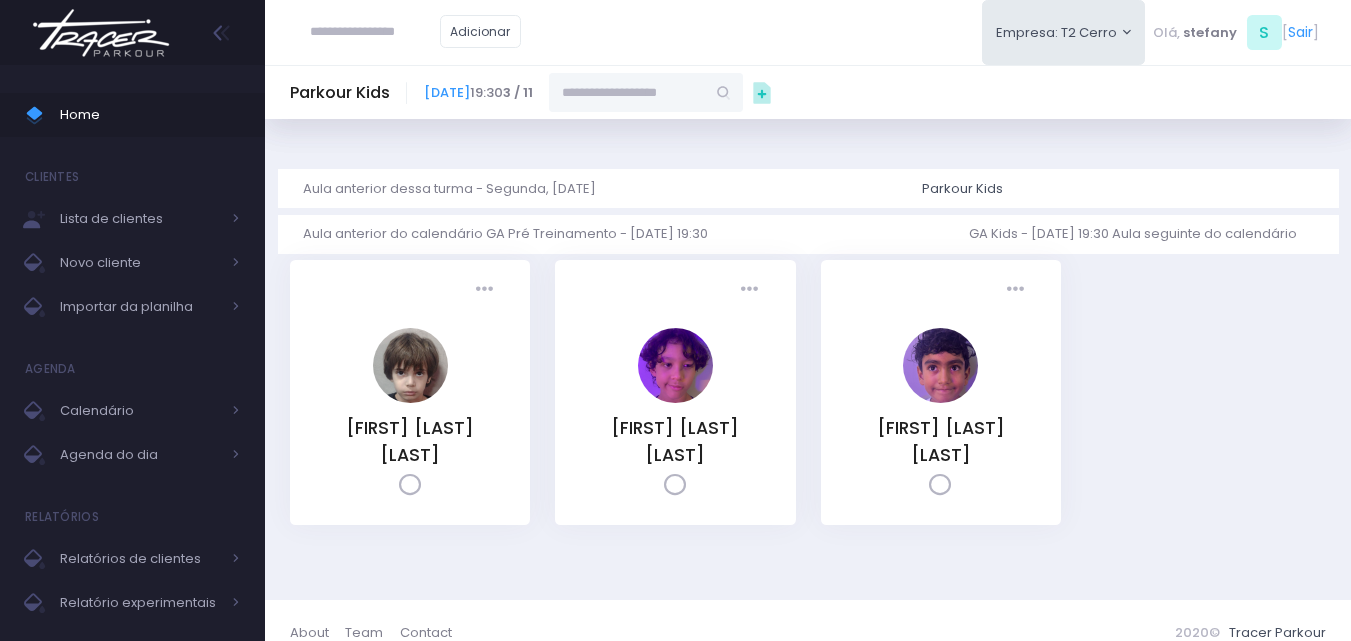 scroll, scrollTop: 0, scrollLeft: 0, axis: both 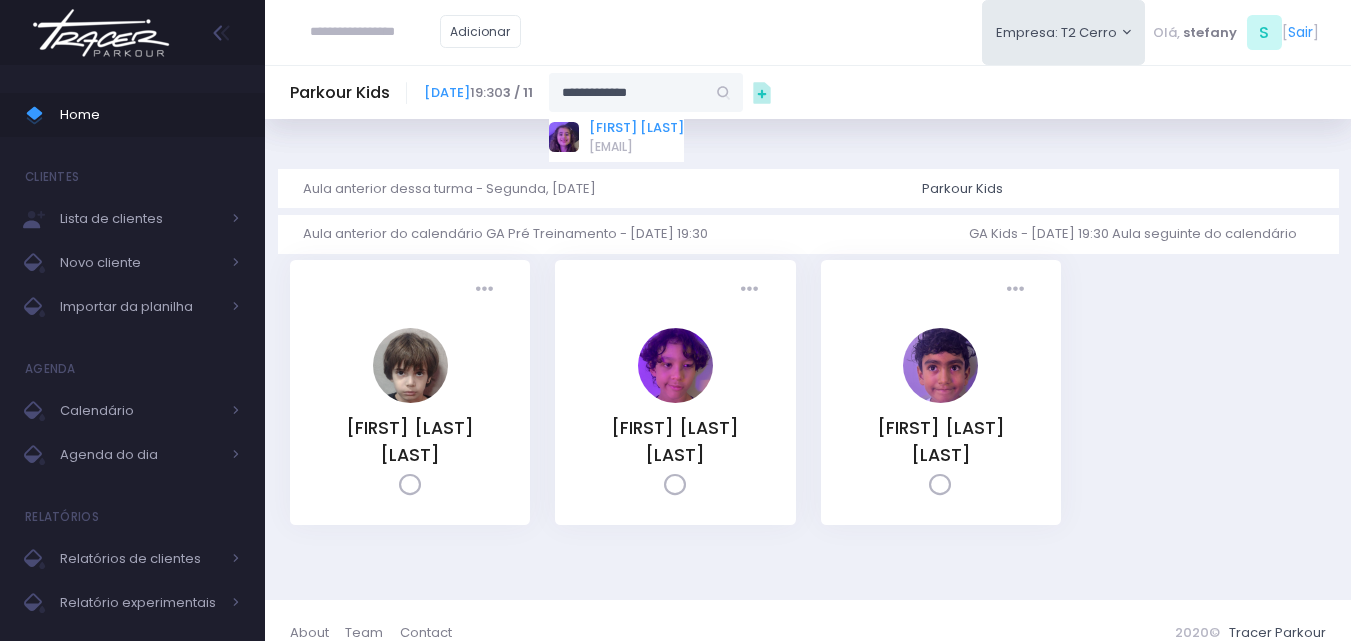 click on "[FIRST] [LAST]" at bounding box center [636, 128] 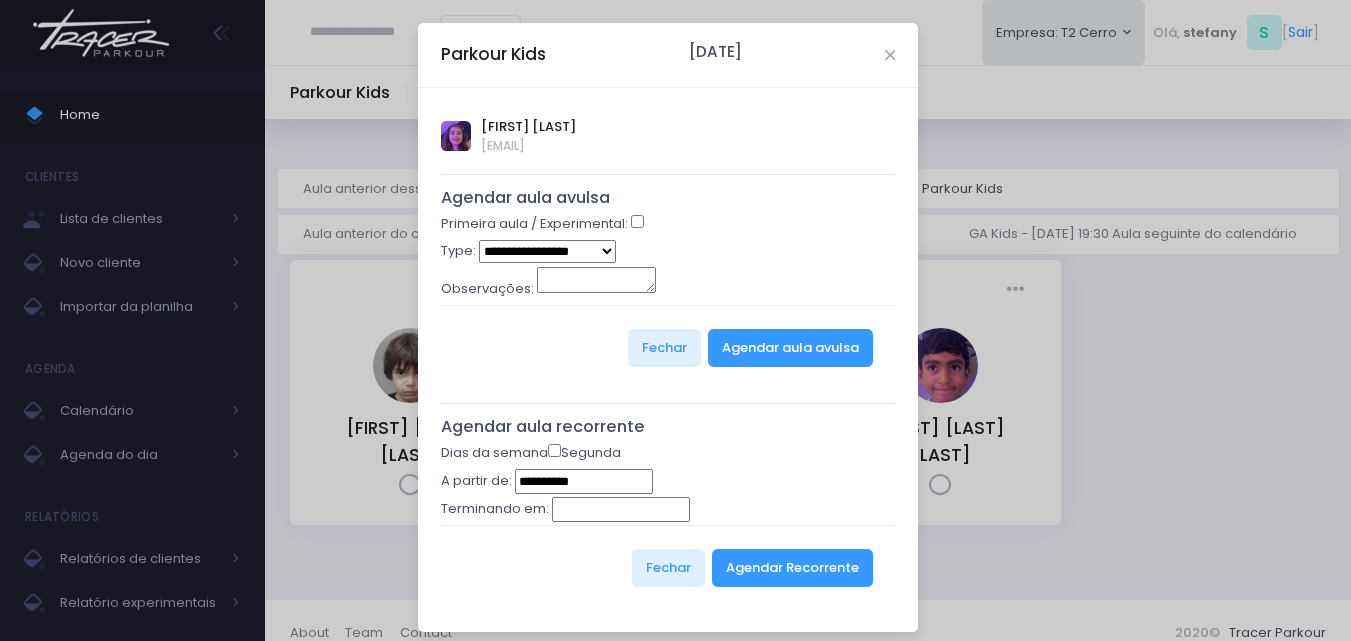 type on "**********" 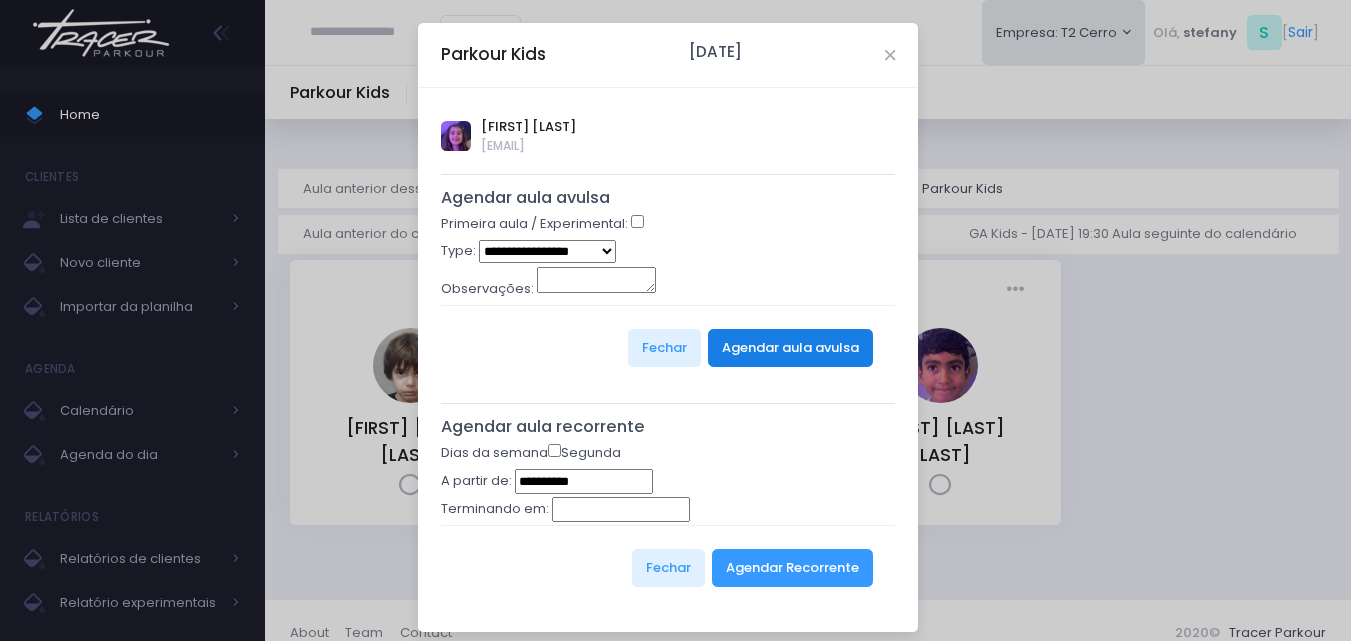 click on "Agendar aula avulsa" at bounding box center (790, 348) 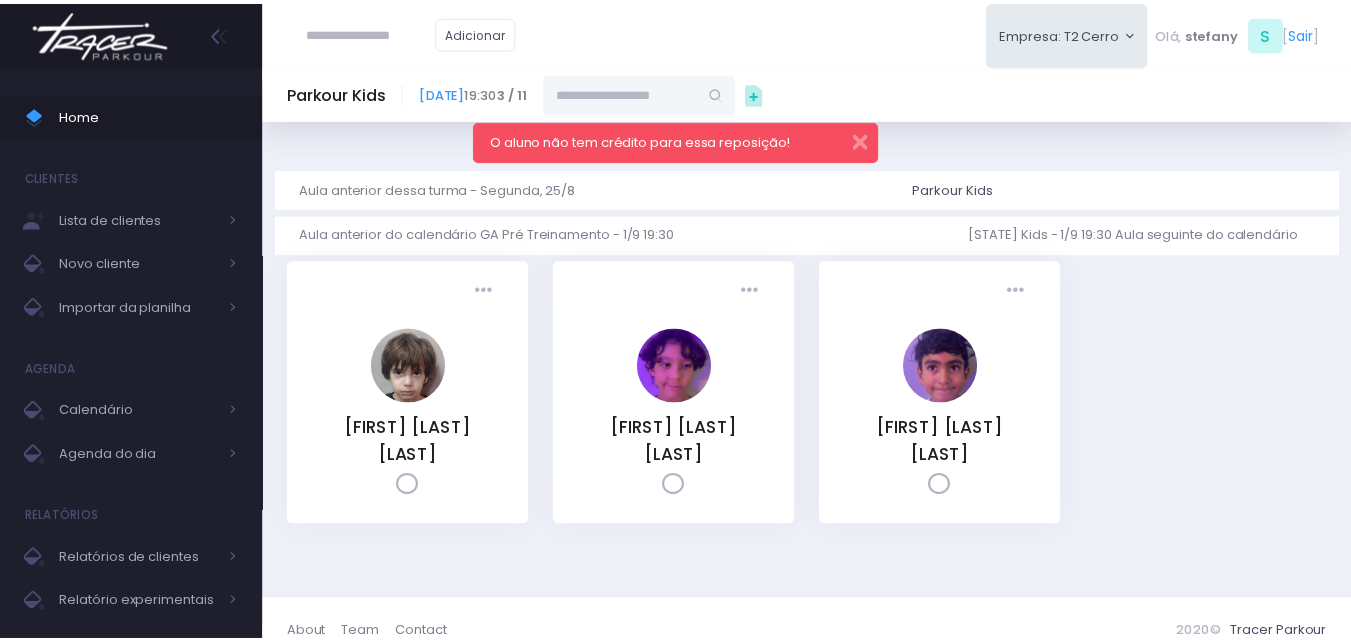 scroll, scrollTop: 0, scrollLeft: 0, axis: both 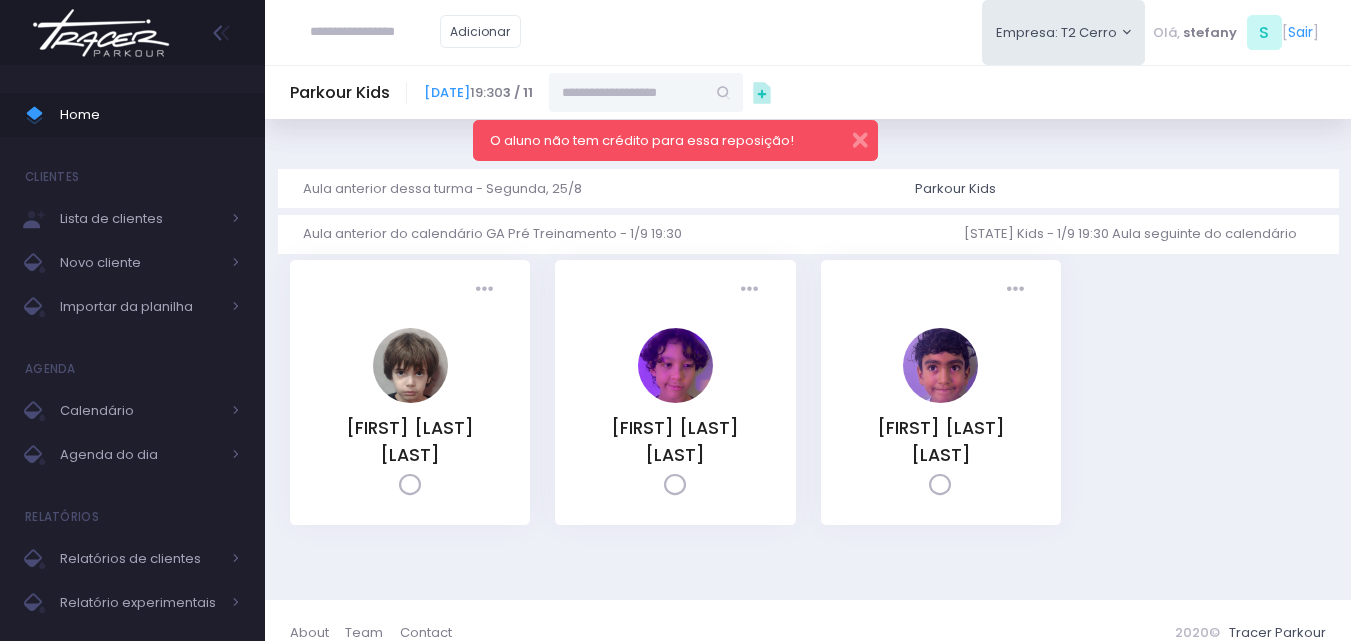drag, startPoint x: 700, startPoint y: 94, endPoint x: 689, endPoint y: 91, distance: 11.401754 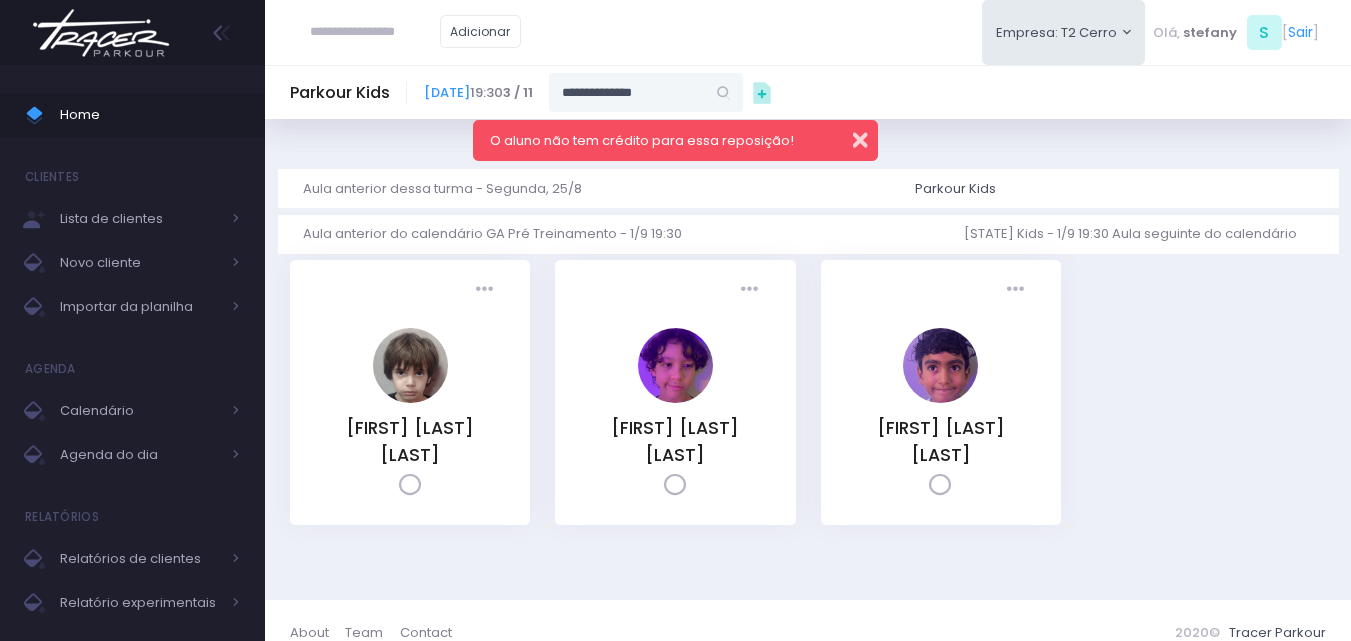 click at bounding box center [847, 137] 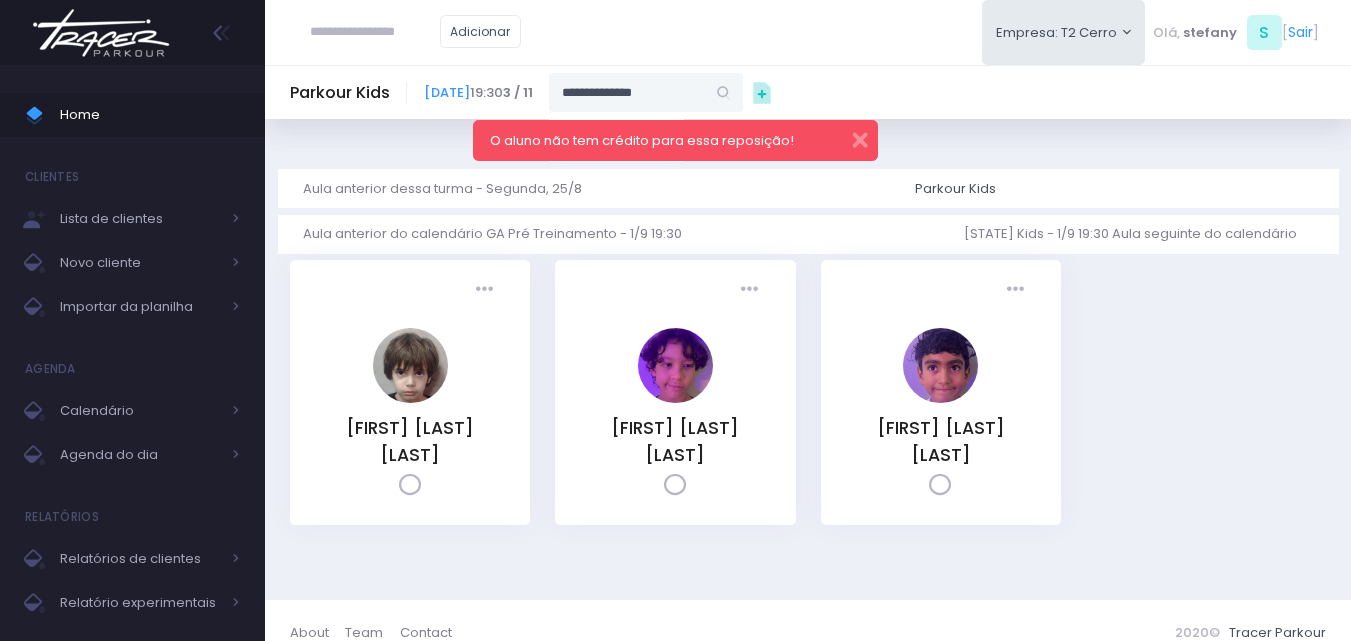 click on "**********" at bounding box center (627, 92) 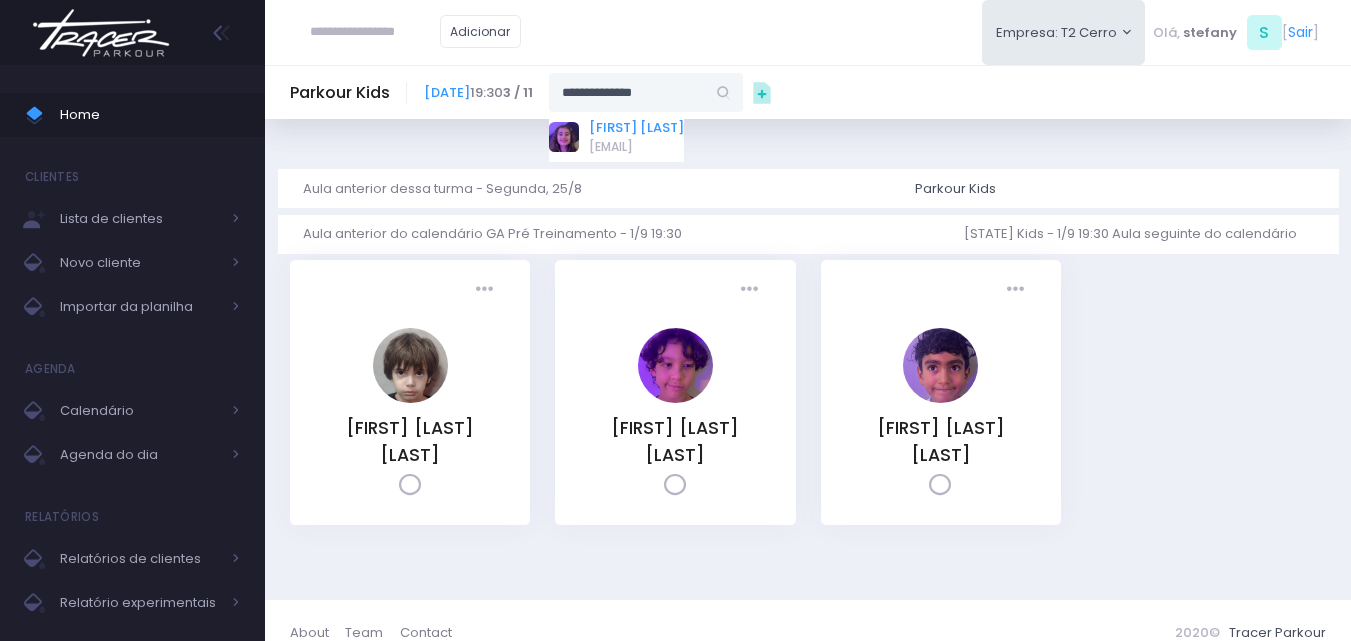 click on "[FIRST] [LAST]" at bounding box center (636, 128) 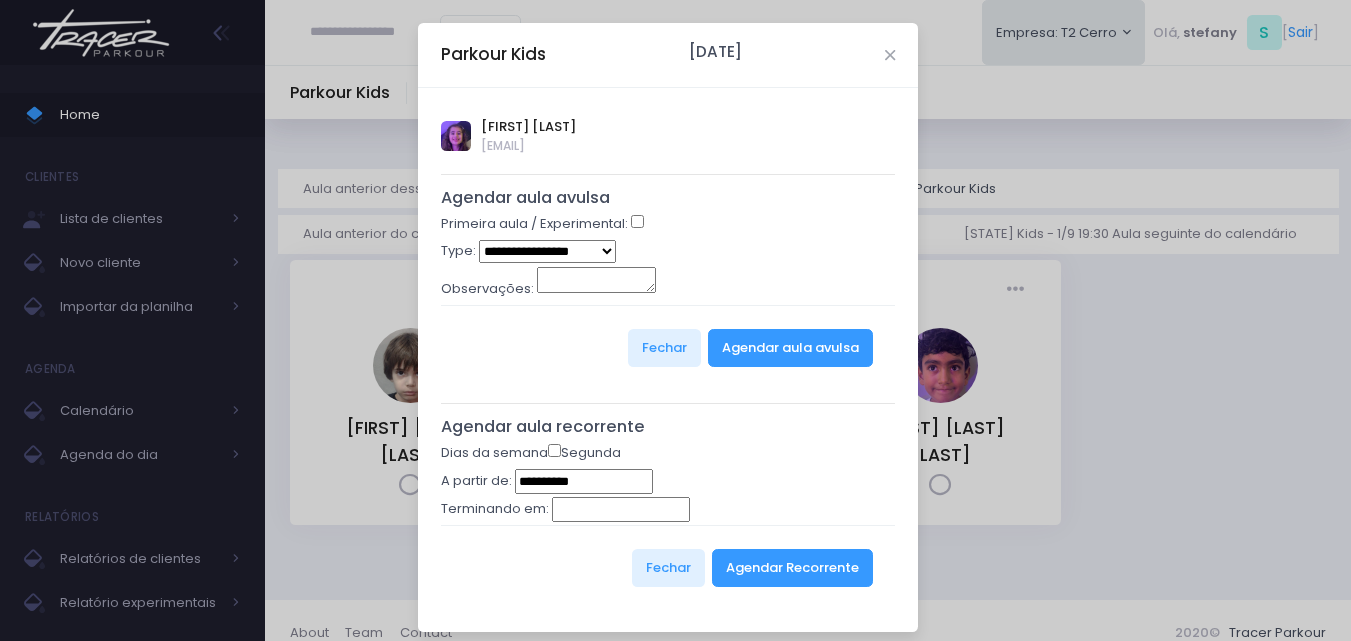 click on "**********" at bounding box center [547, 251] 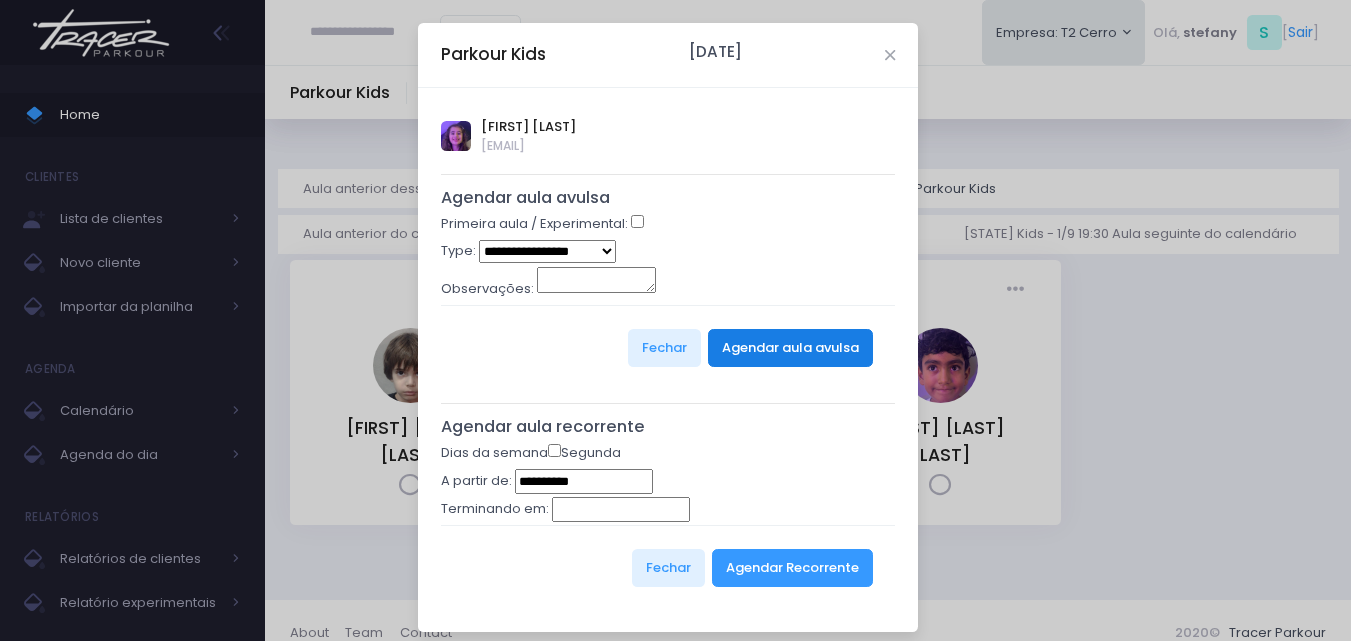 click on "Agendar aula avulsa" at bounding box center (790, 348) 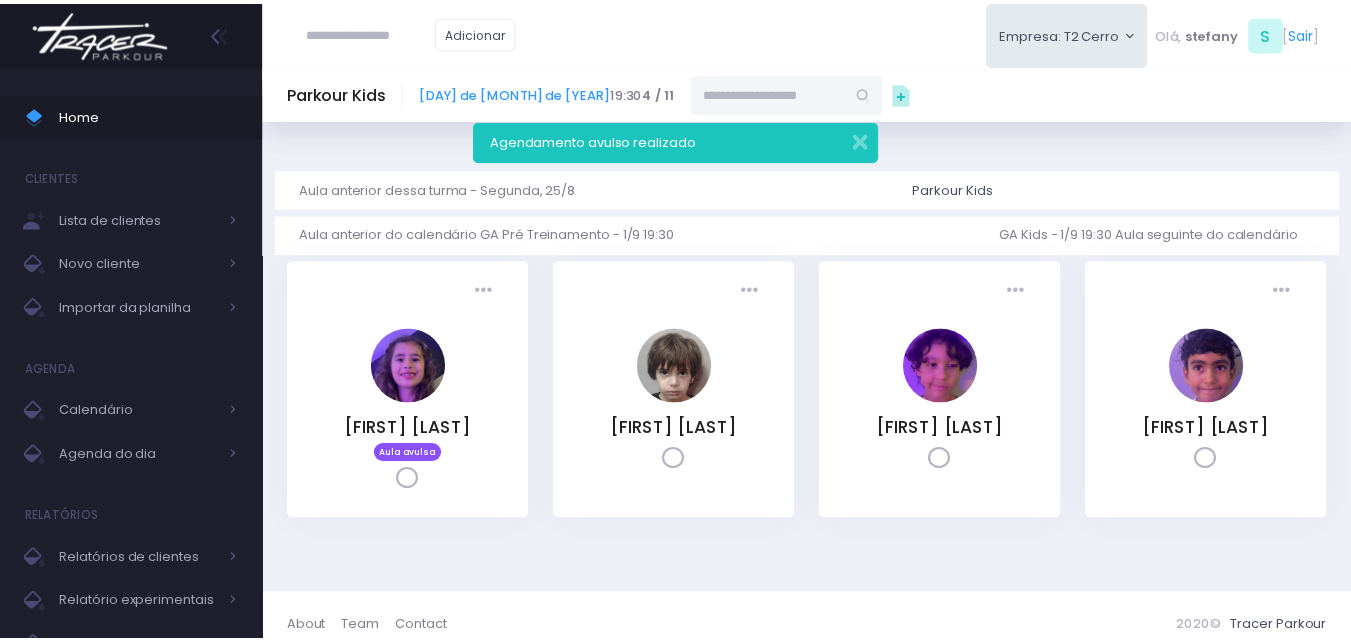 scroll, scrollTop: 0, scrollLeft: 0, axis: both 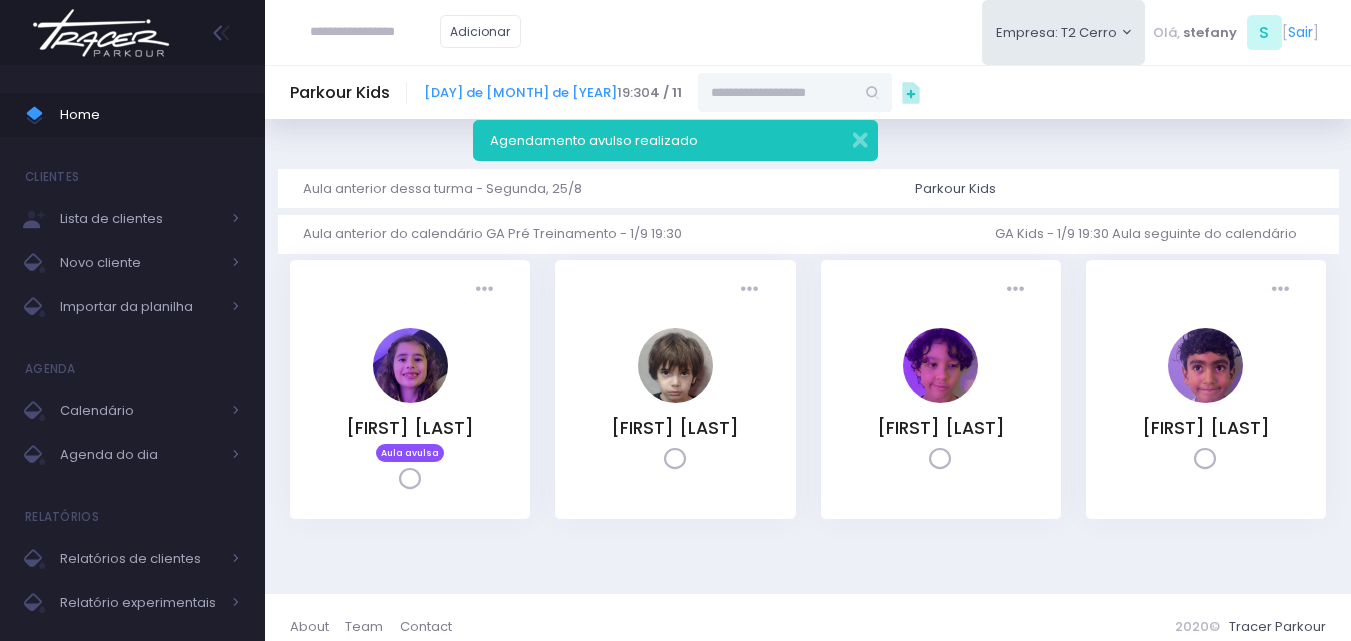 click at bounding box center (101, 33) 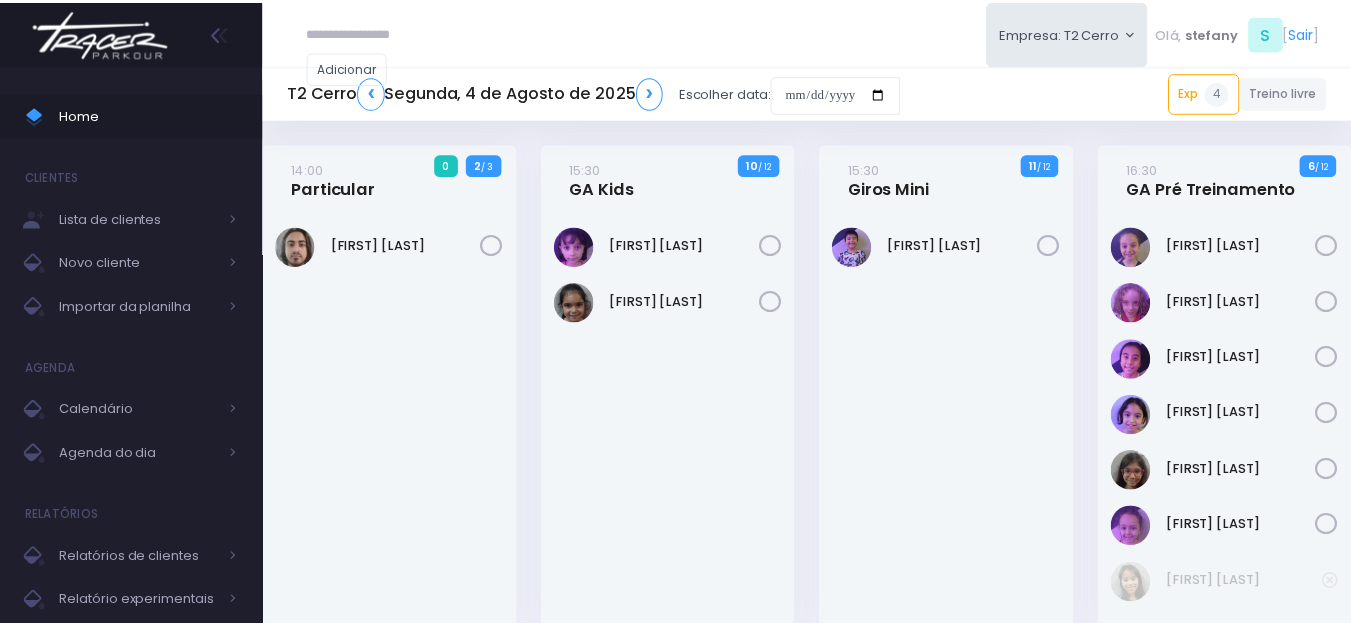 scroll, scrollTop: 0, scrollLeft: 0, axis: both 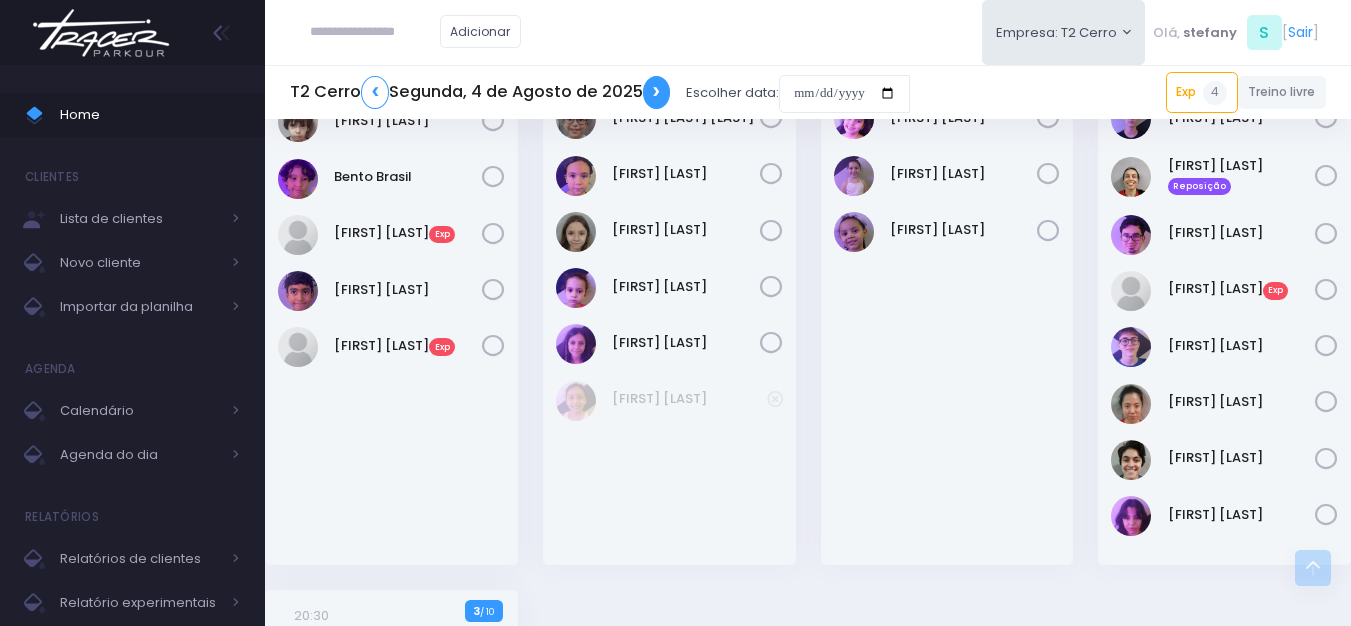 click on "❯" at bounding box center (657, 92) 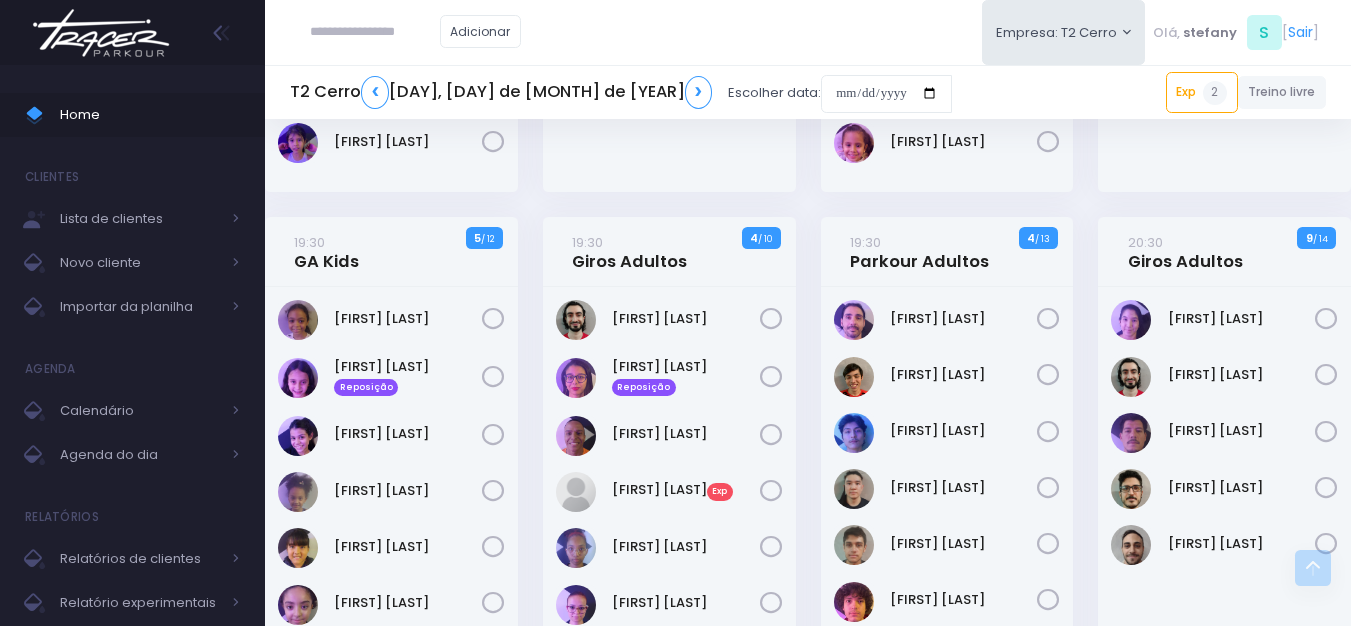 scroll, scrollTop: 2500, scrollLeft: 0, axis: vertical 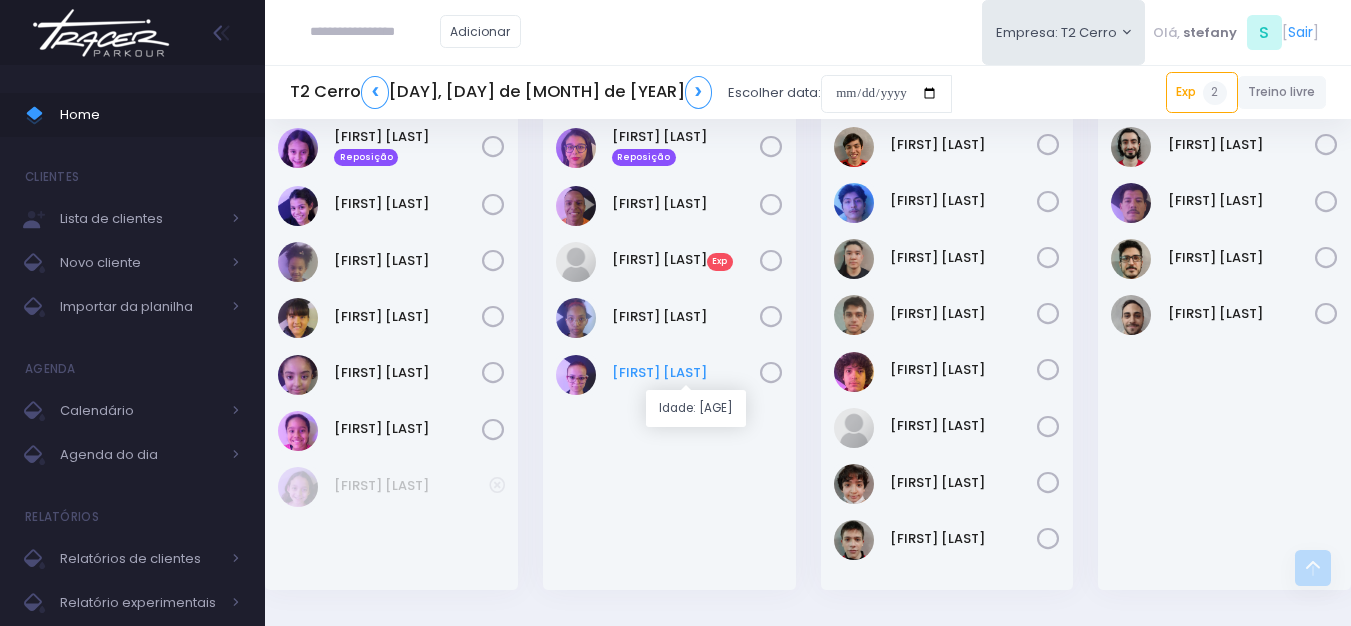 click on "[FIRST] [LAST]" at bounding box center [686, 373] 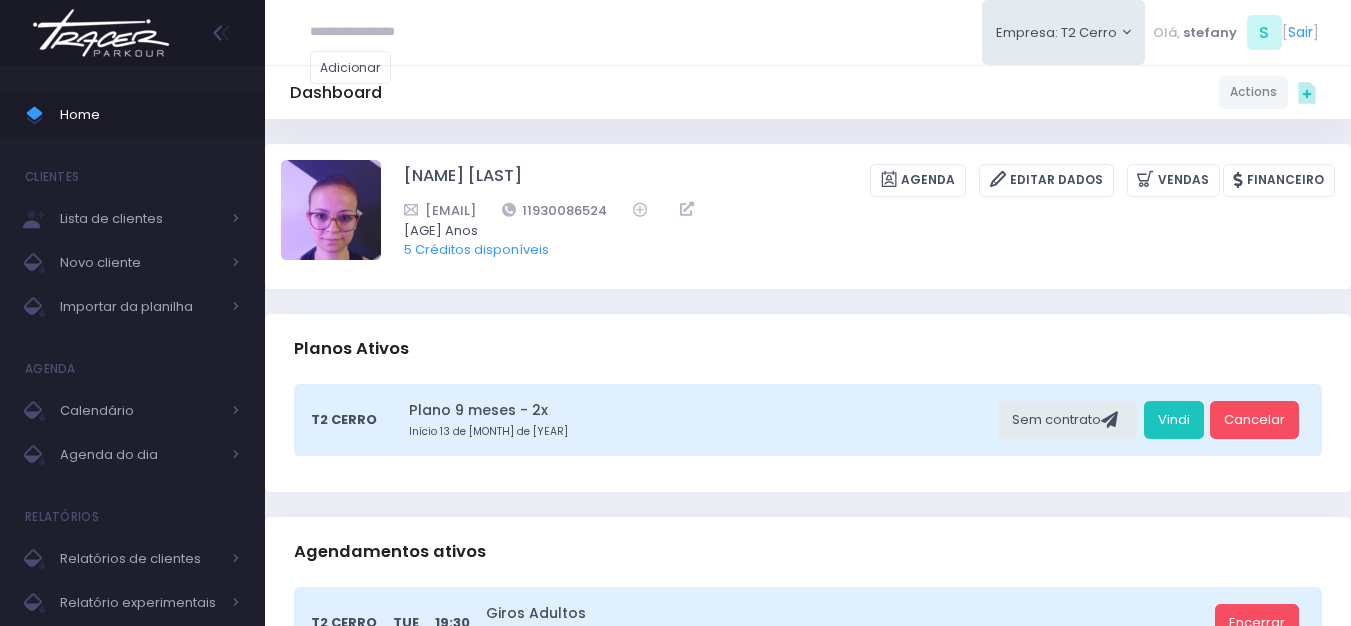 scroll, scrollTop: 0, scrollLeft: 0, axis: both 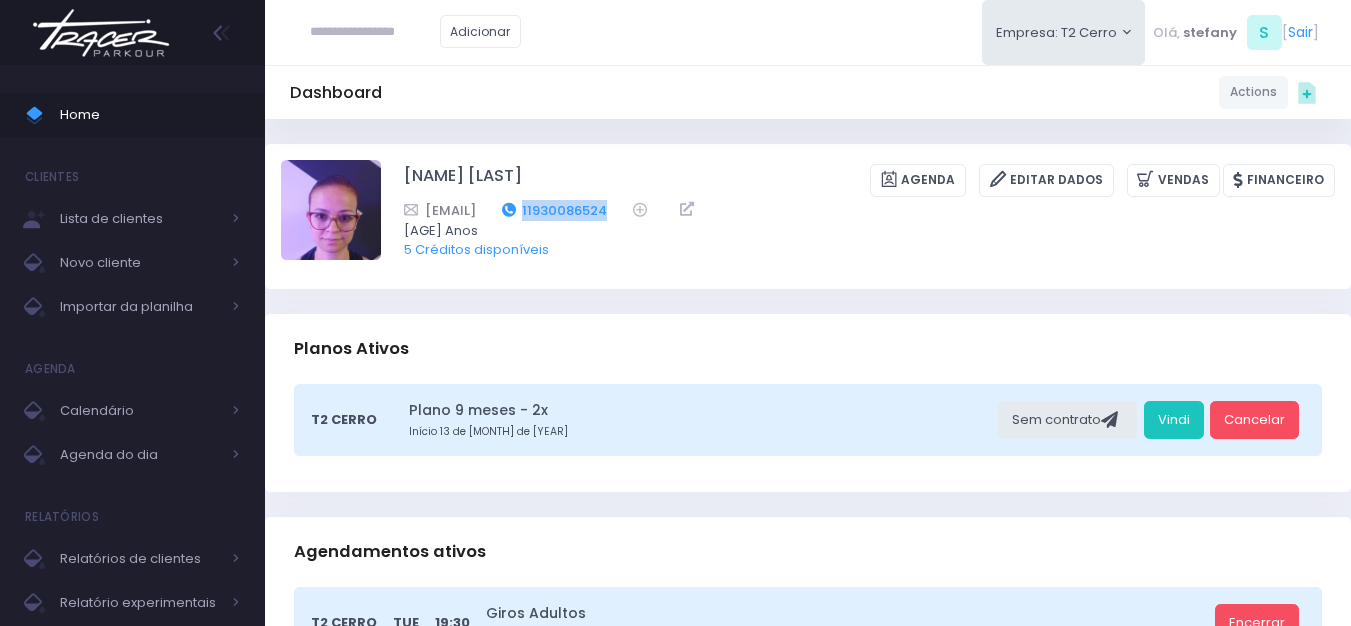 drag, startPoint x: 746, startPoint y: 210, endPoint x: 641, endPoint y: 212, distance: 105.01904 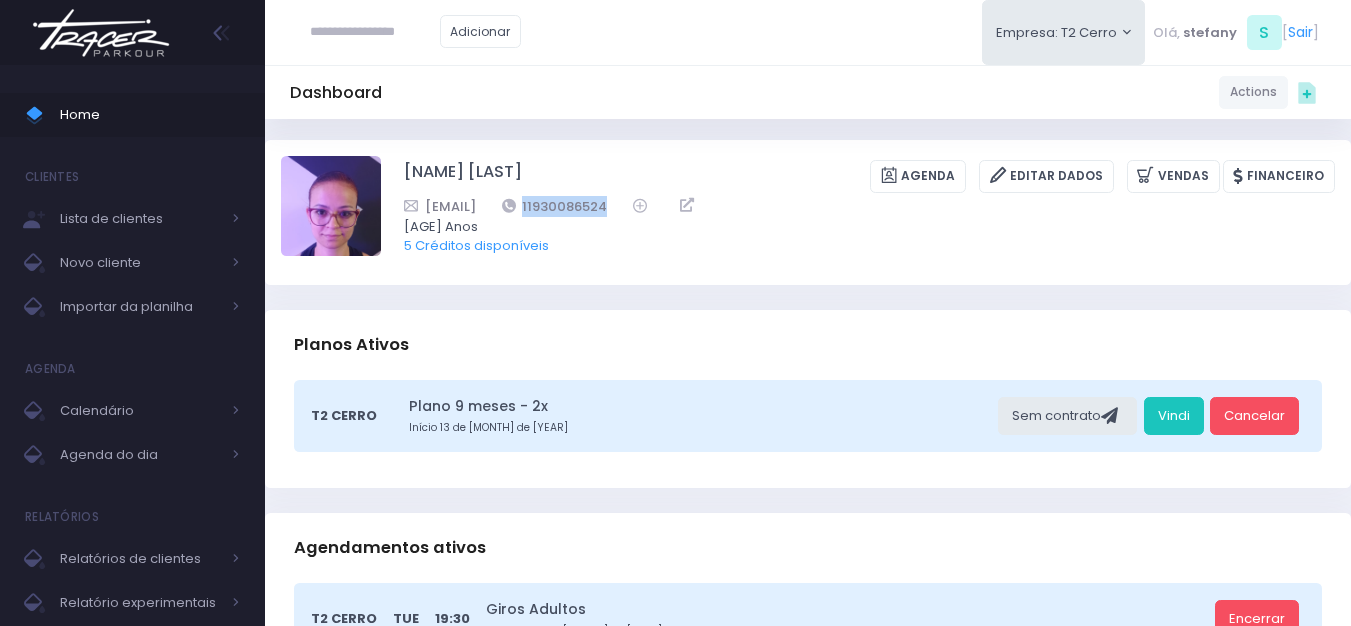 scroll, scrollTop: 0, scrollLeft: 0, axis: both 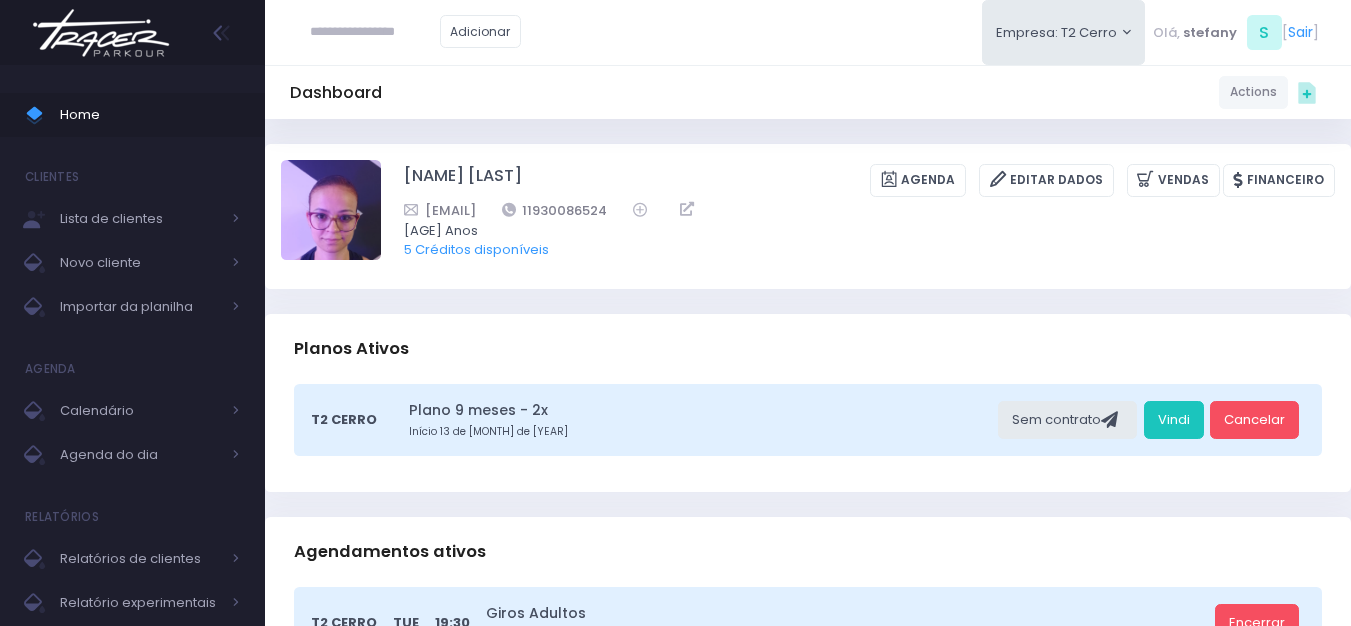 click at bounding box center (375, 32) 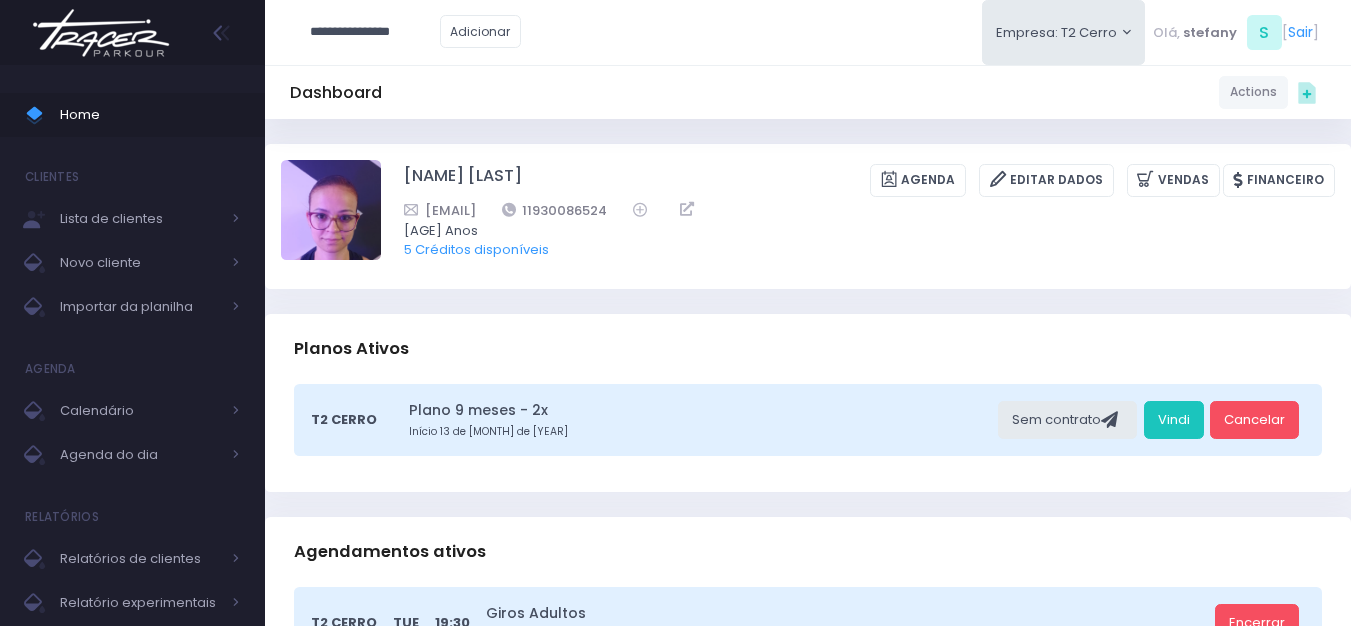 click on "**********" at bounding box center (375, 32) 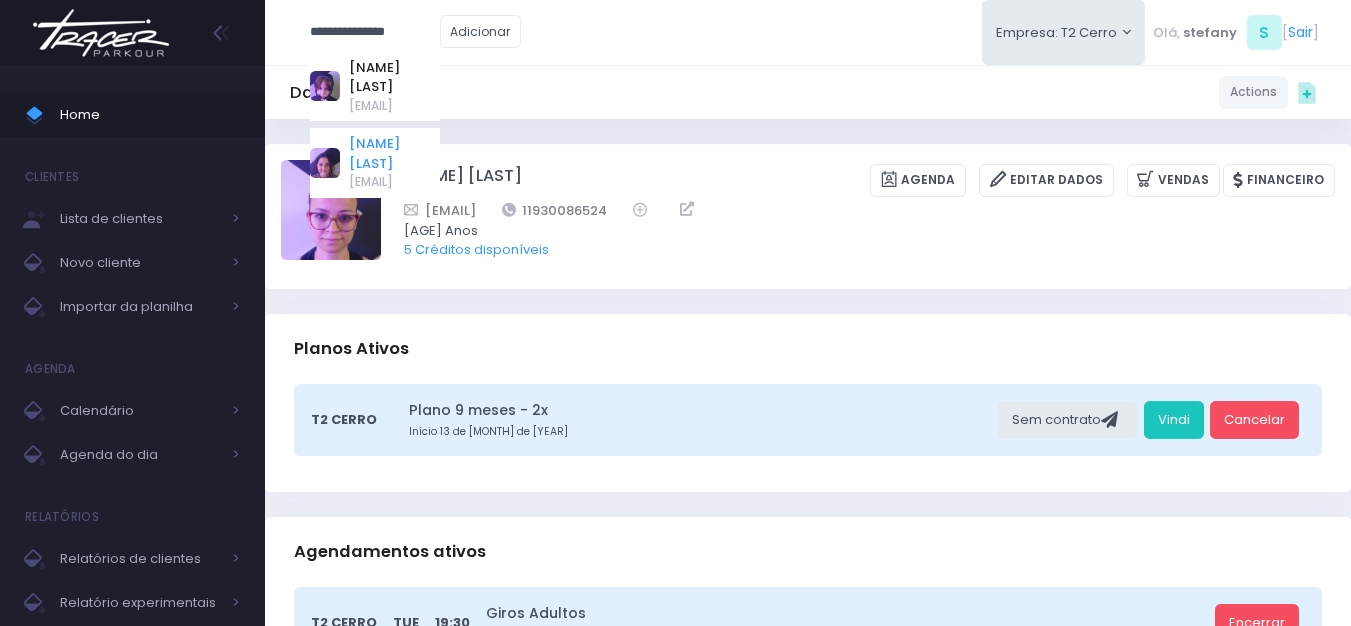 click on "YaeL kogan" at bounding box center (394, 153) 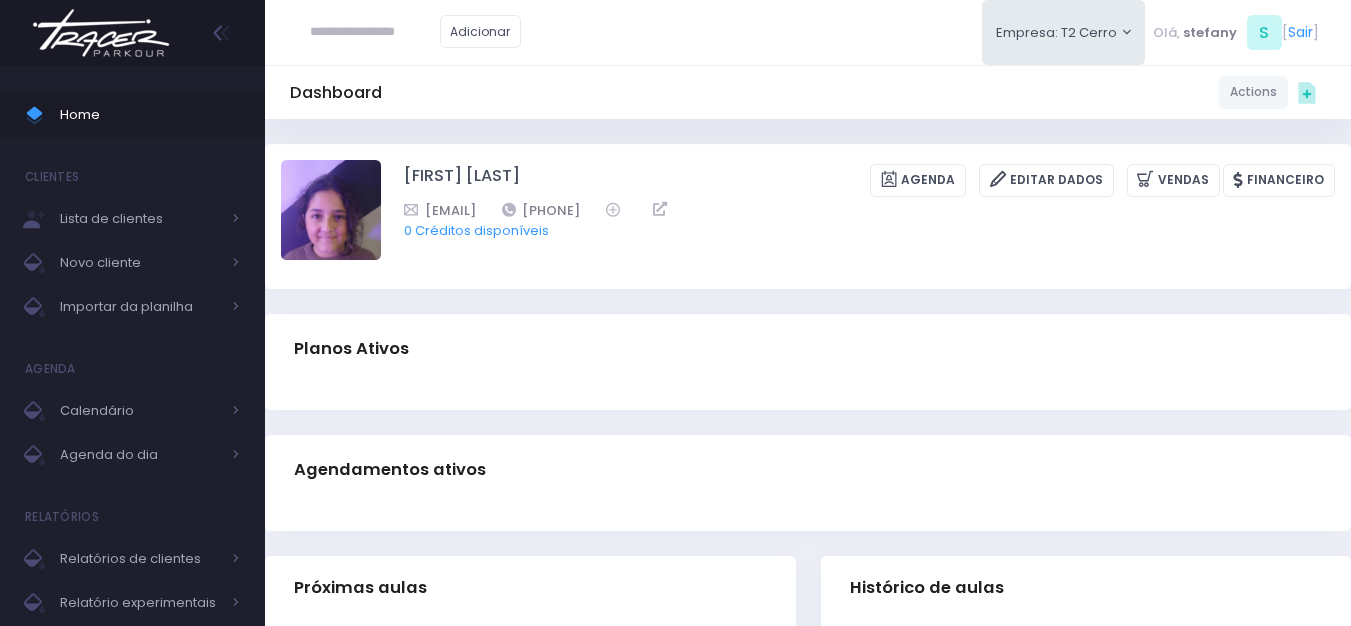 scroll, scrollTop: 0, scrollLeft: 0, axis: both 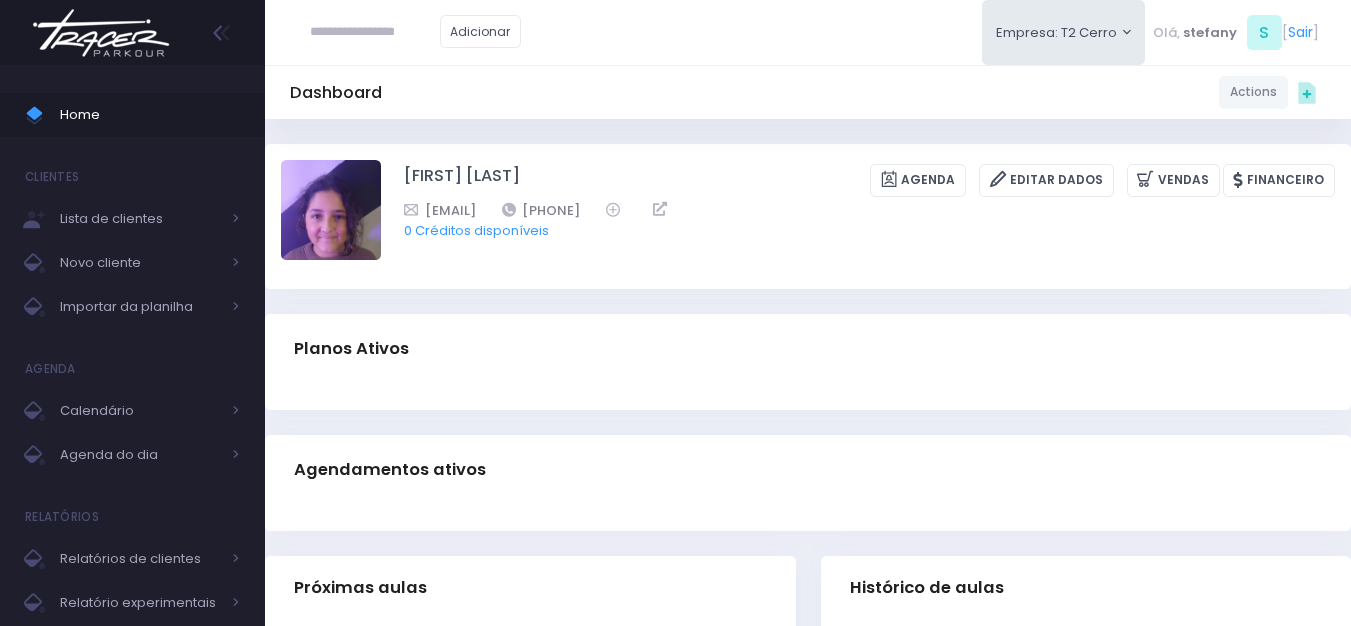 click at bounding box center (101, 33) 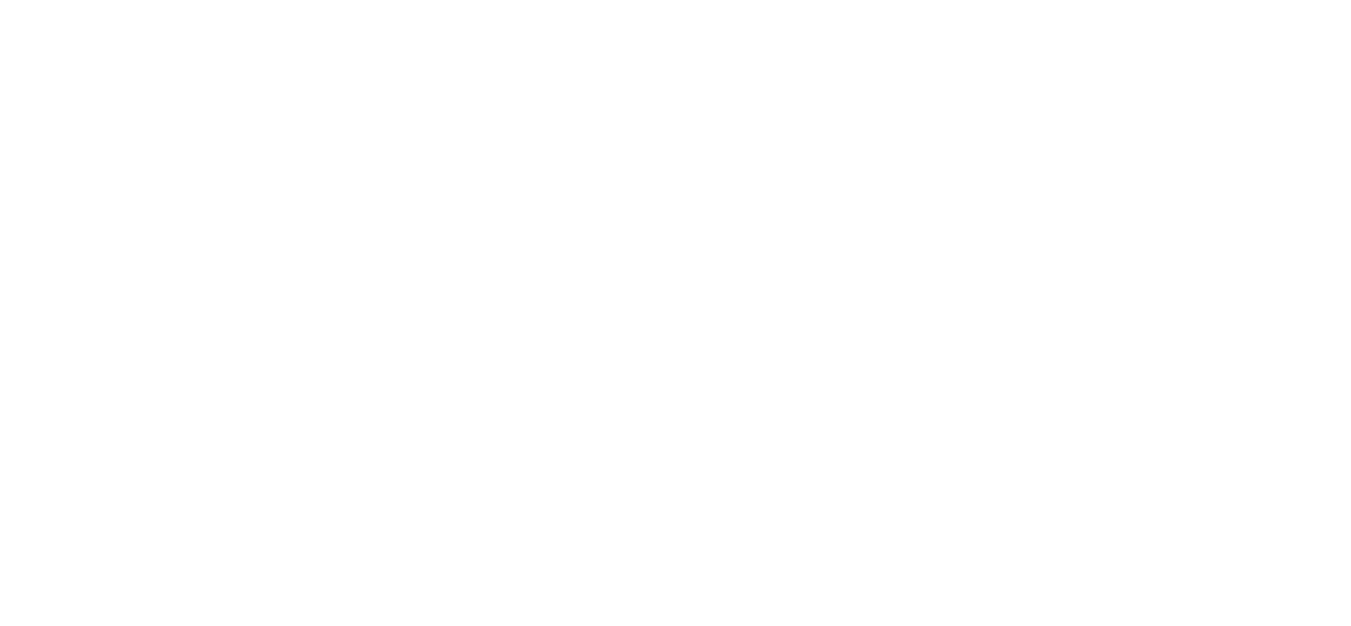 scroll, scrollTop: 0, scrollLeft: 0, axis: both 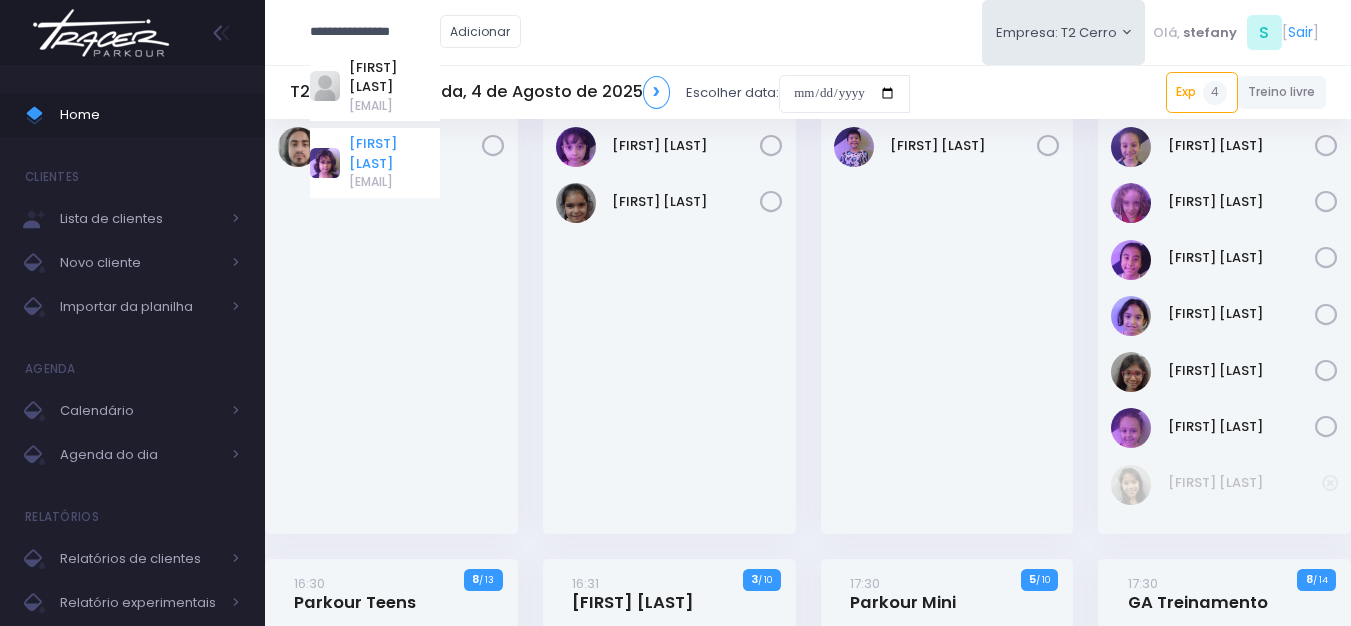 click on "[FIRST] [LAST]" at bounding box center (394, 153) 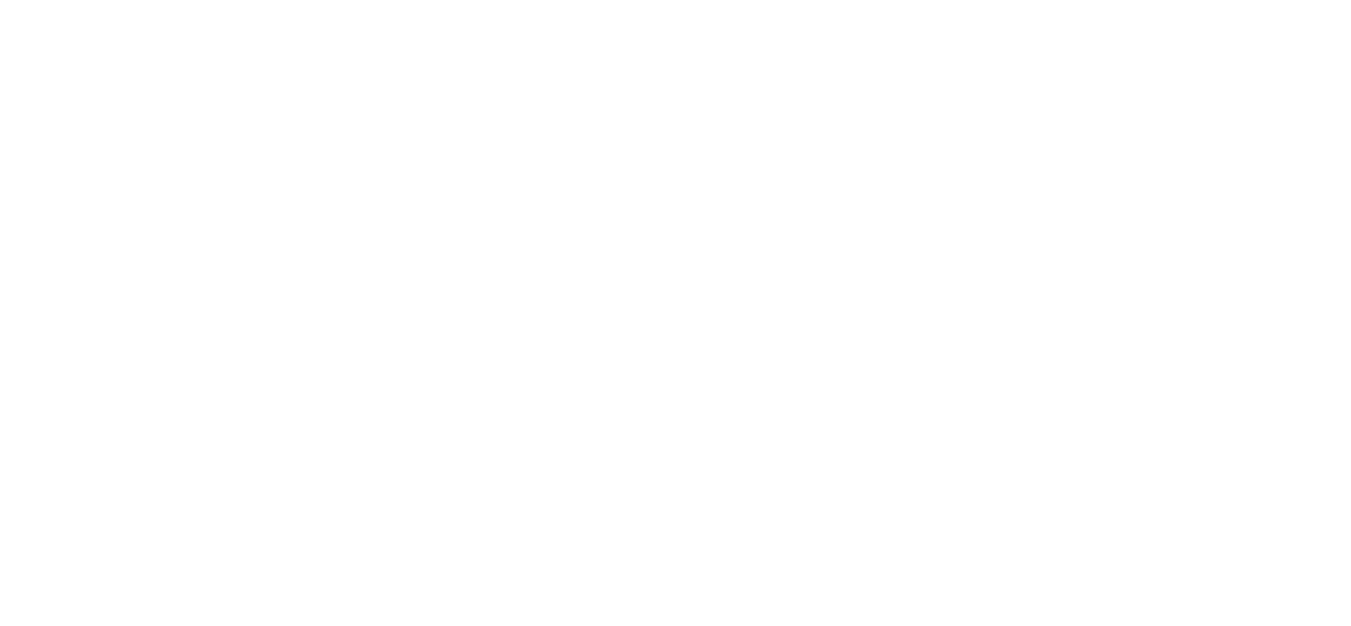 scroll, scrollTop: 0, scrollLeft: 0, axis: both 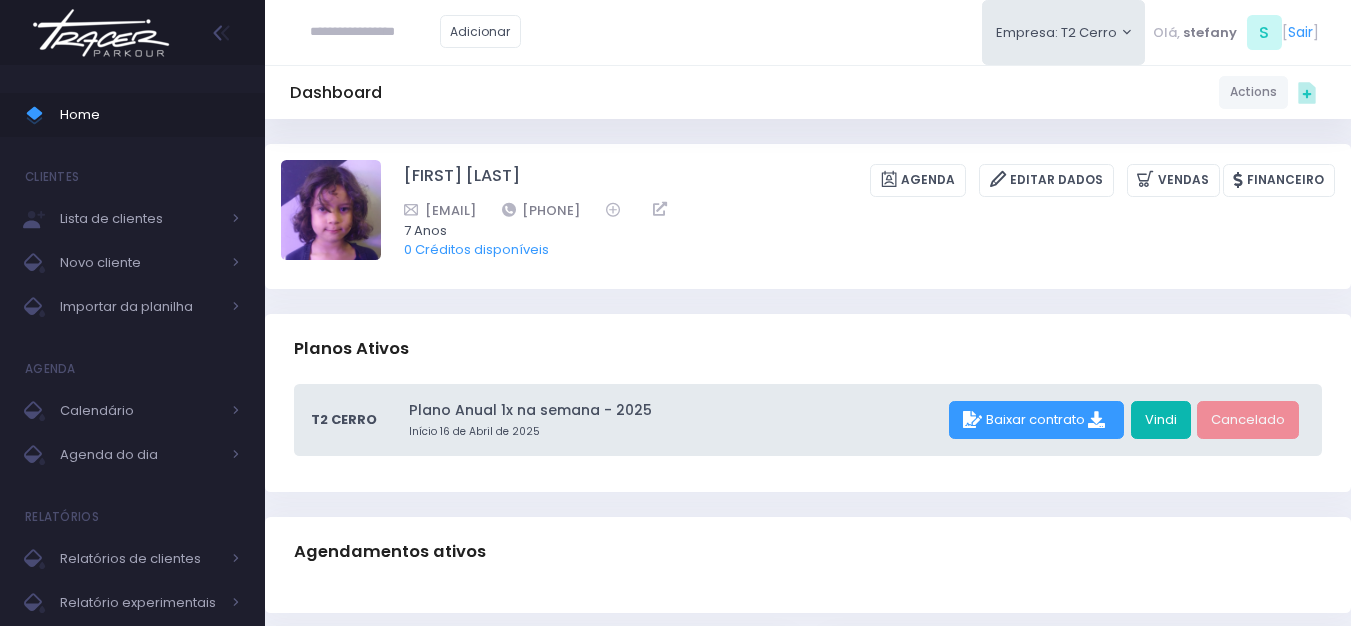 click on "Vindi" at bounding box center [1161, 420] 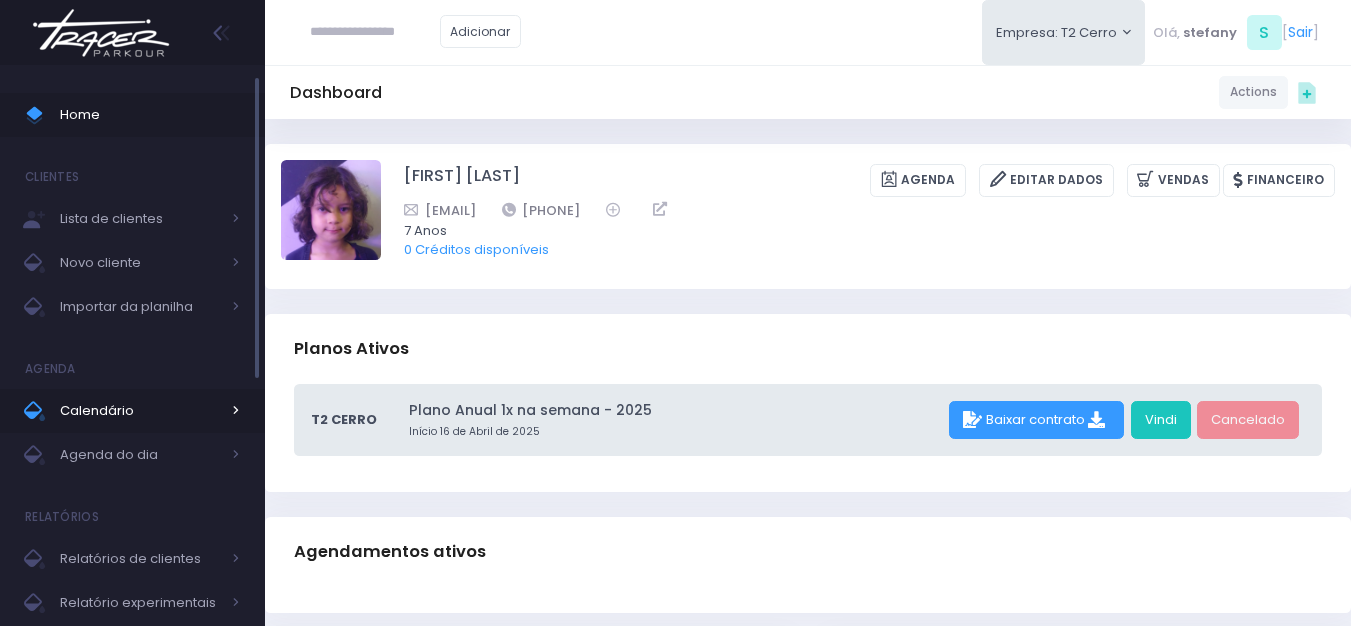click on "Calendário" at bounding box center [140, 411] 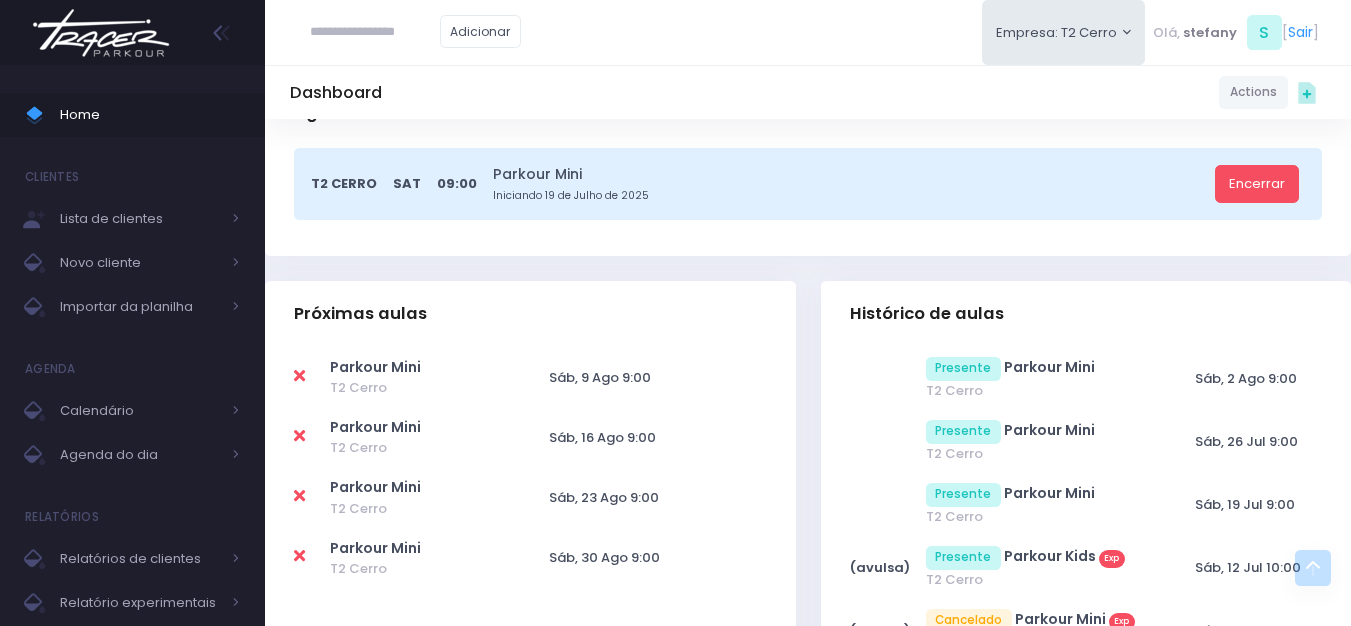 scroll, scrollTop: 500, scrollLeft: 0, axis: vertical 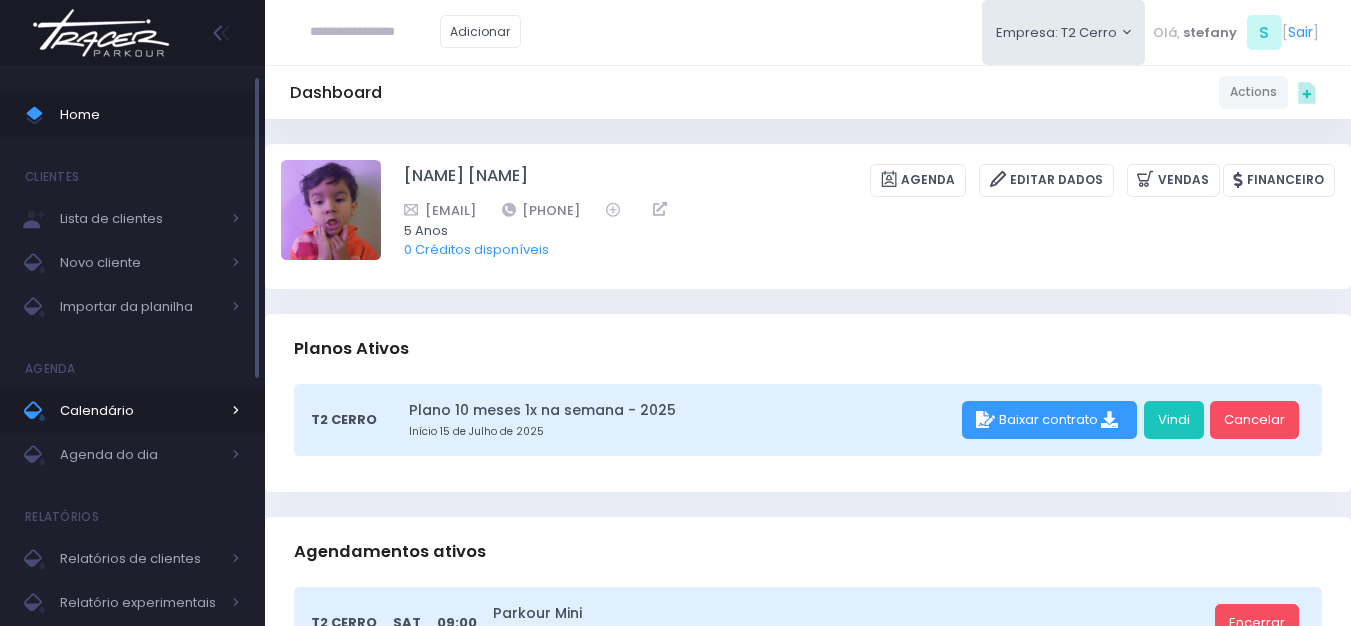 click on "Calendário" at bounding box center [140, 411] 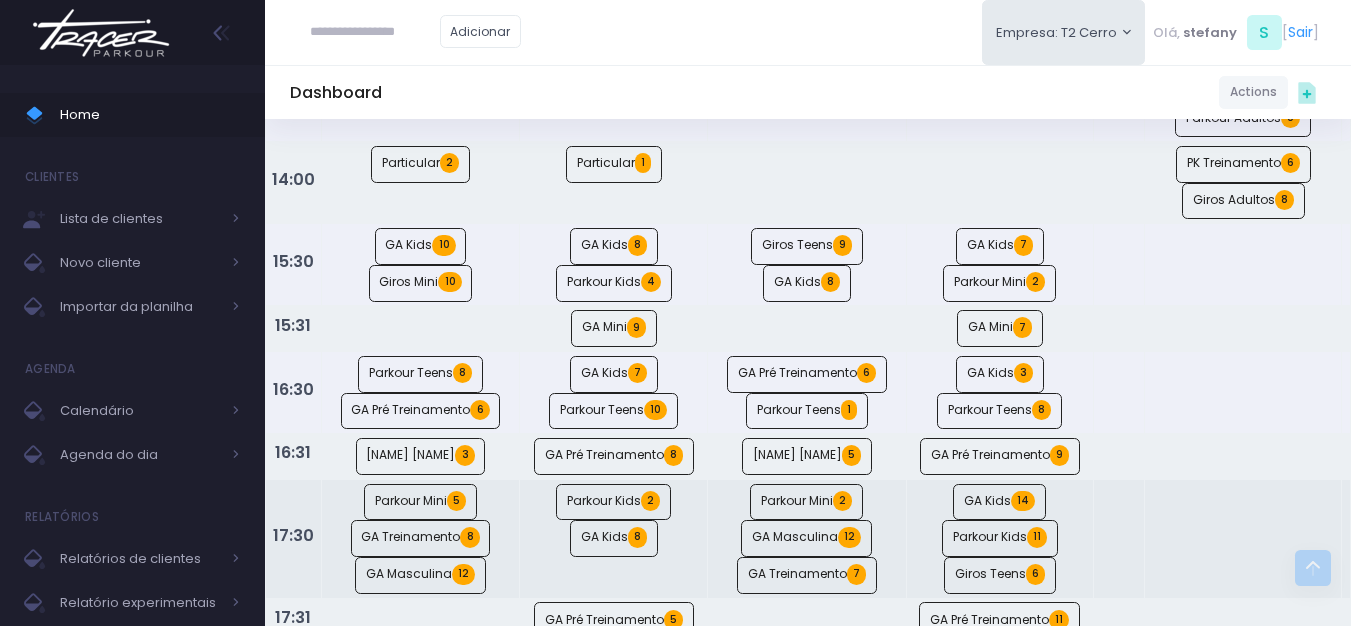 scroll, scrollTop: 1000, scrollLeft: 0, axis: vertical 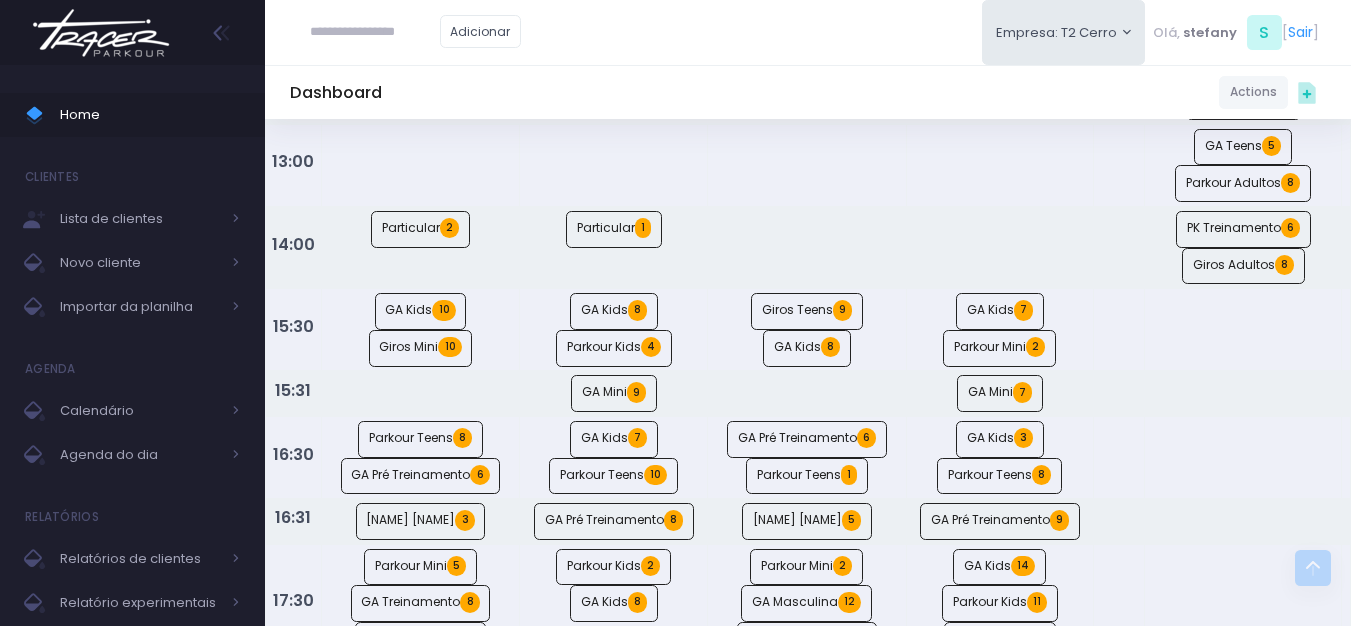 click at bounding box center (101, 33) 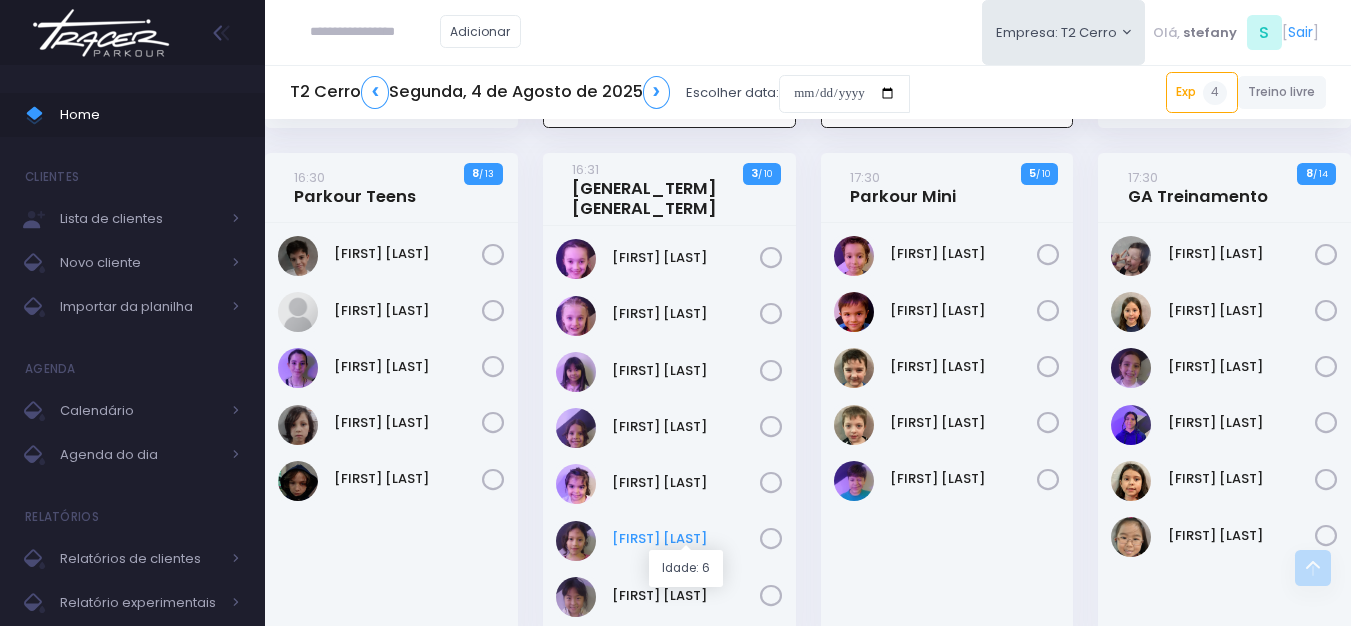 scroll, scrollTop: 700, scrollLeft: 0, axis: vertical 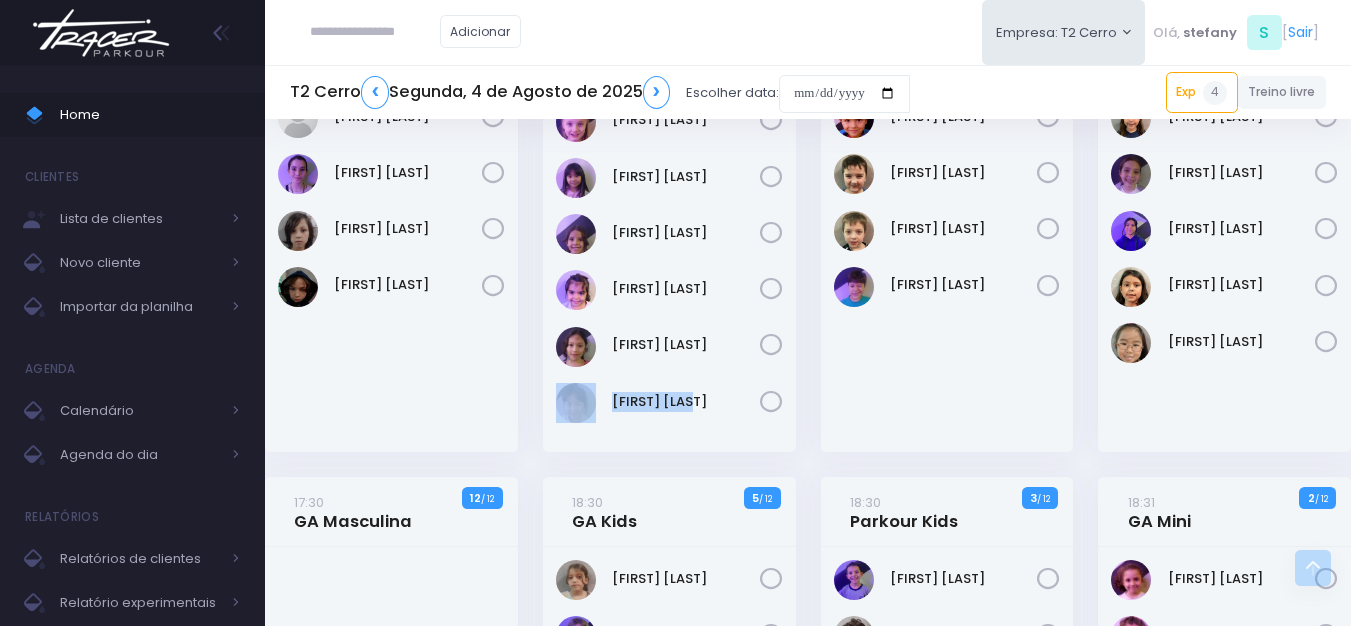 drag, startPoint x: 602, startPoint y: 390, endPoint x: 714, endPoint y: 408, distance: 113.43721 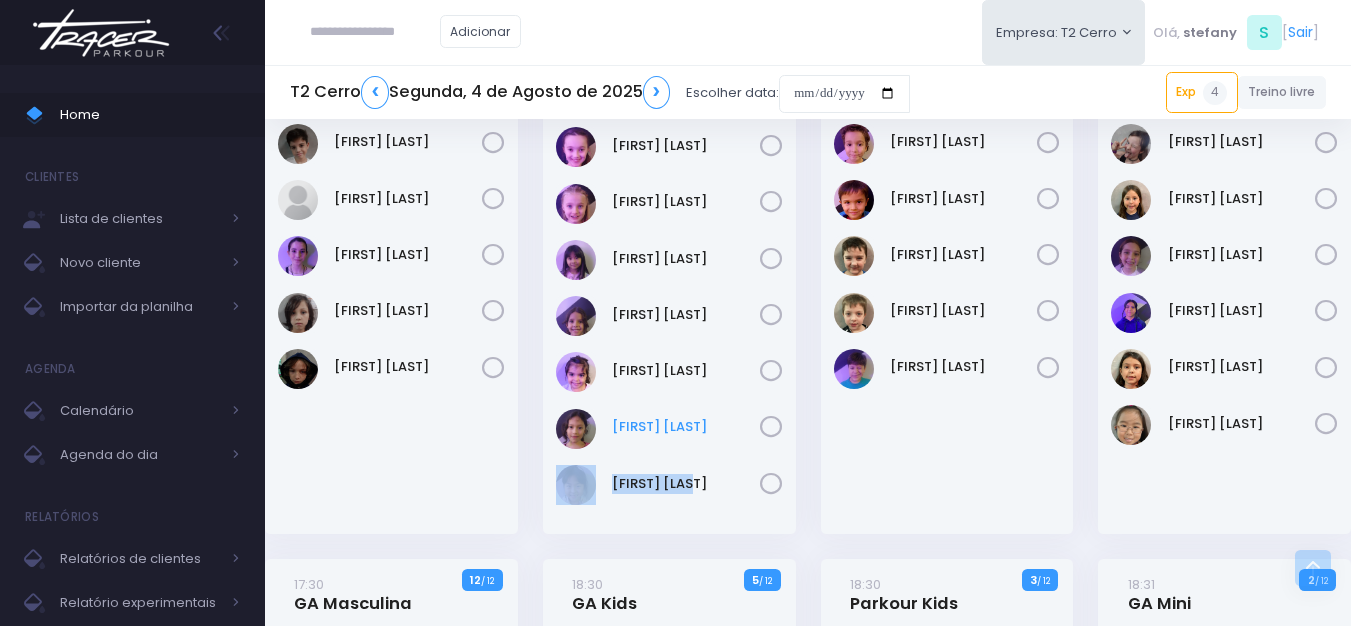 scroll, scrollTop: 500, scrollLeft: 0, axis: vertical 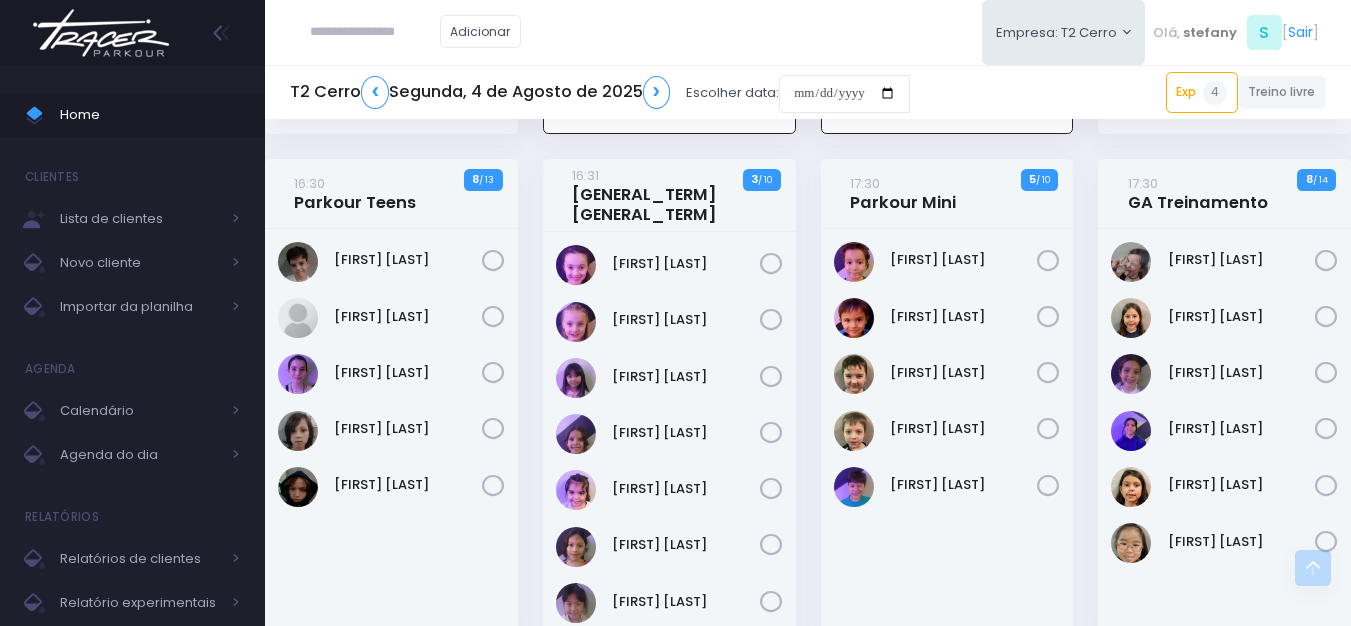 click on "16:31 Ga Little
3  / 10" at bounding box center (669, 418) 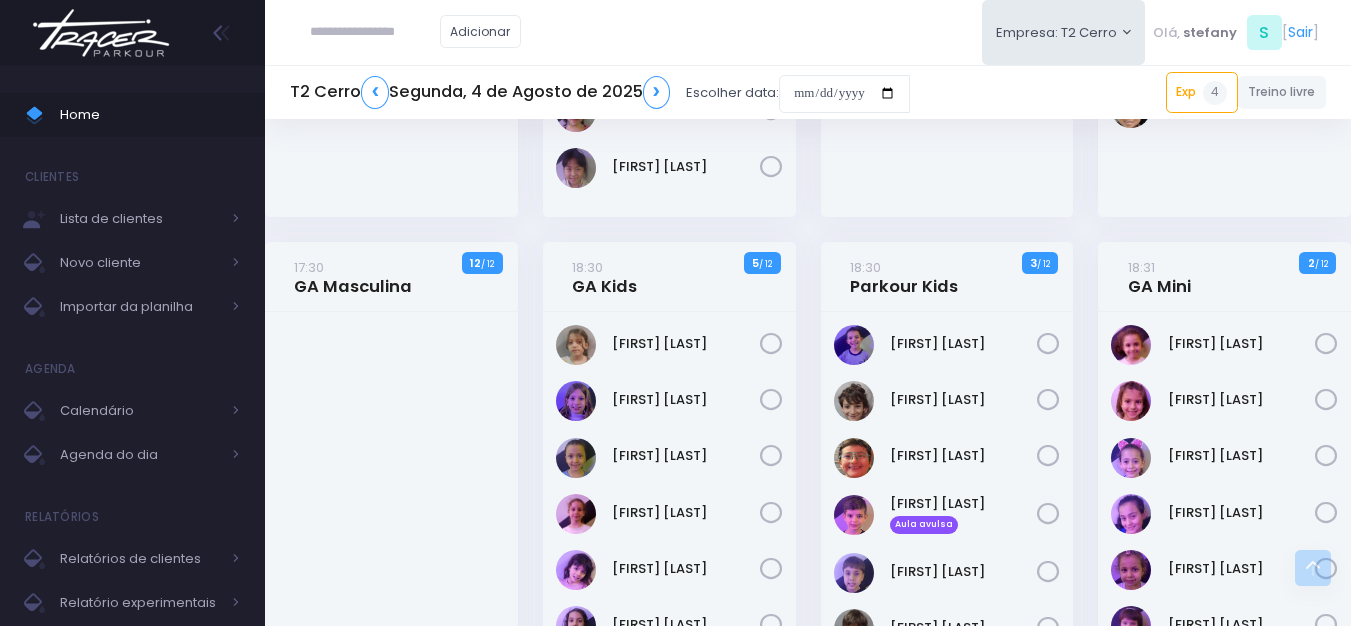 scroll, scrollTop: 1000, scrollLeft: 0, axis: vertical 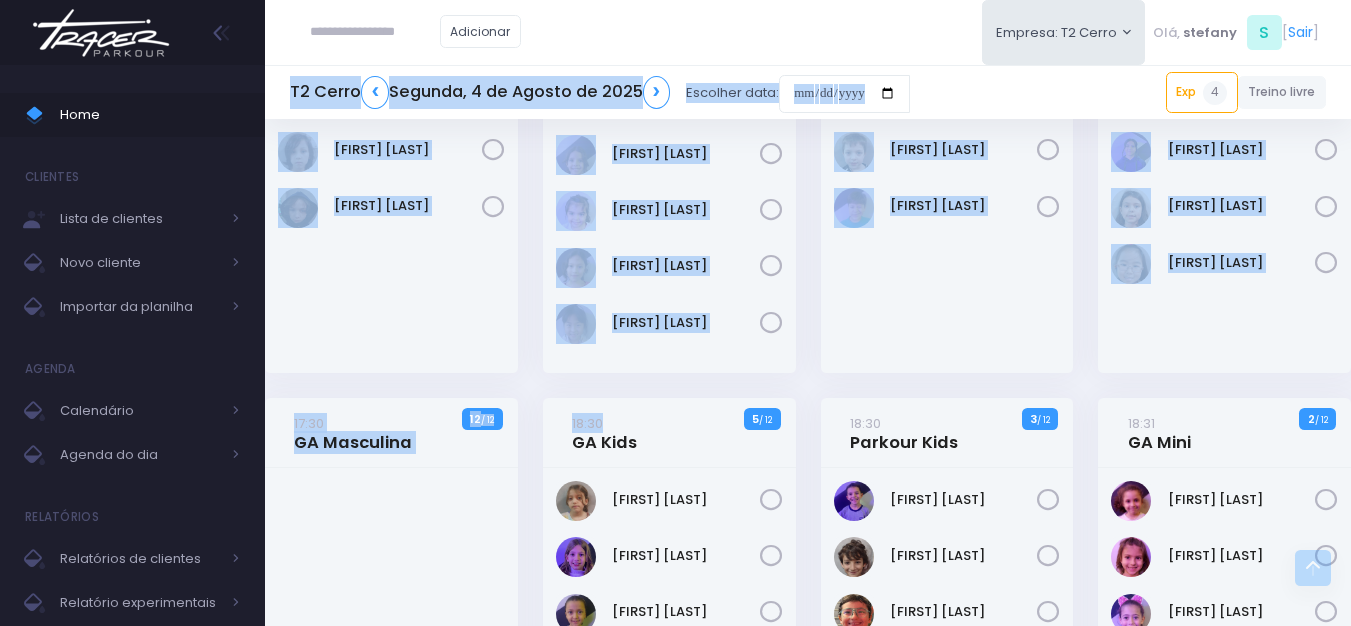 drag, startPoint x: 543, startPoint y: 33, endPoint x: 441, endPoint y: -81, distance: 152.97058 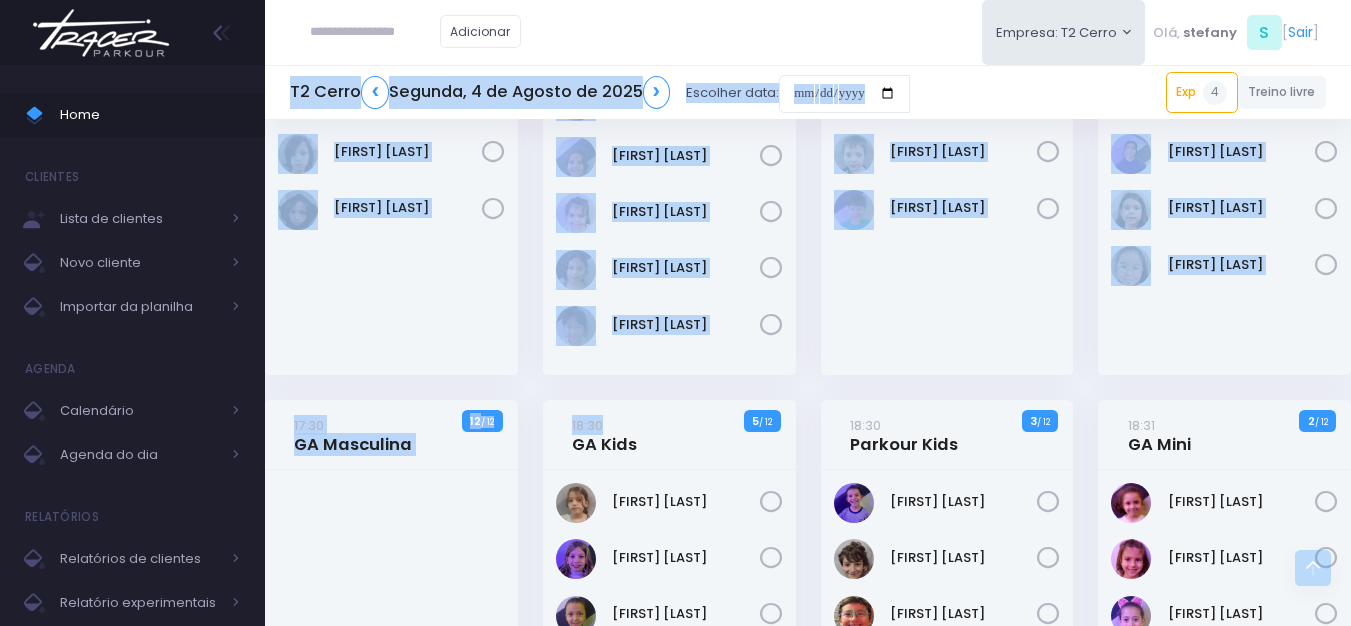 click on "Home
Clientes
Lista de clientes
Novo cliente" at bounding box center [675, -464] 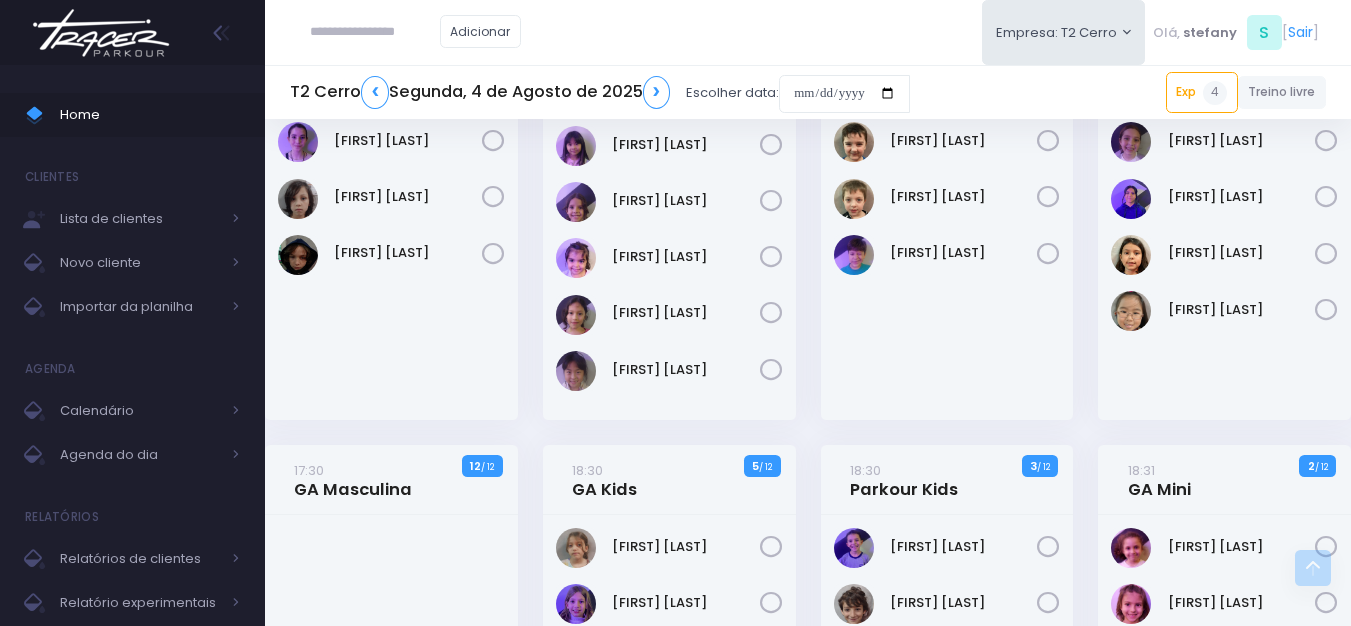 click on "Adicionar
Empresa: T2 Cerro
T2 Cerro T3 Santana T4 Pompeia Olá, S [" at bounding box center [808, 32] 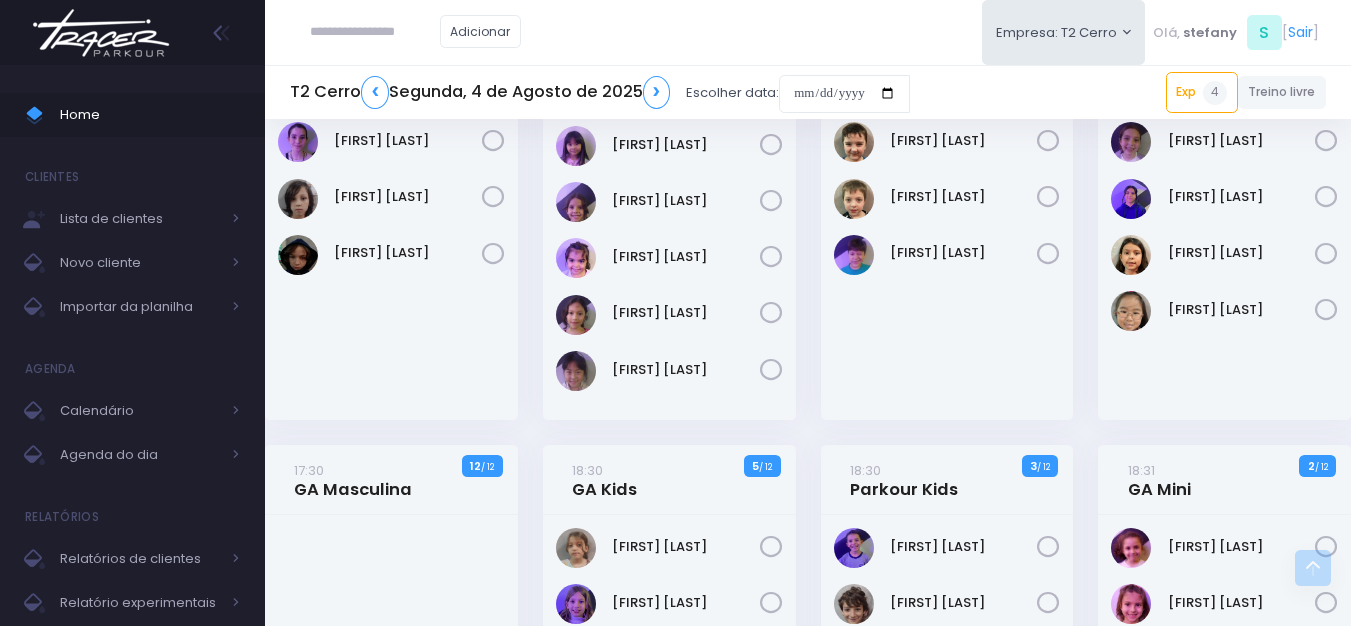 click at bounding box center (101, 33) 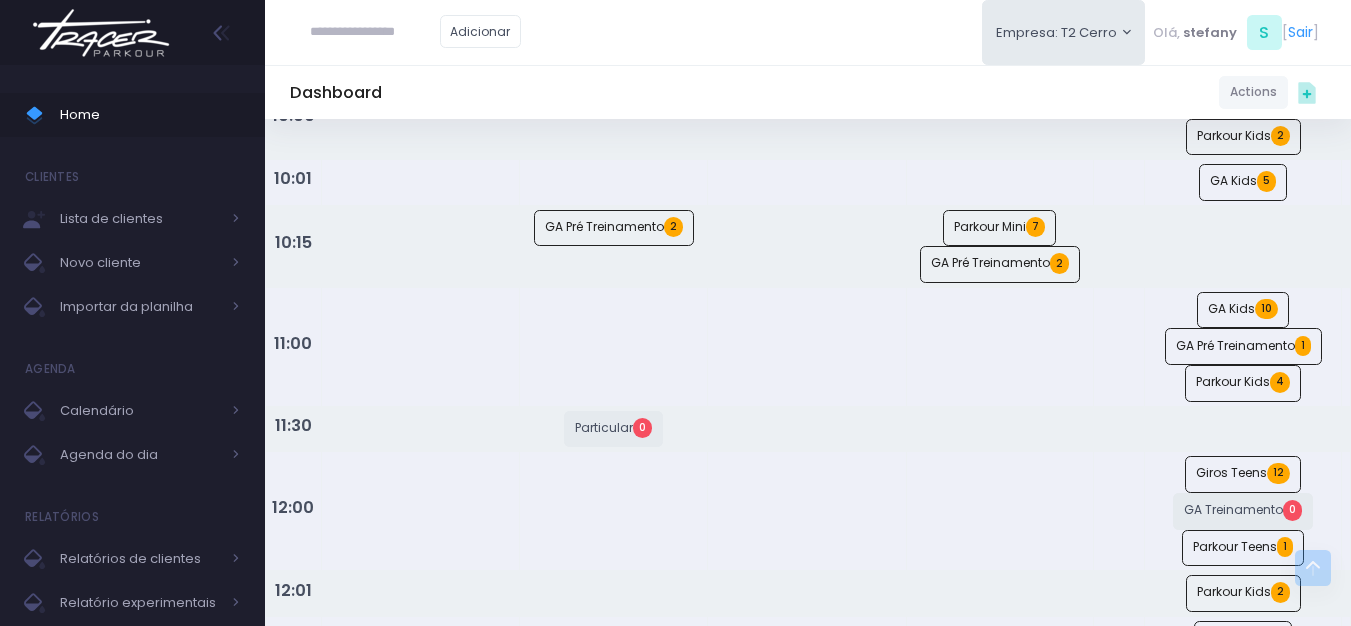 scroll, scrollTop: 400, scrollLeft: 0, axis: vertical 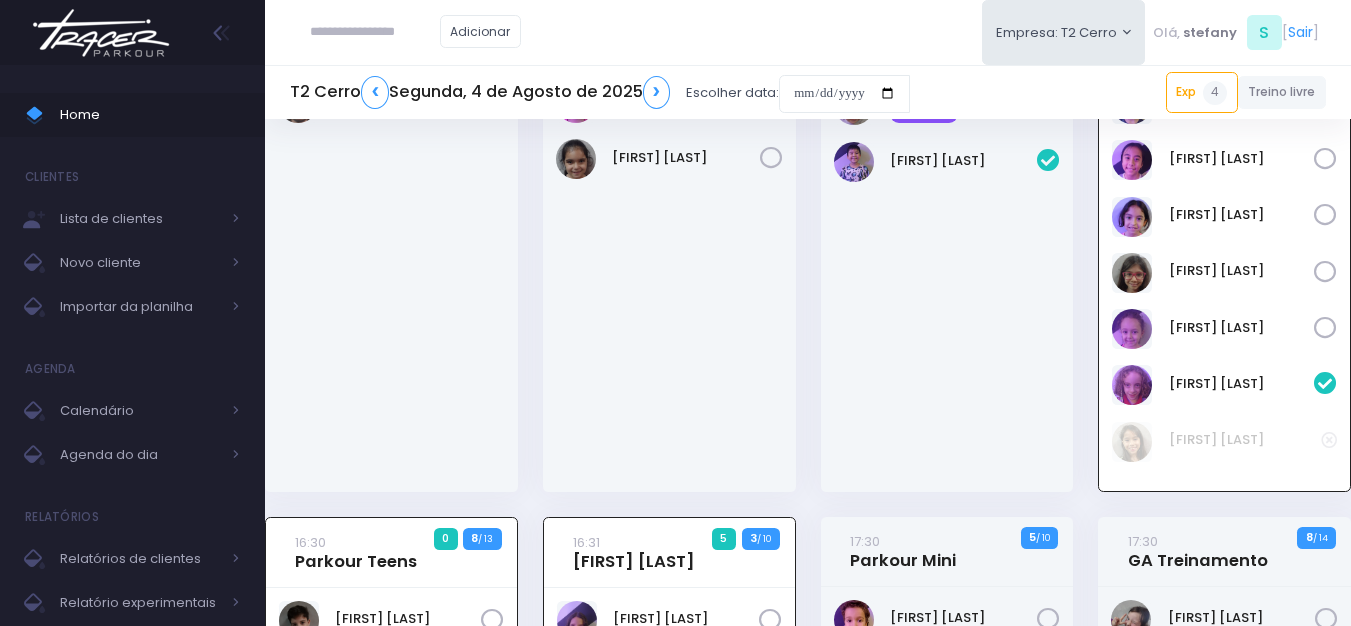 click at bounding box center (101, 33) 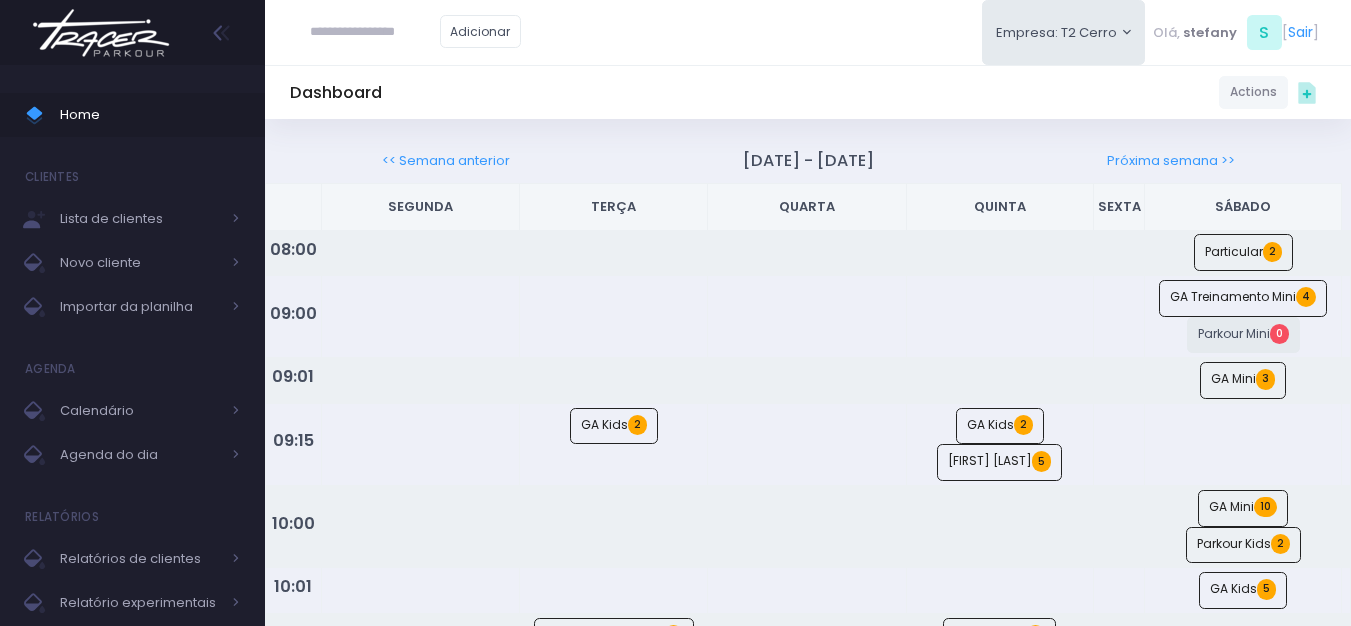 scroll, scrollTop: 200, scrollLeft: 0, axis: vertical 